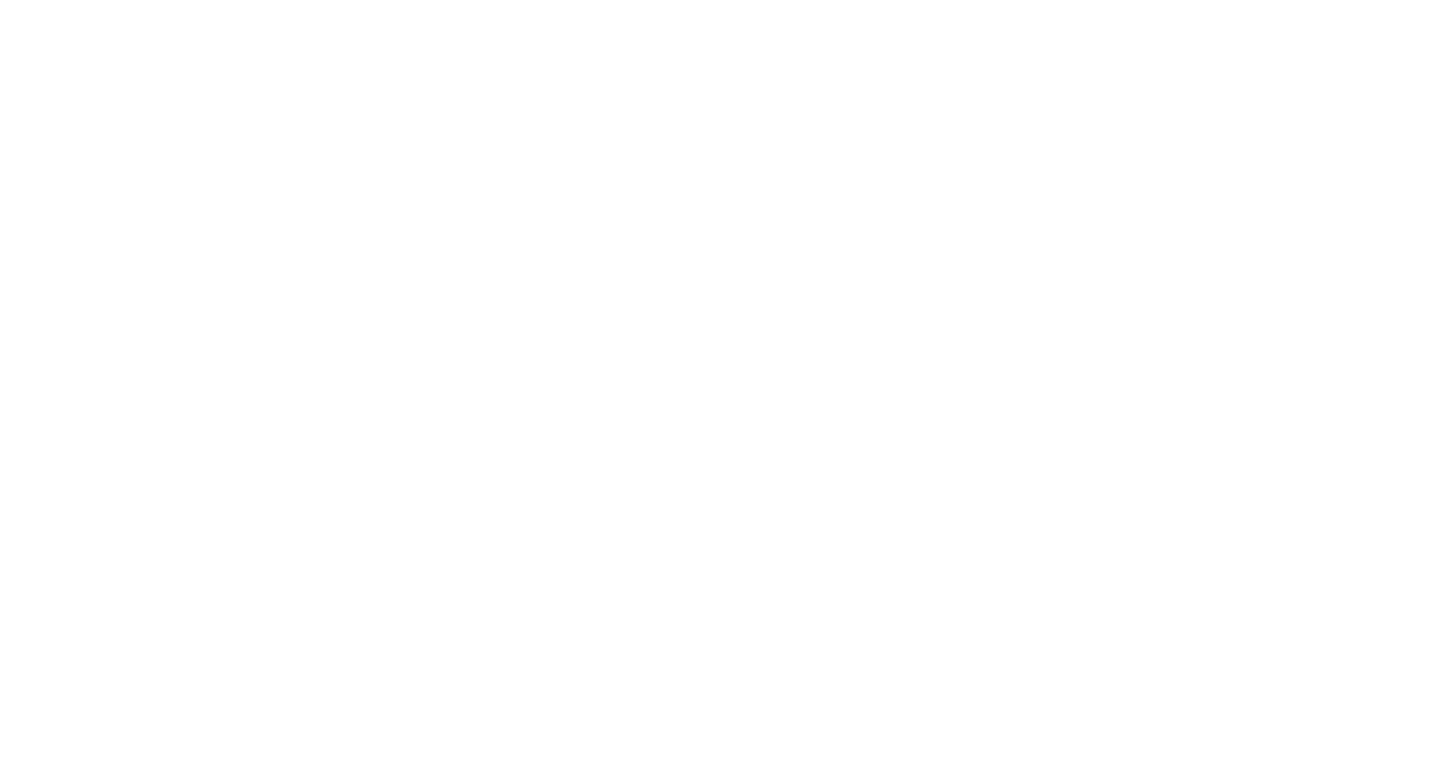 scroll, scrollTop: 0, scrollLeft: 0, axis: both 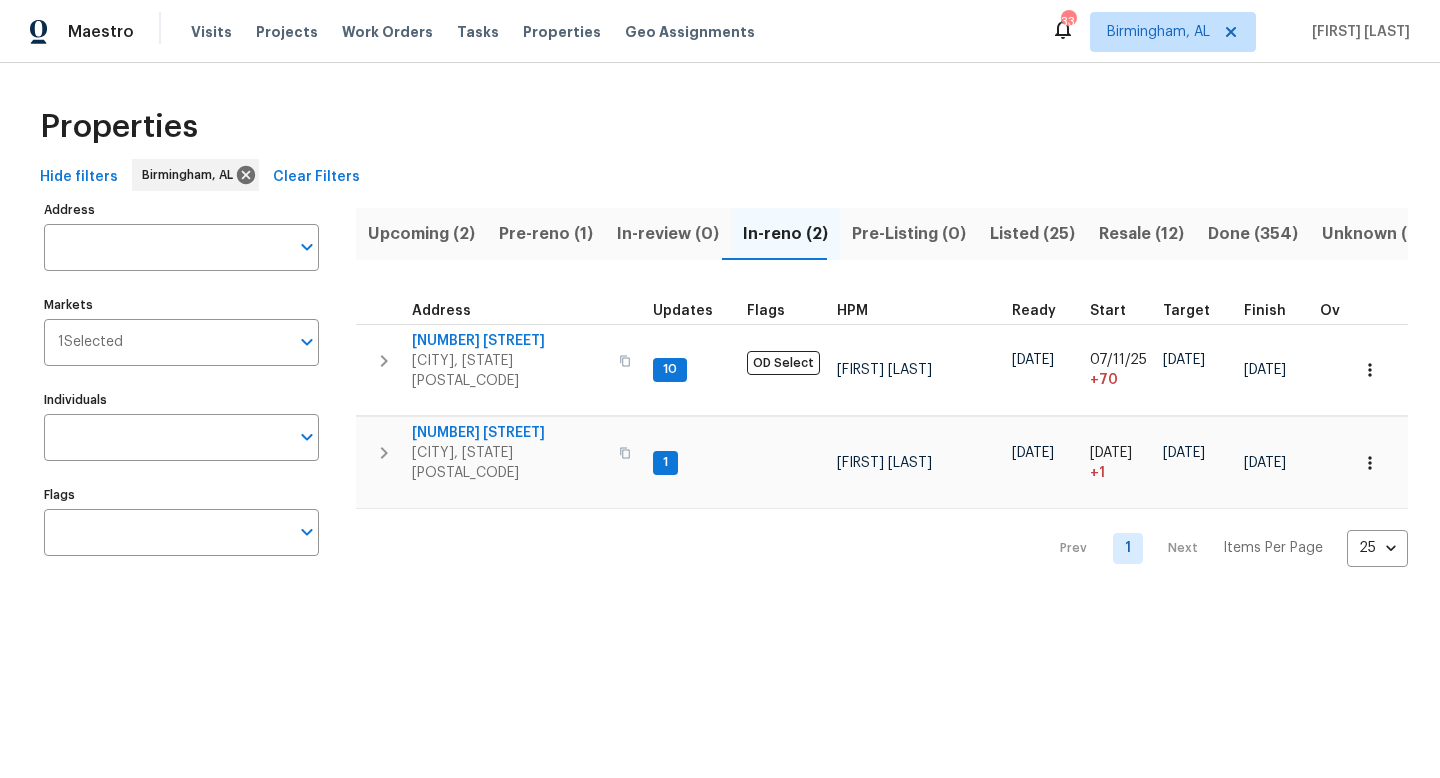 click on "Pre-Listing (0)" at bounding box center (909, 234) 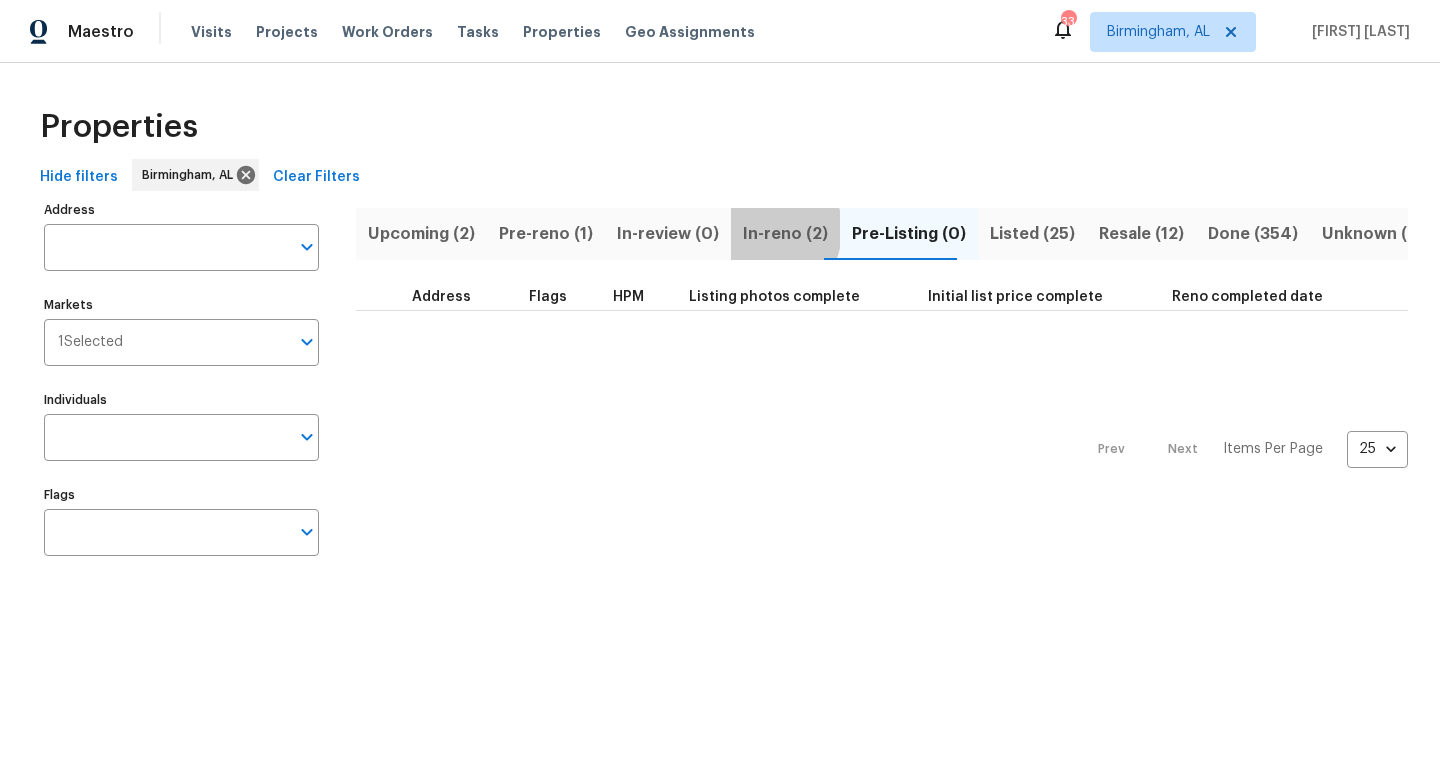 click on "In-reno (2)" at bounding box center (785, 234) 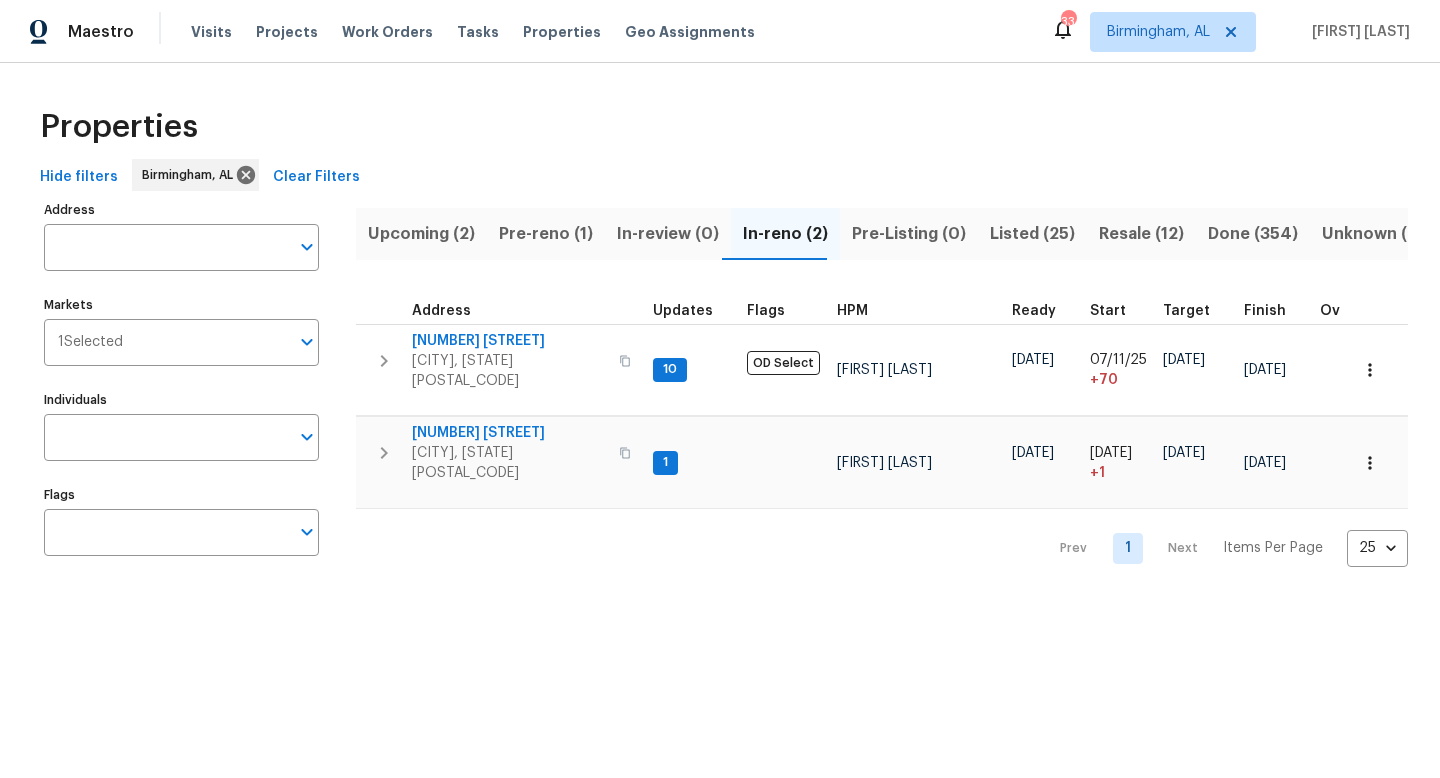 click on "Listed (25)" at bounding box center (1032, 234) 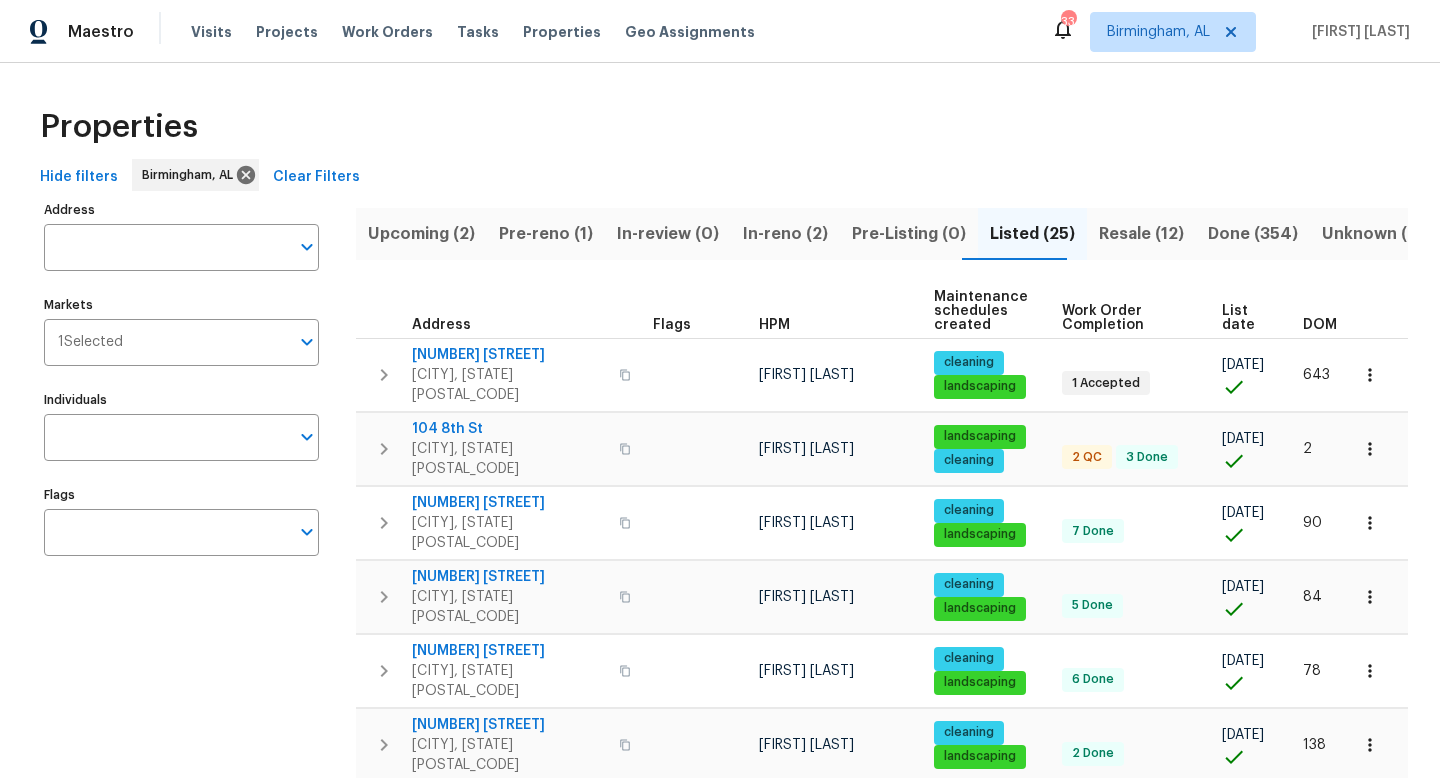 click on "List date" at bounding box center (1245, 318) 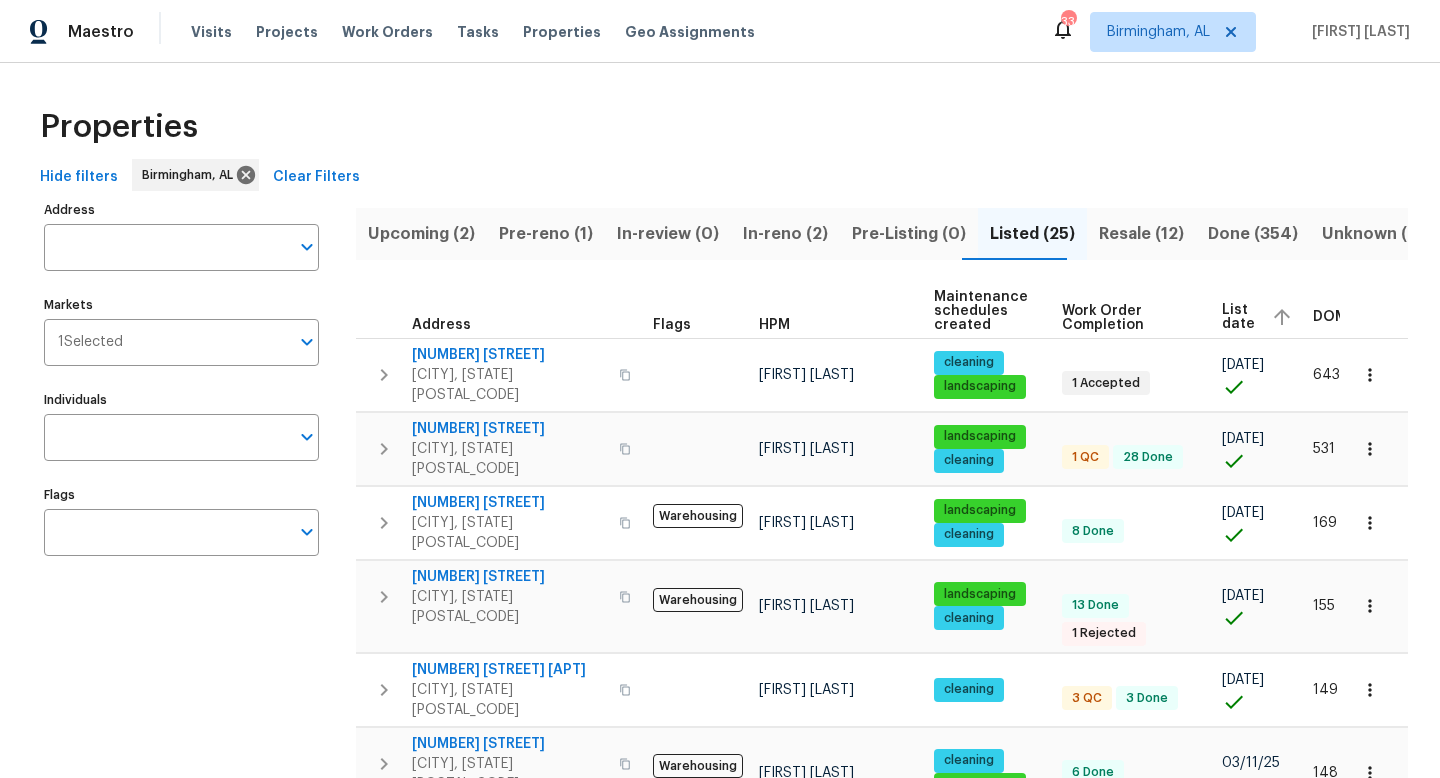 click on "List date" at bounding box center [1238, 317] 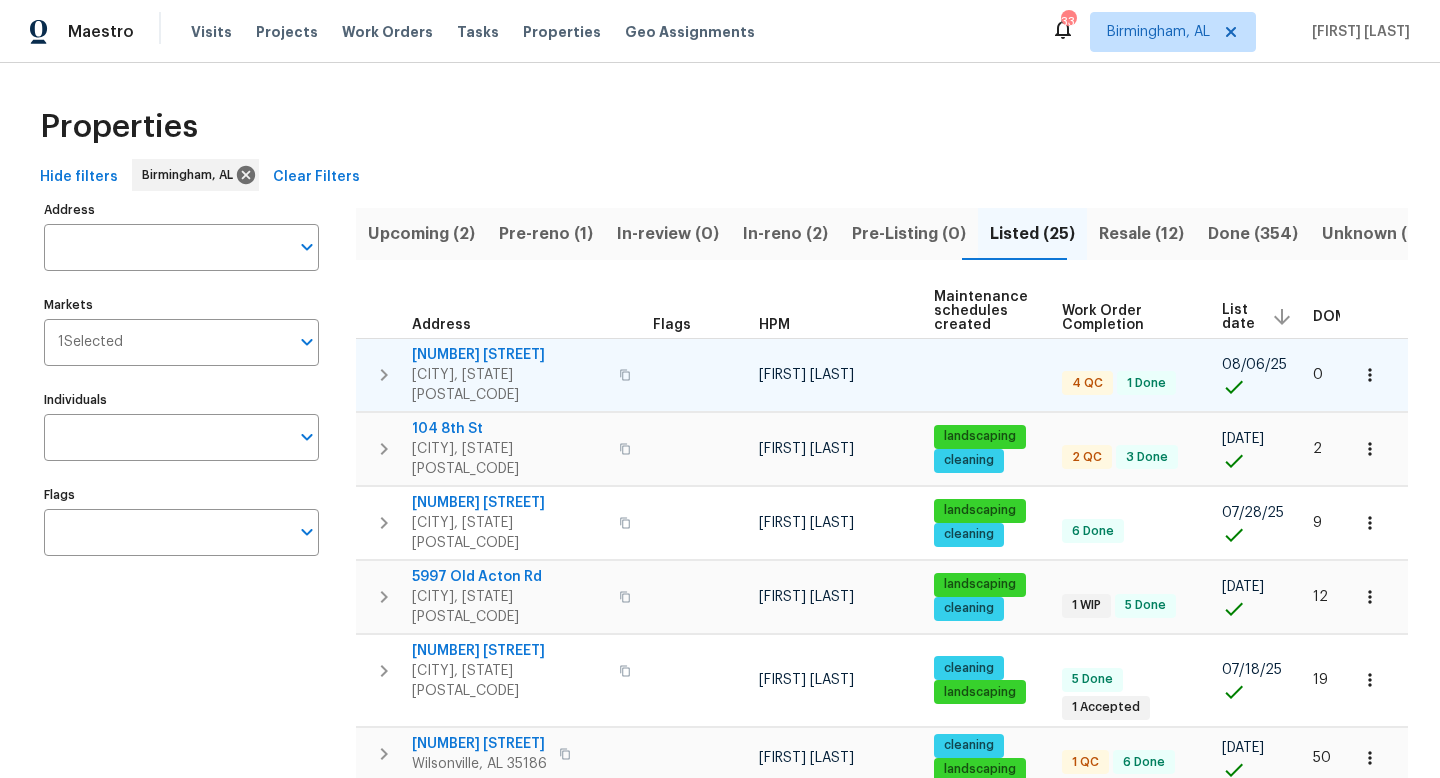 click on "[NUMBER] [STREET]" at bounding box center (509, 355) 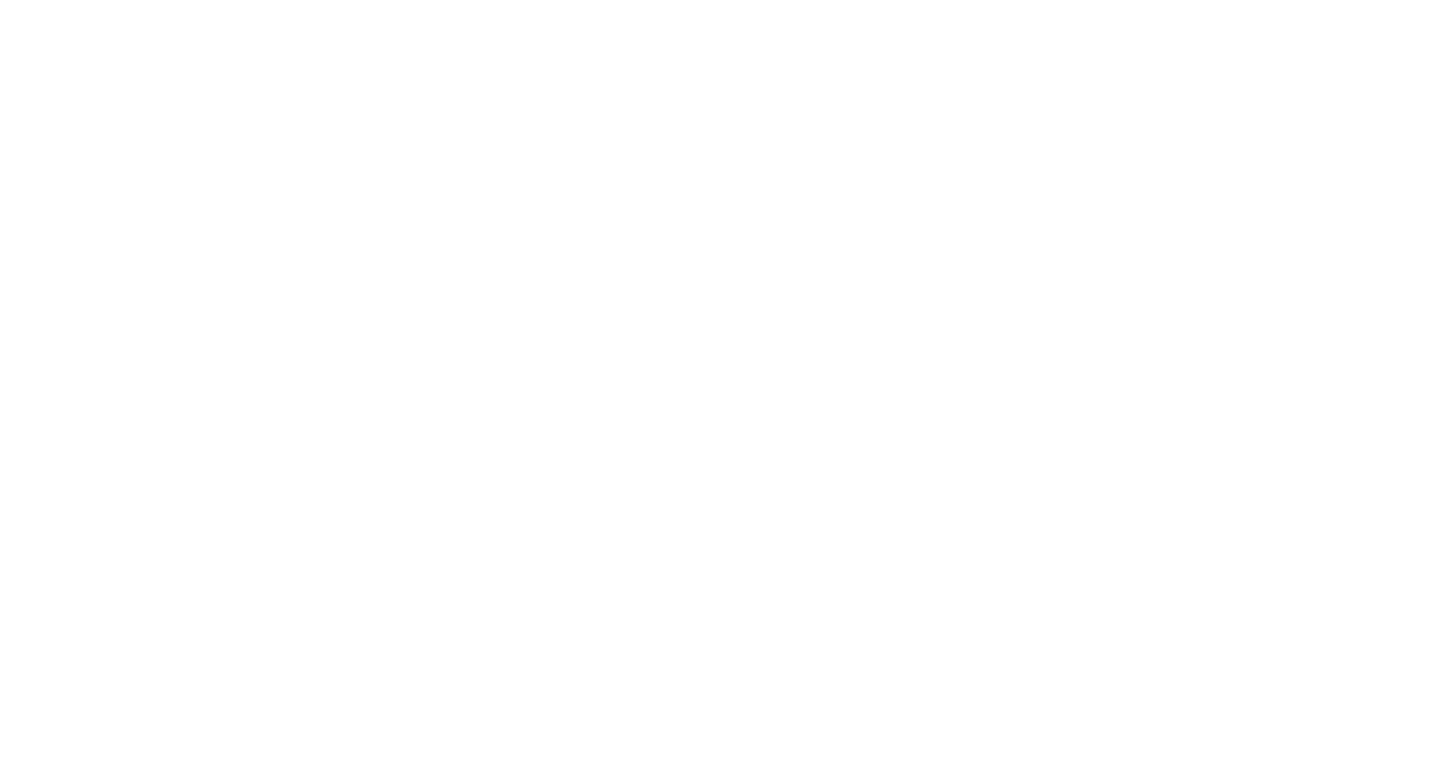 scroll, scrollTop: 0, scrollLeft: 0, axis: both 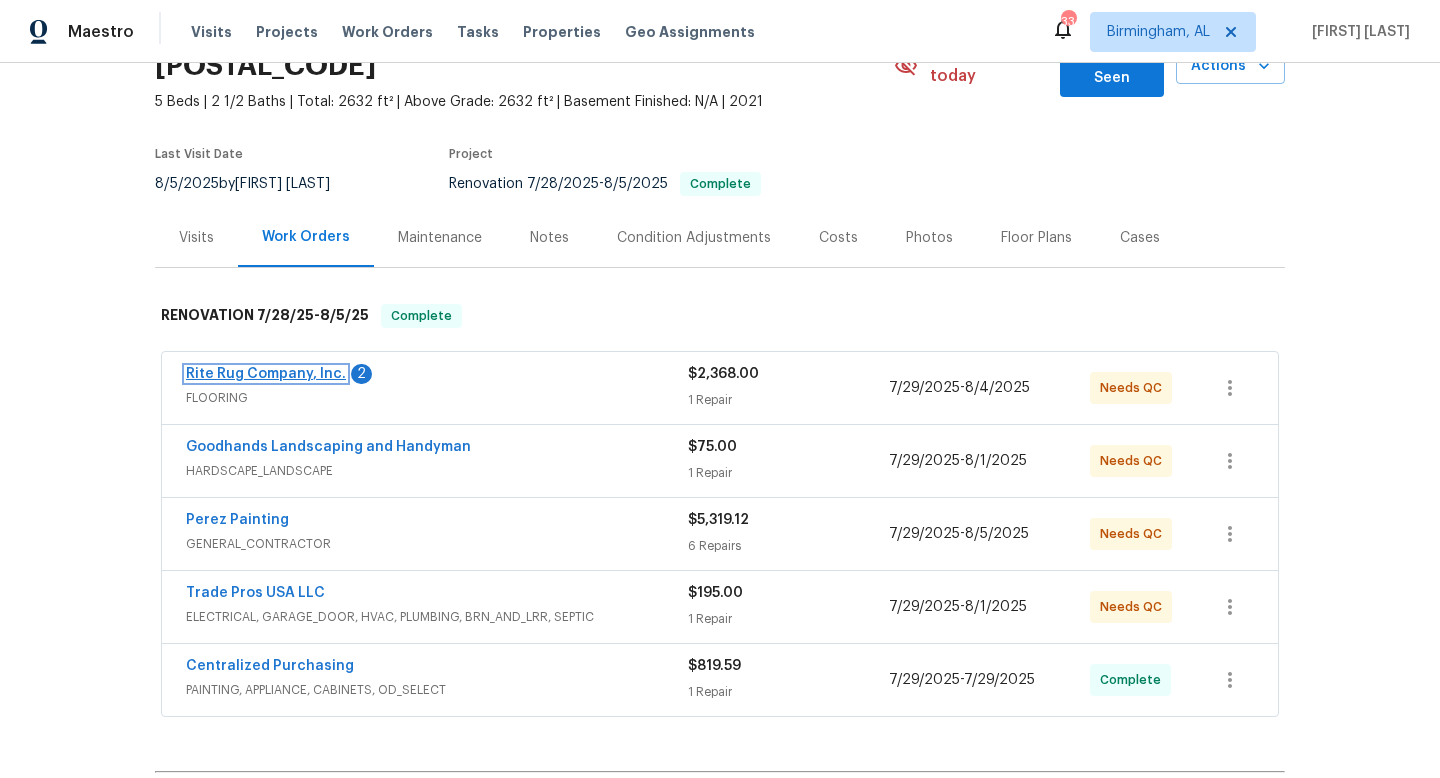 click on "Rite Rug Company, Inc." at bounding box center (266, 374) 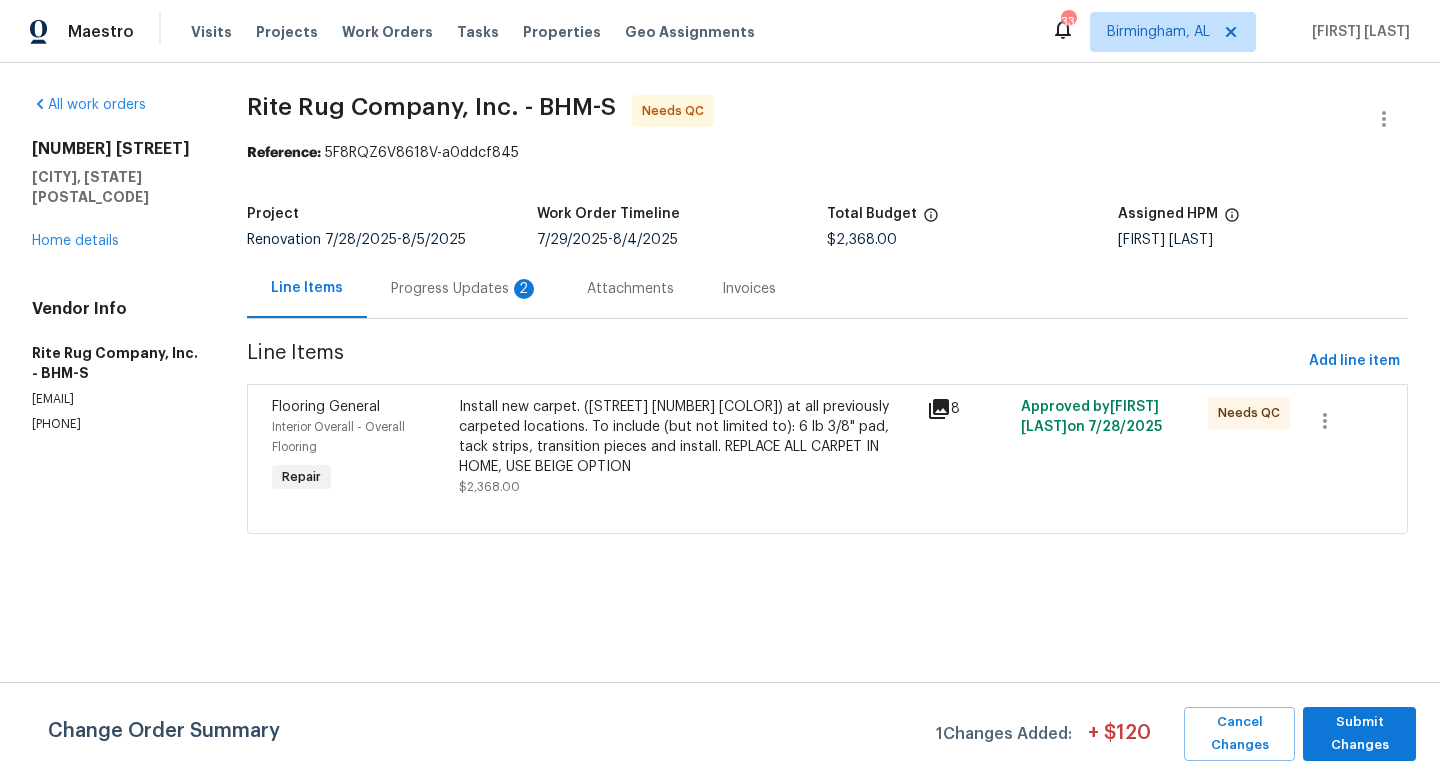 click on "Progress Updates 2" at bounding box center (465, 289) 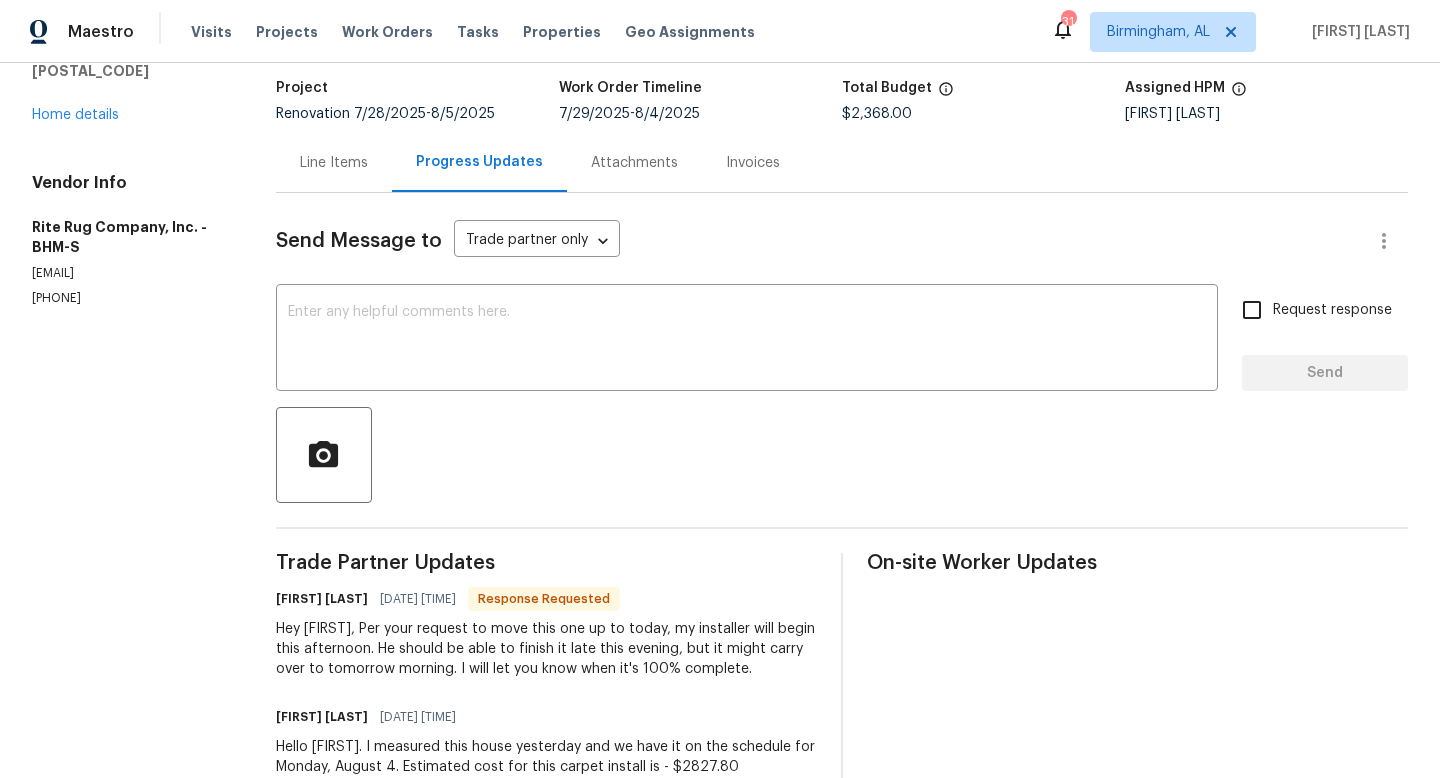 scroll, scrollTop: 182, scrollLeft: 0, axis: vertical 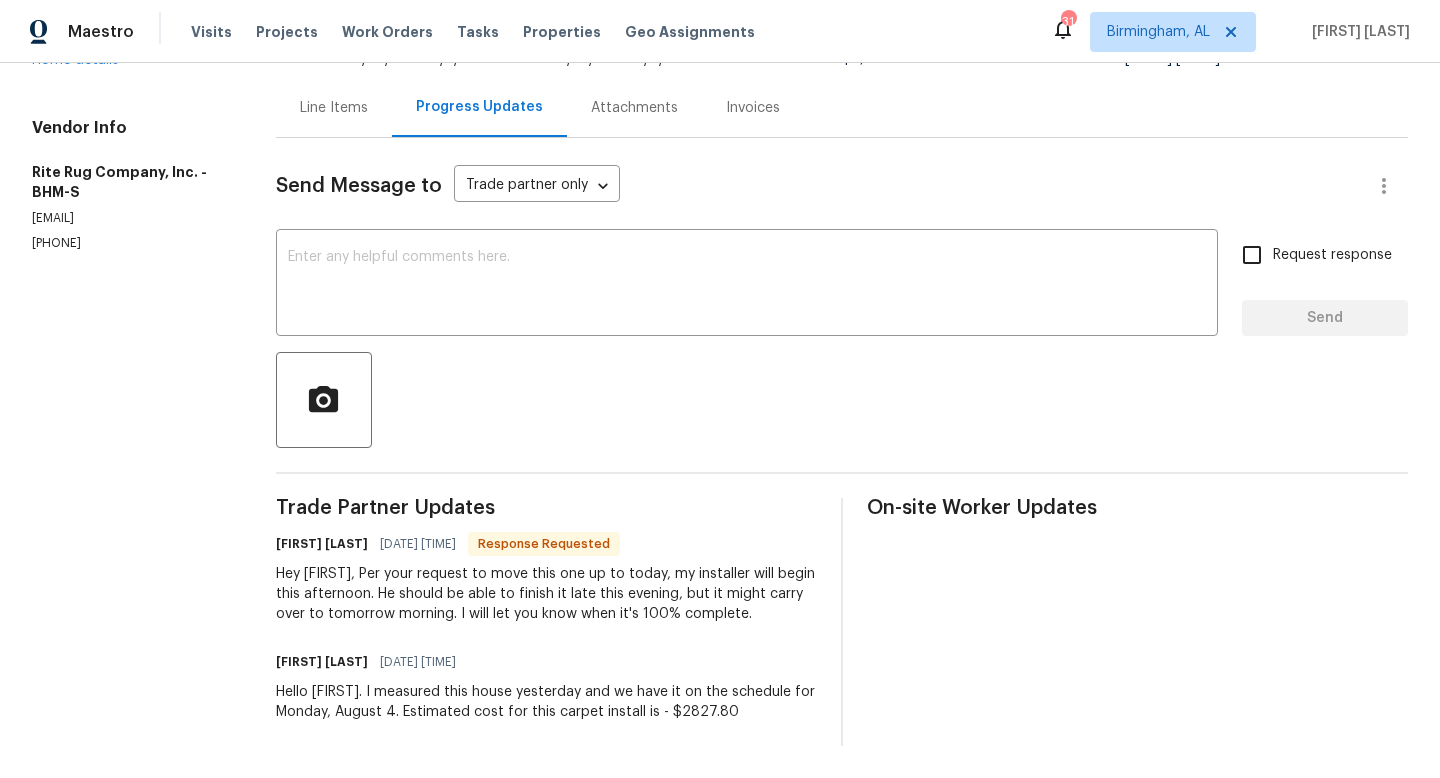 click on "Line Items" at bounding box center (334, 108) 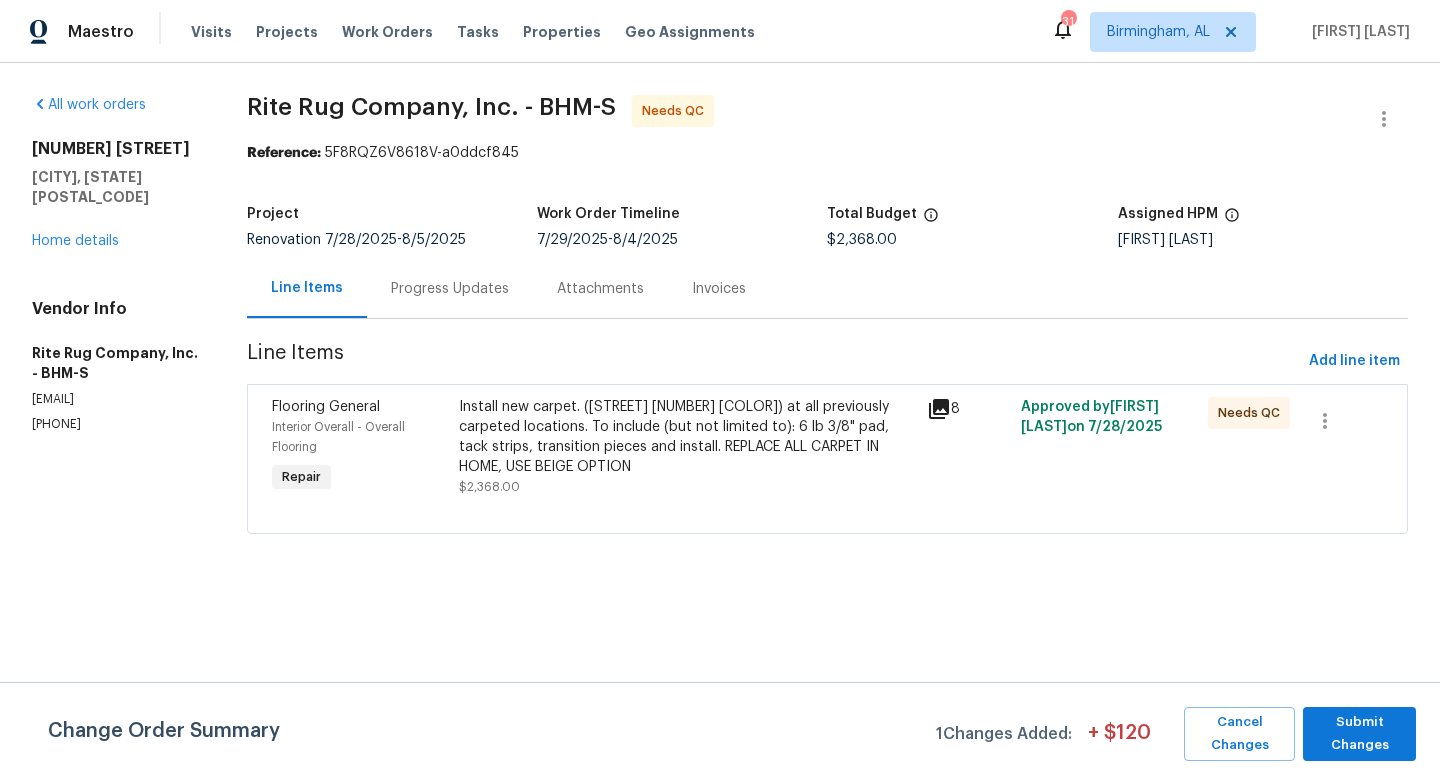 scroll, scrollTop: 0, scrollLeft: 0, axis: both 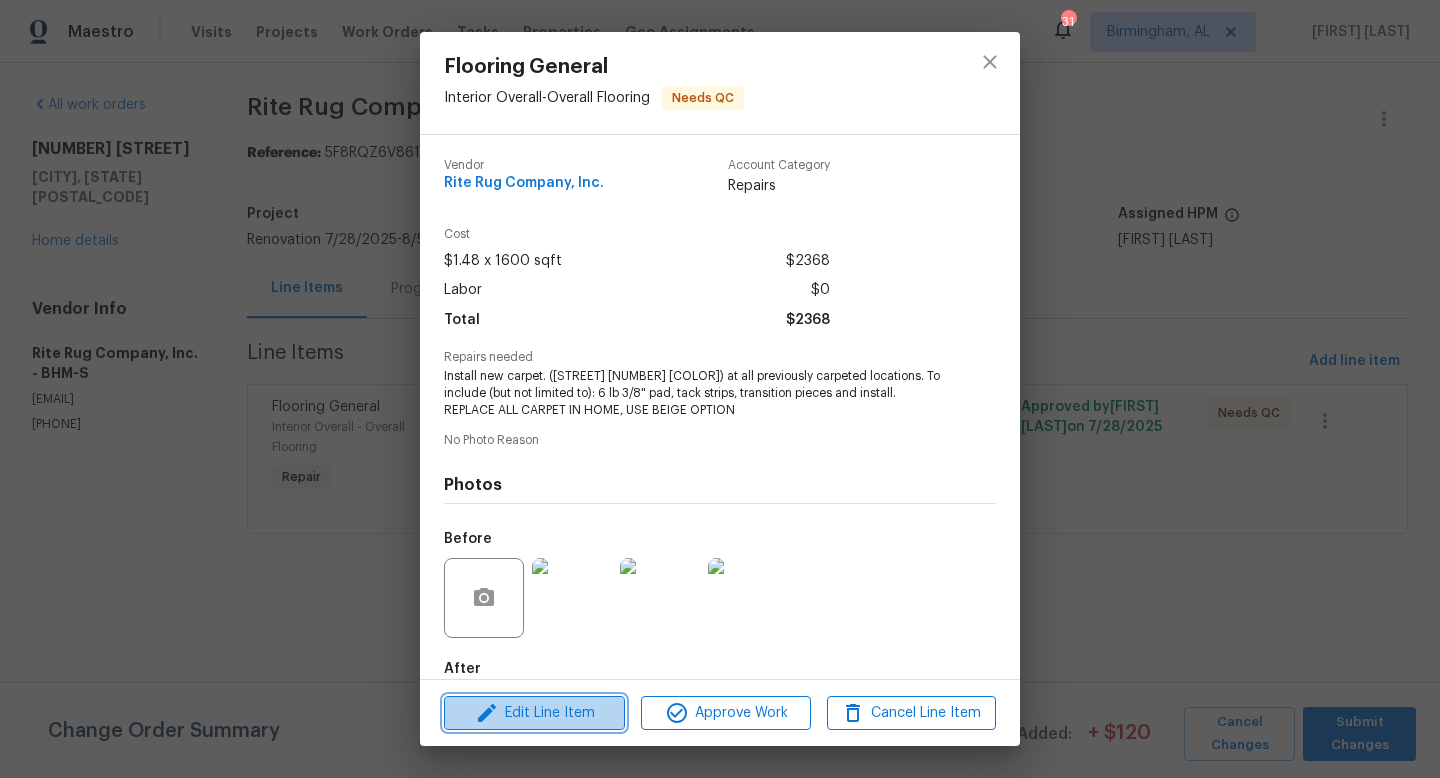 click on "Edit Line Item" at bounding box center [534, 713] 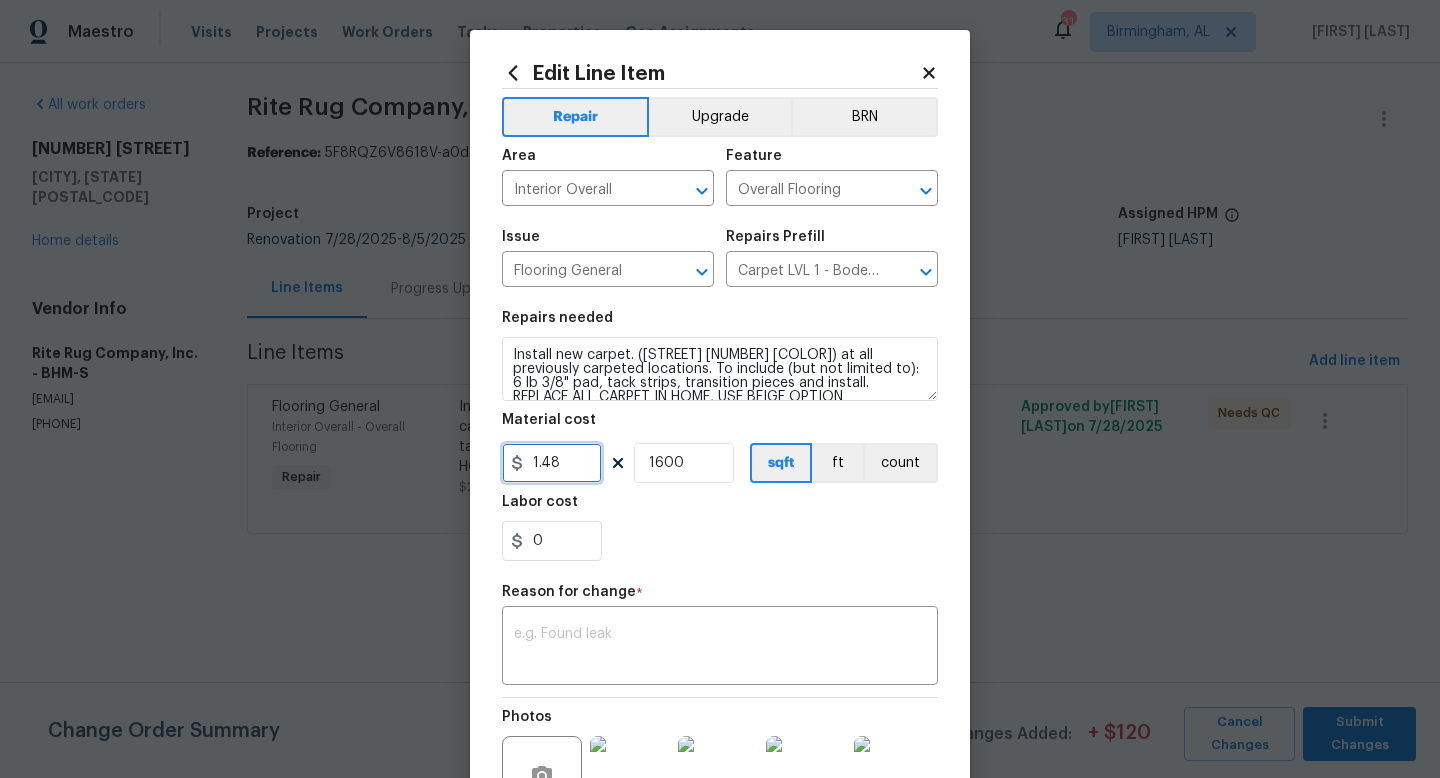 drag, startPoint x: 579, startPoint y: 475, endPoint x: 265, endPoint y: 392, distance: 324.78455 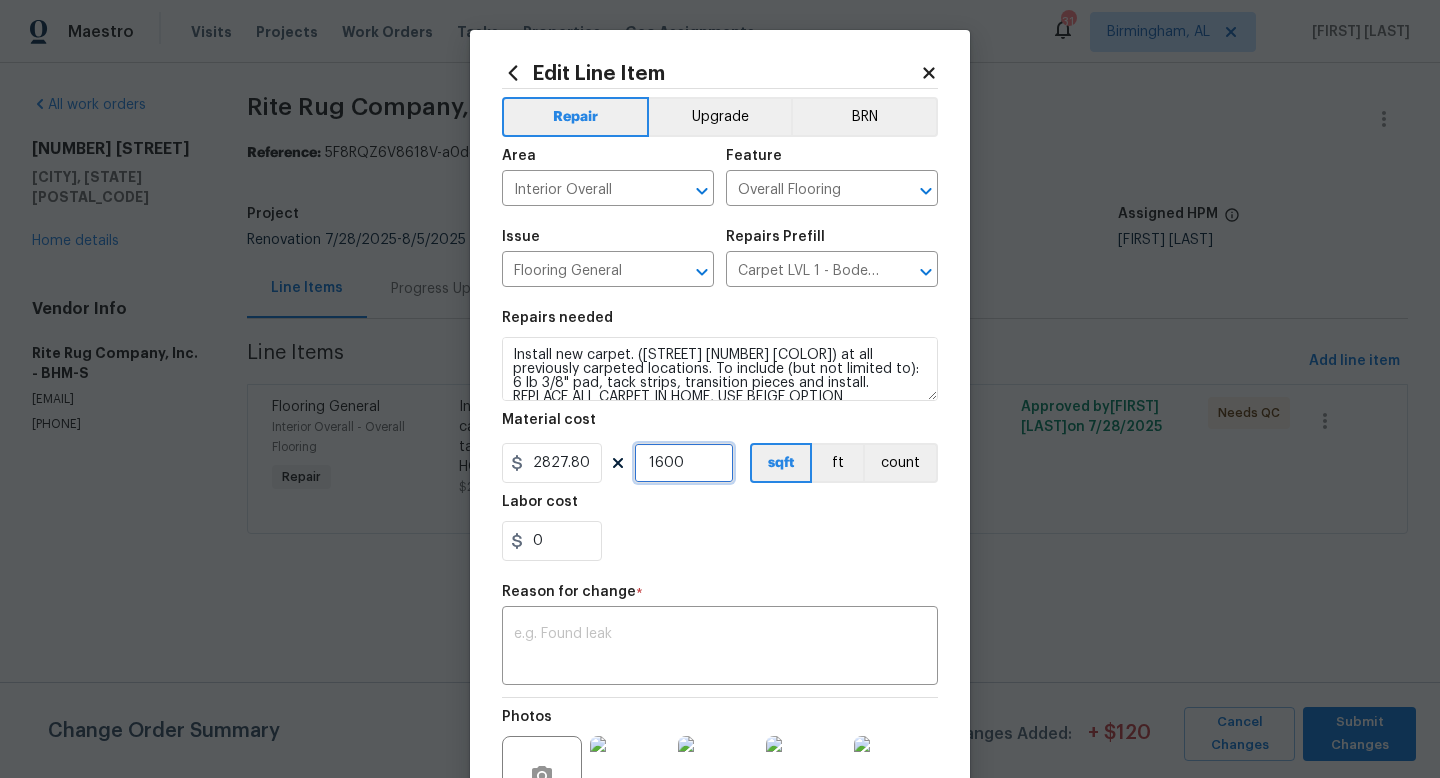 type on "2827.8" 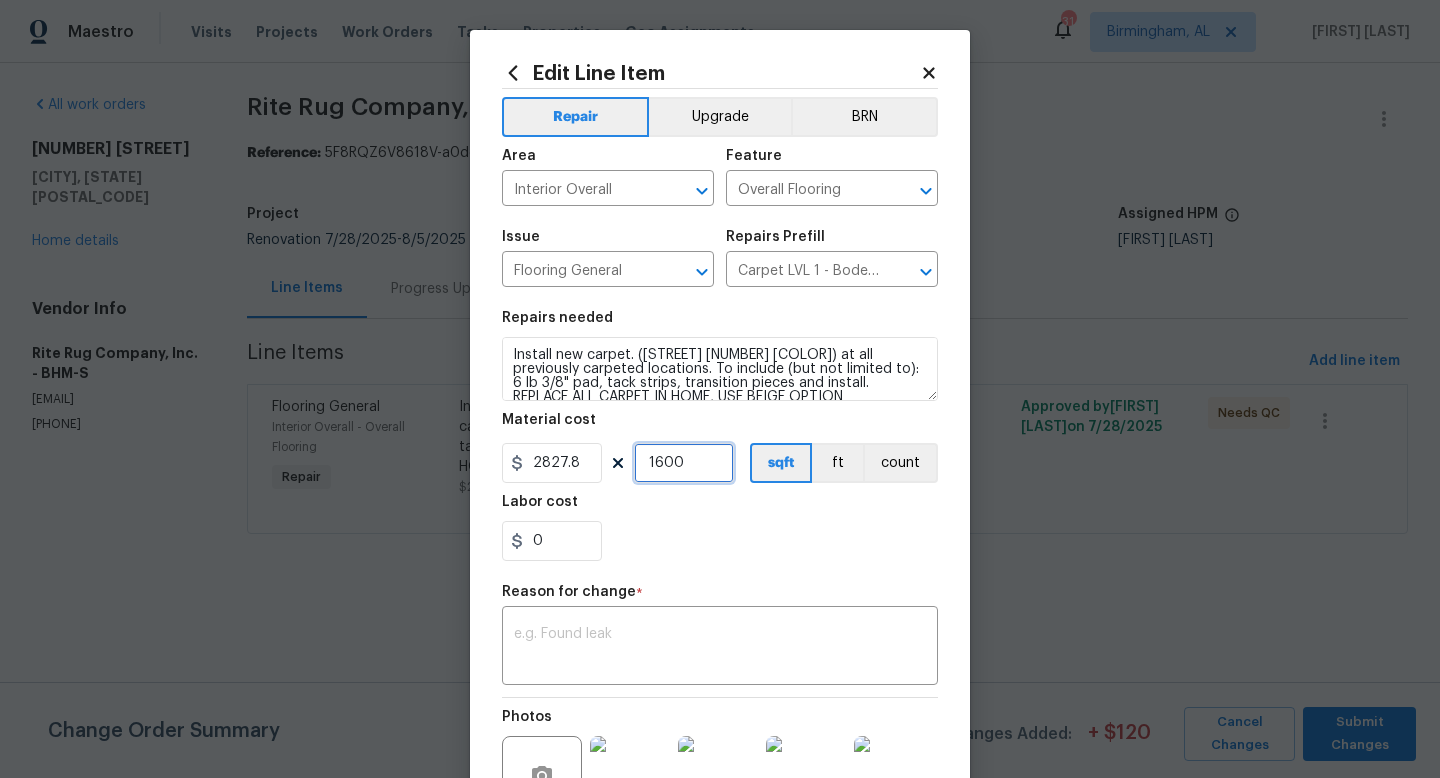 click on "1600" at bounding box center (684, 463) 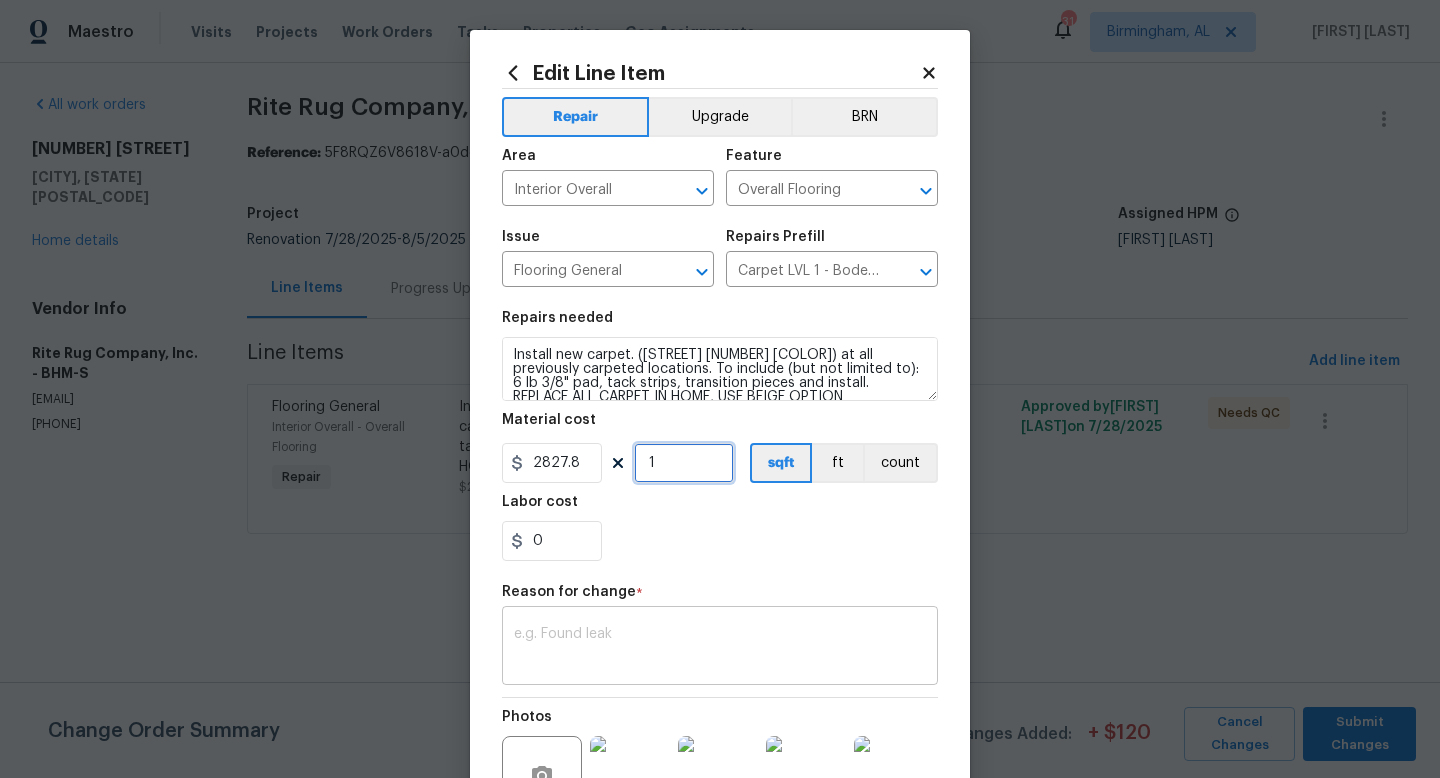type on "1" 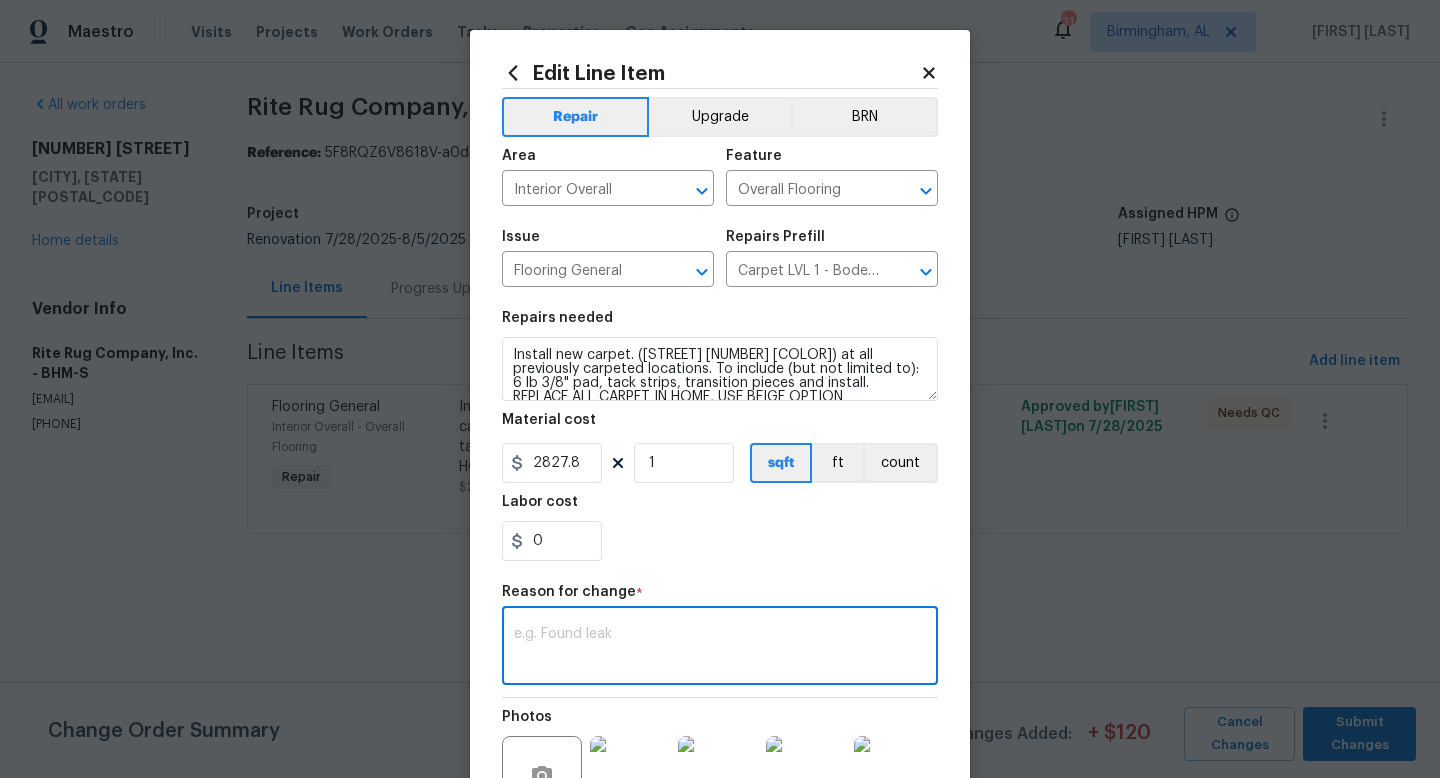 click at bounding box center (720, 648) 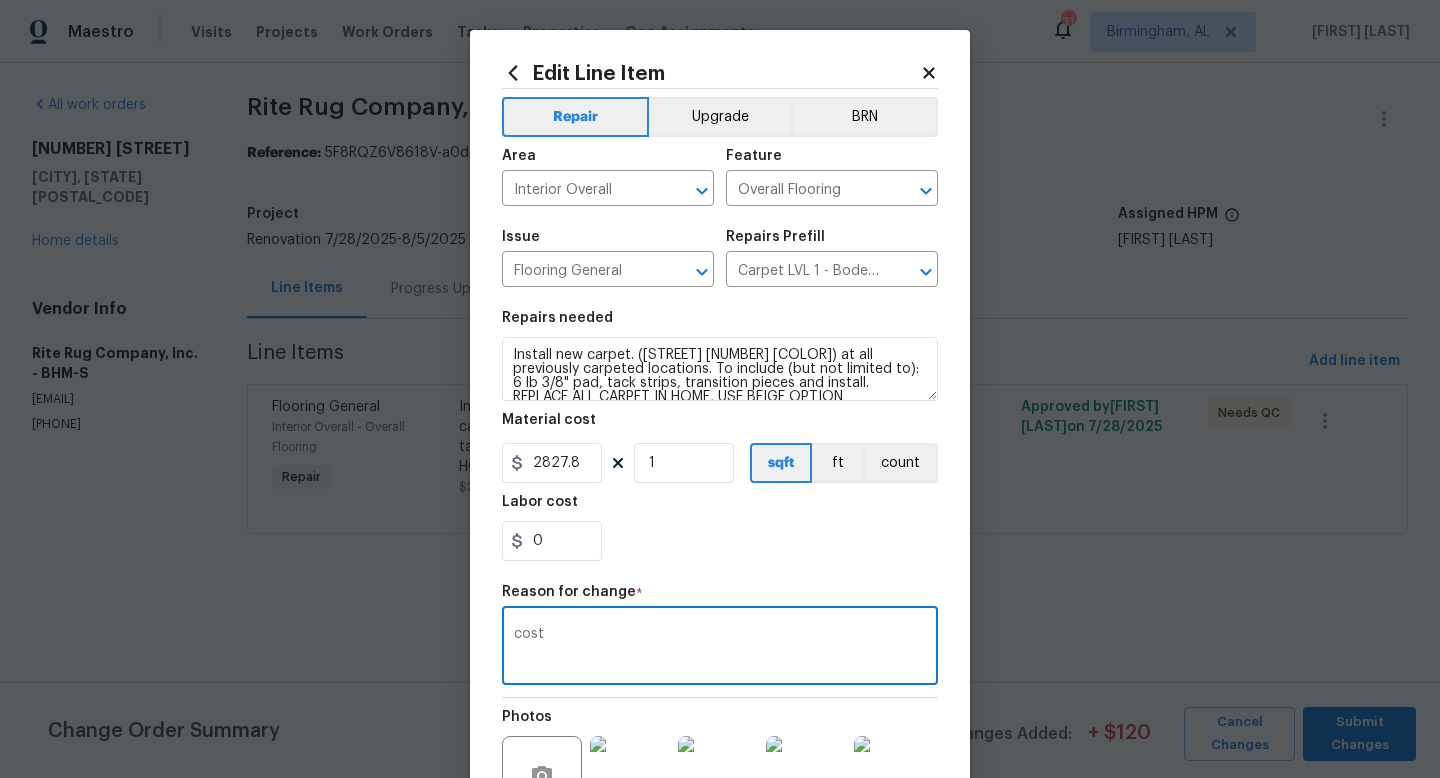 type on "cost" 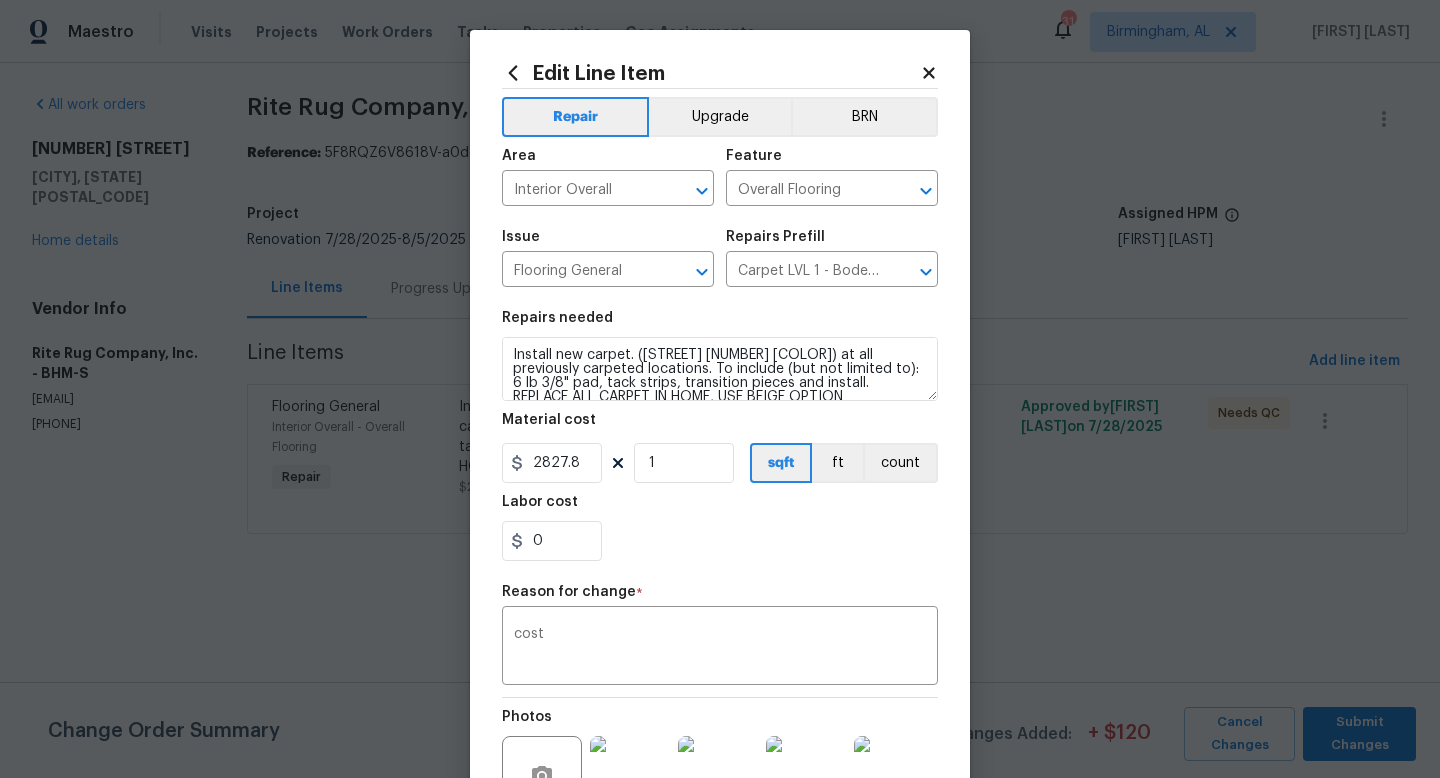 click on "0" at bounding box center [720, 541] 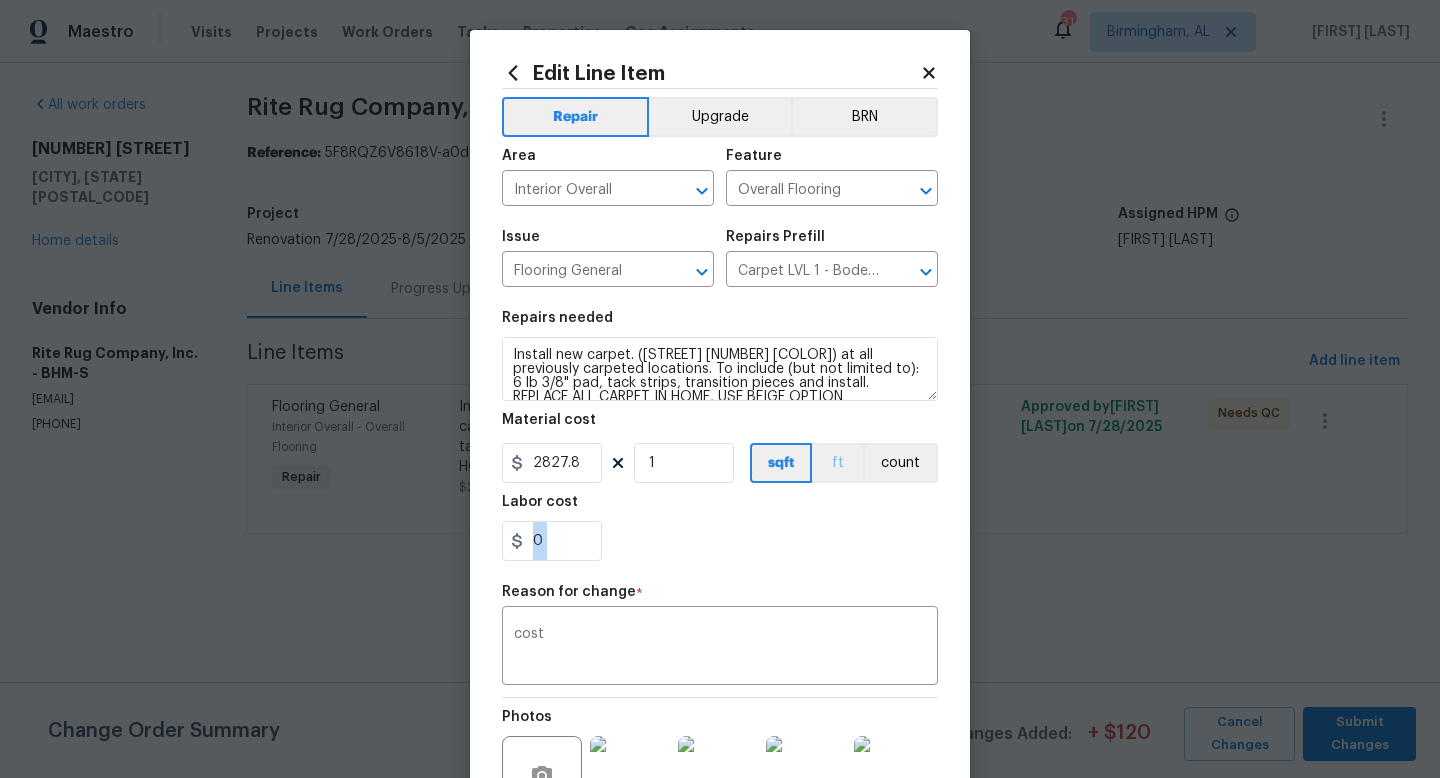 drag, startPoint x: 813, startPoint y: 549, endPoint x: 813, endPoint y: 472, distance: 77 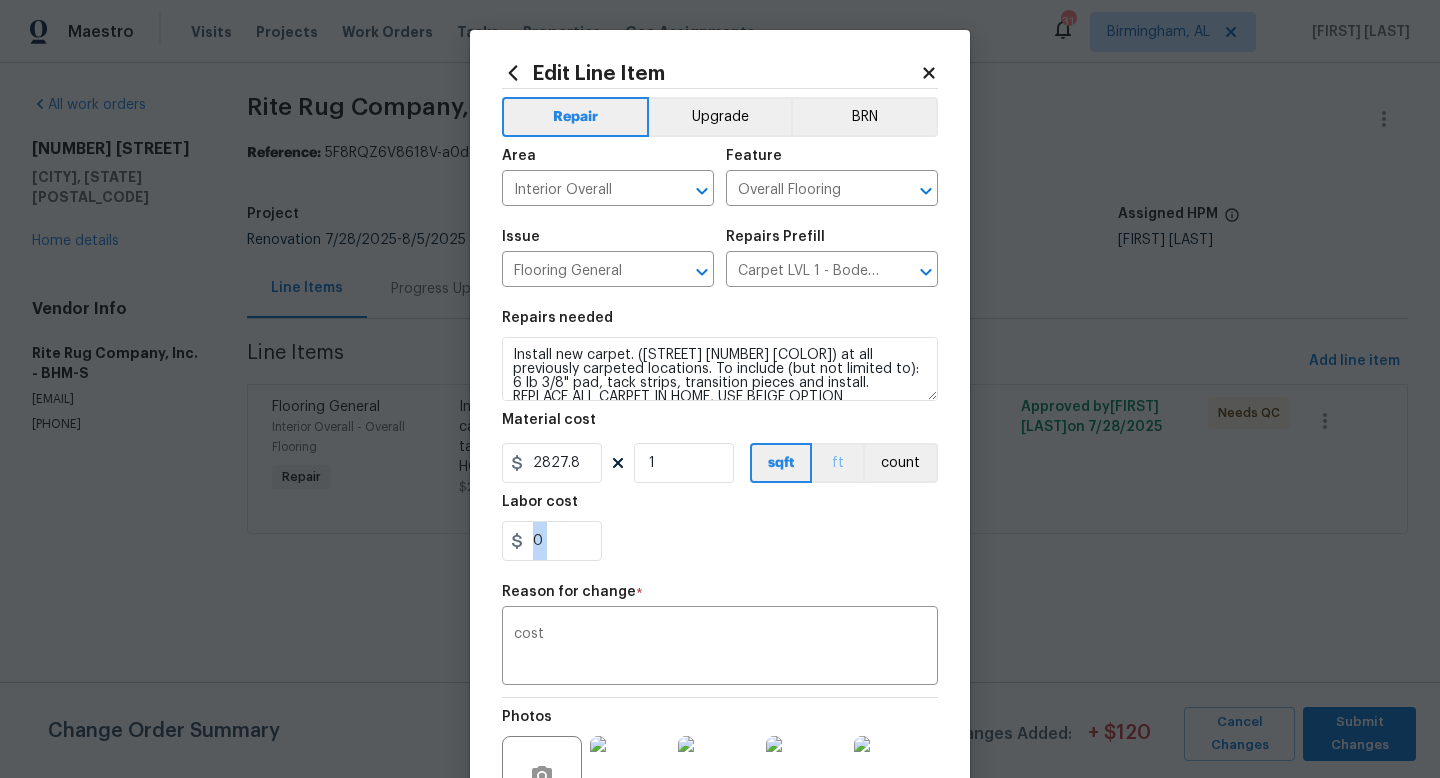 click on "Repairs needed Install new carpet. (Bodenger Way 749 Bird Bath, Beige) at all previously carpeted locations. To include (but not limited to): 6 lb 3/8" pad, tack strips, transition pieces and install. REPLACE ALL CARPET IN HOME, USE BEIGE OPTION Material cost 2827.8 1 sqft ft count Labor cost 0" at bounding box center [720, 436] 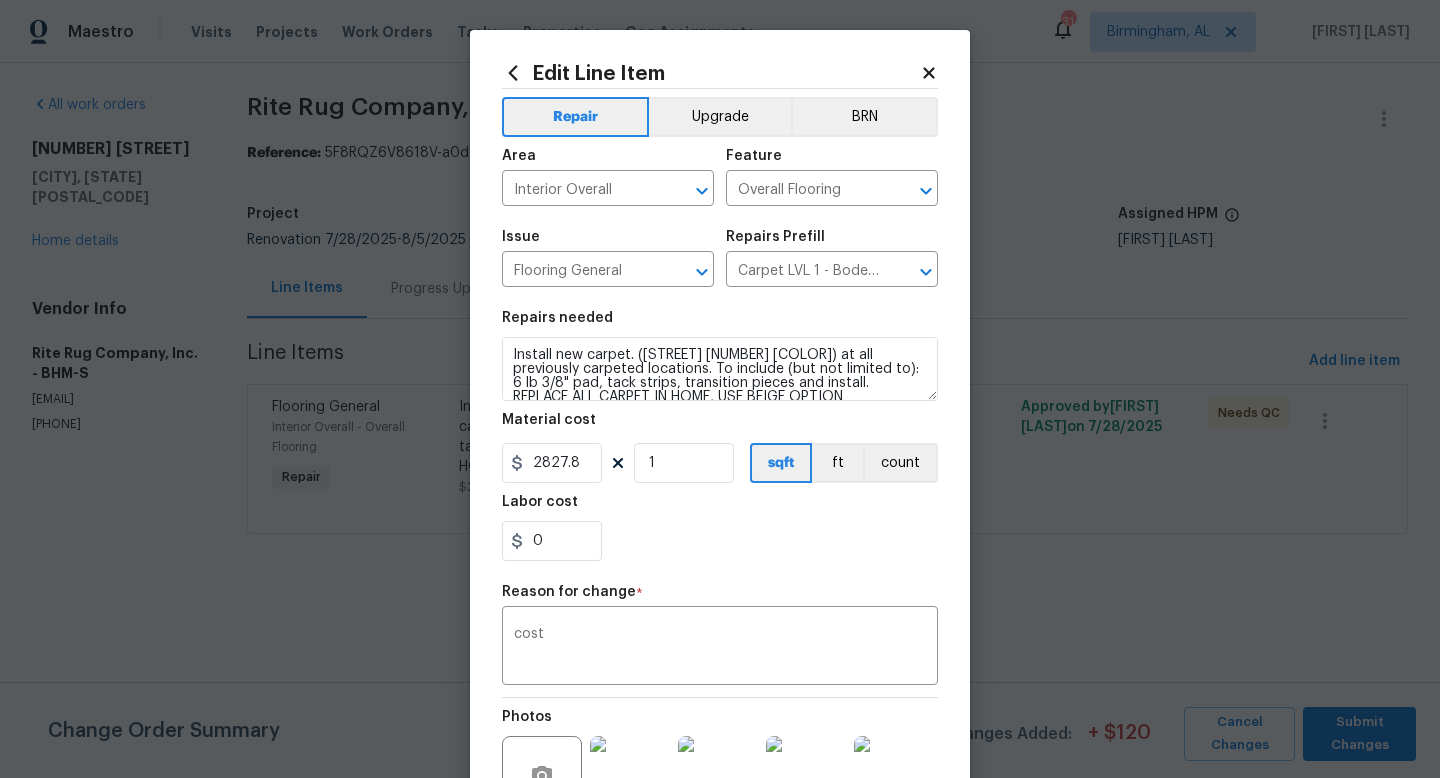 click on "0" at bounding box center (720, 541) 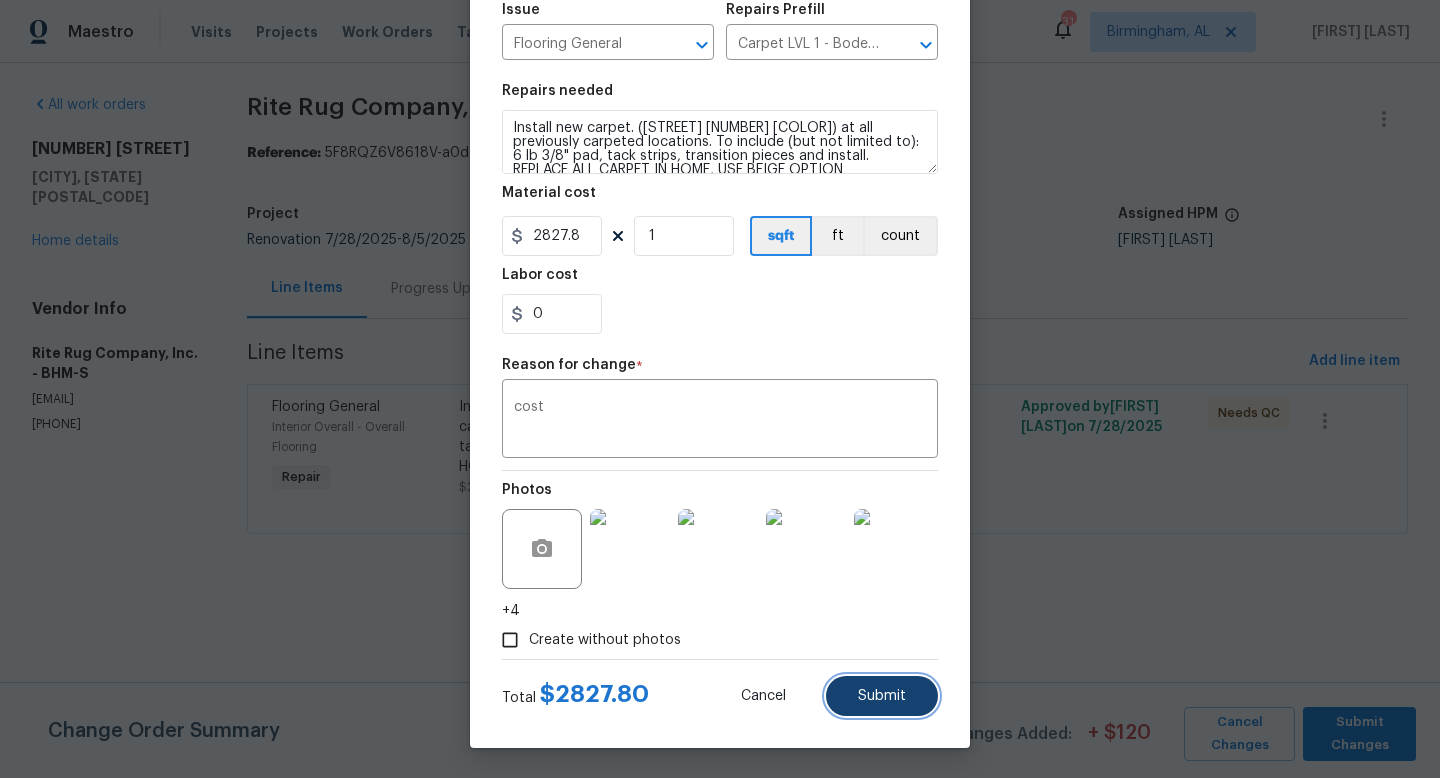 click on "Submit" at bounding box center [882, 696] 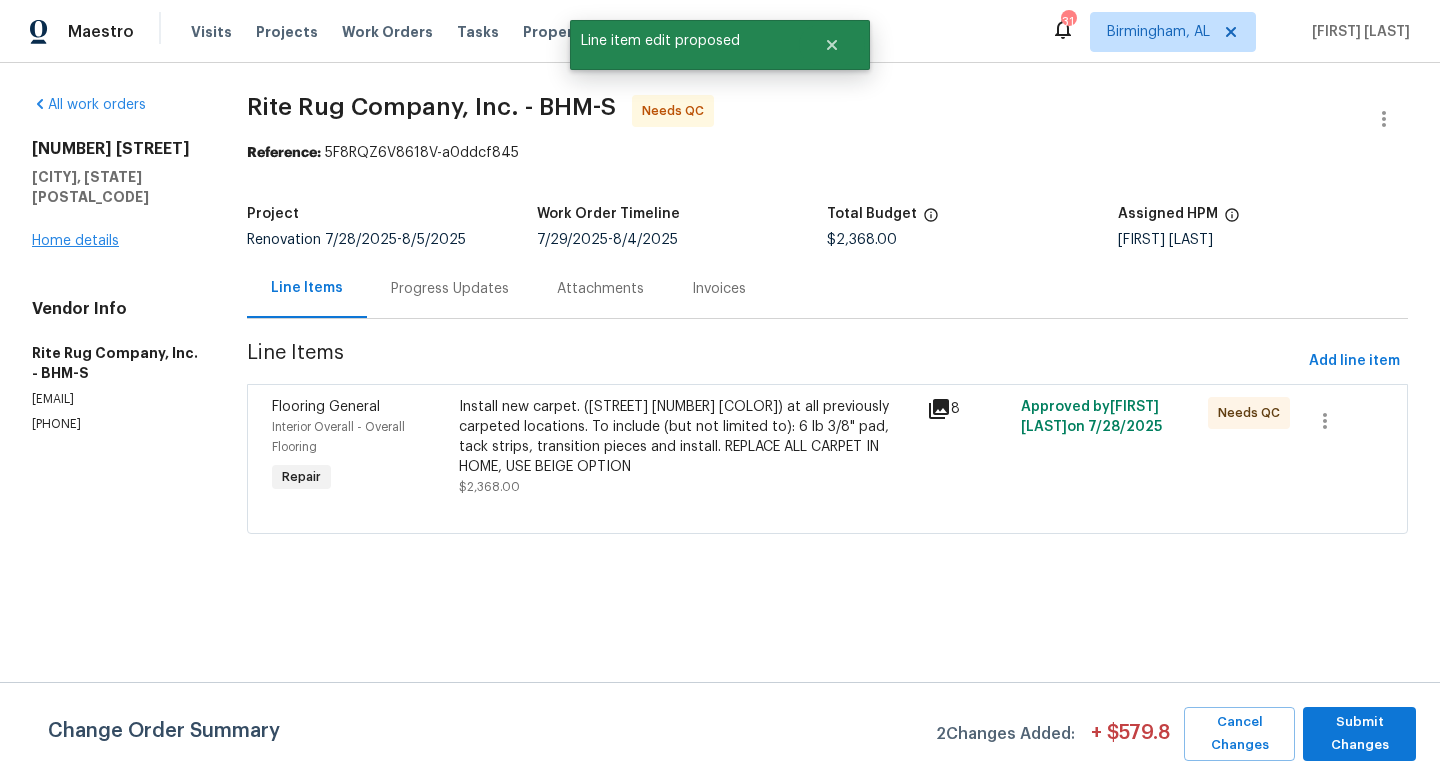scroll, scrollTop: 0, scrollLeft: 0, axis: both 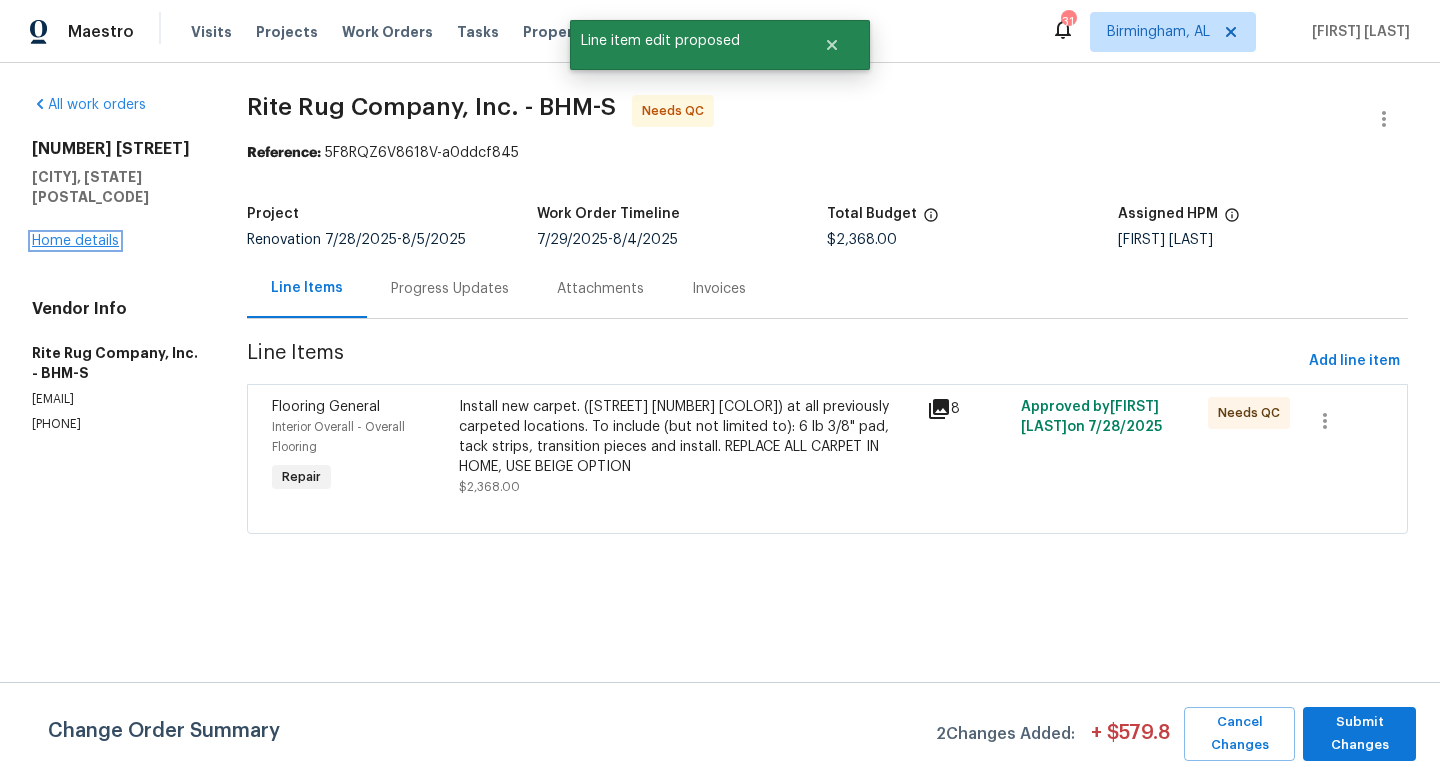 click on "Home details" at bounding box center (75, 241) 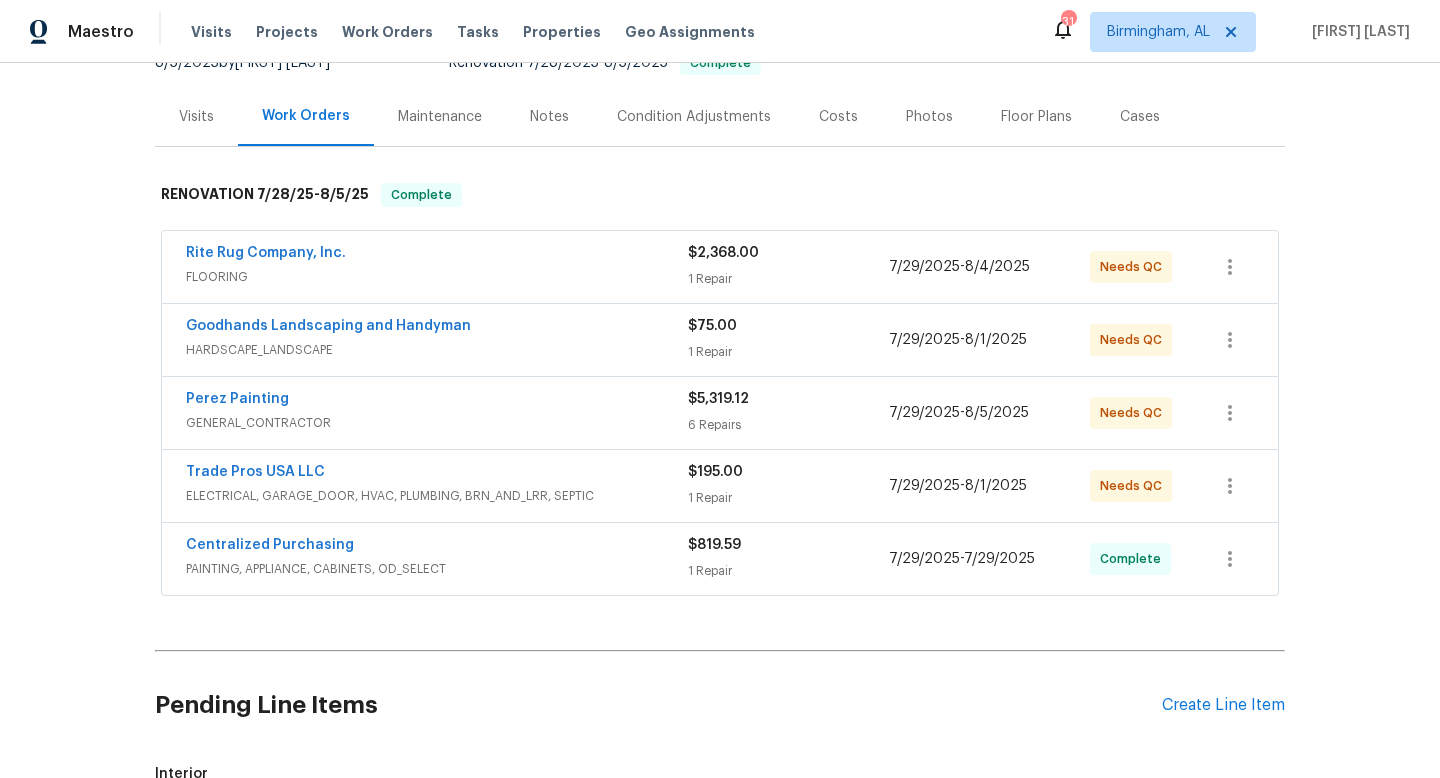 scroll, scrollTop: 234, scrollLeft: 0, axis: vertical 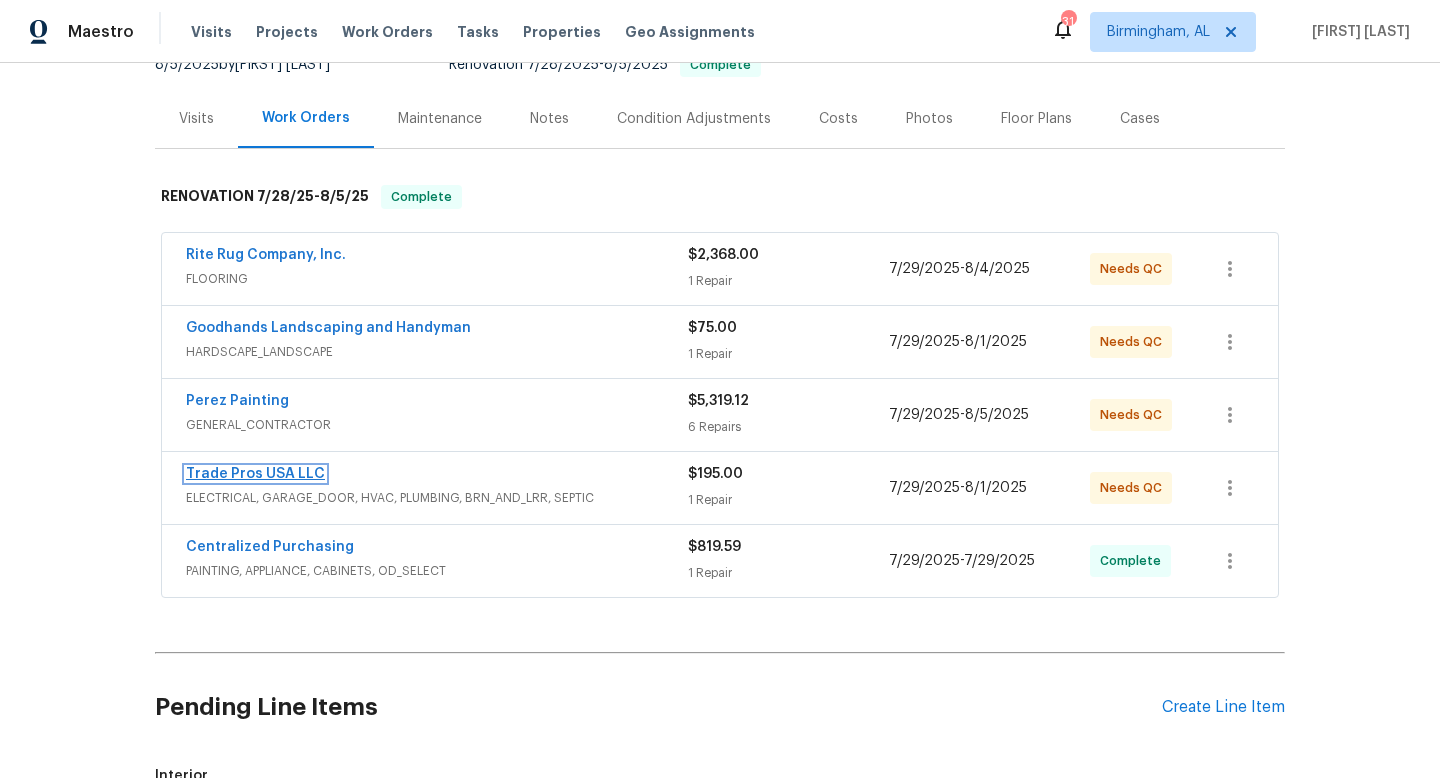 click on "Trade Pros USA LLC" at bounding box center (255, 474) 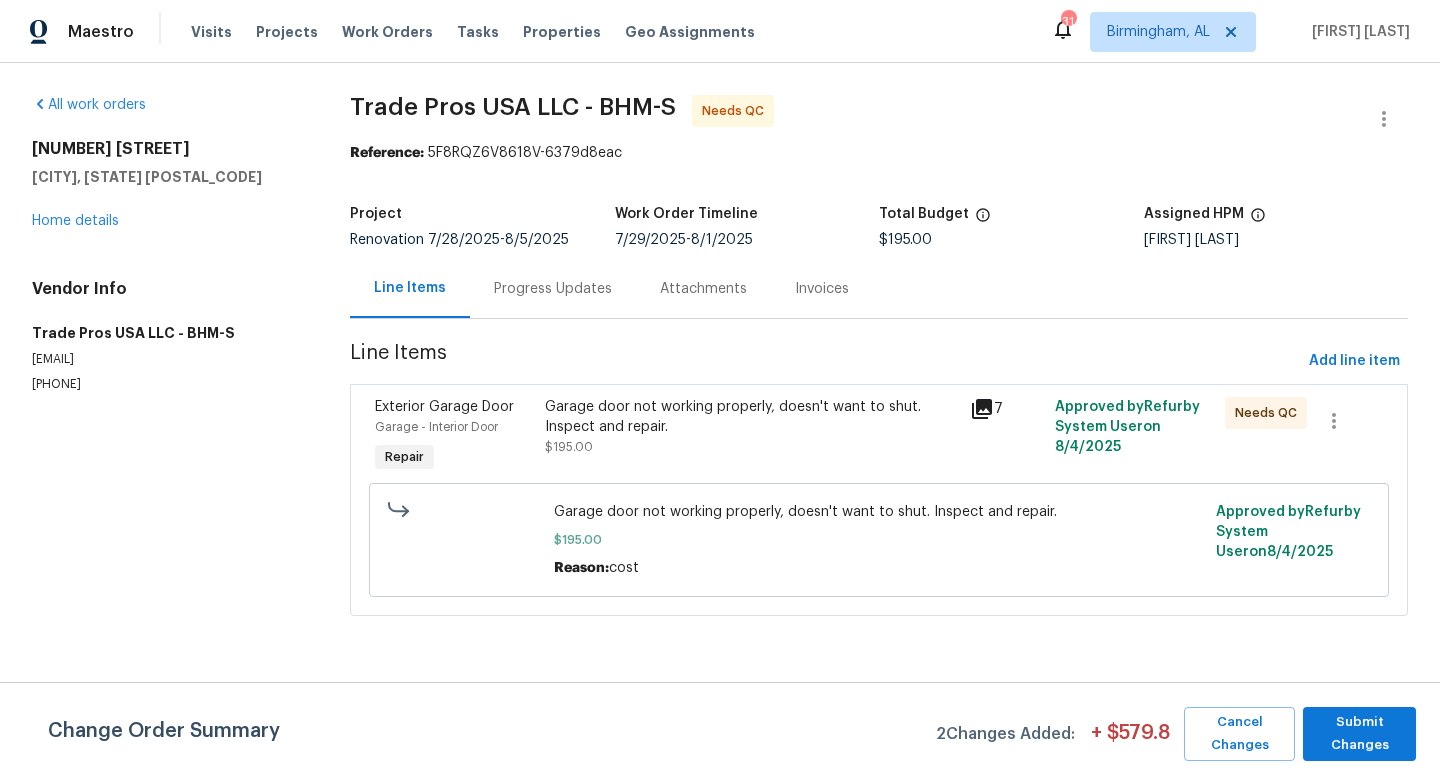 click on "Progress Updates" at bounding box center [553, 289] 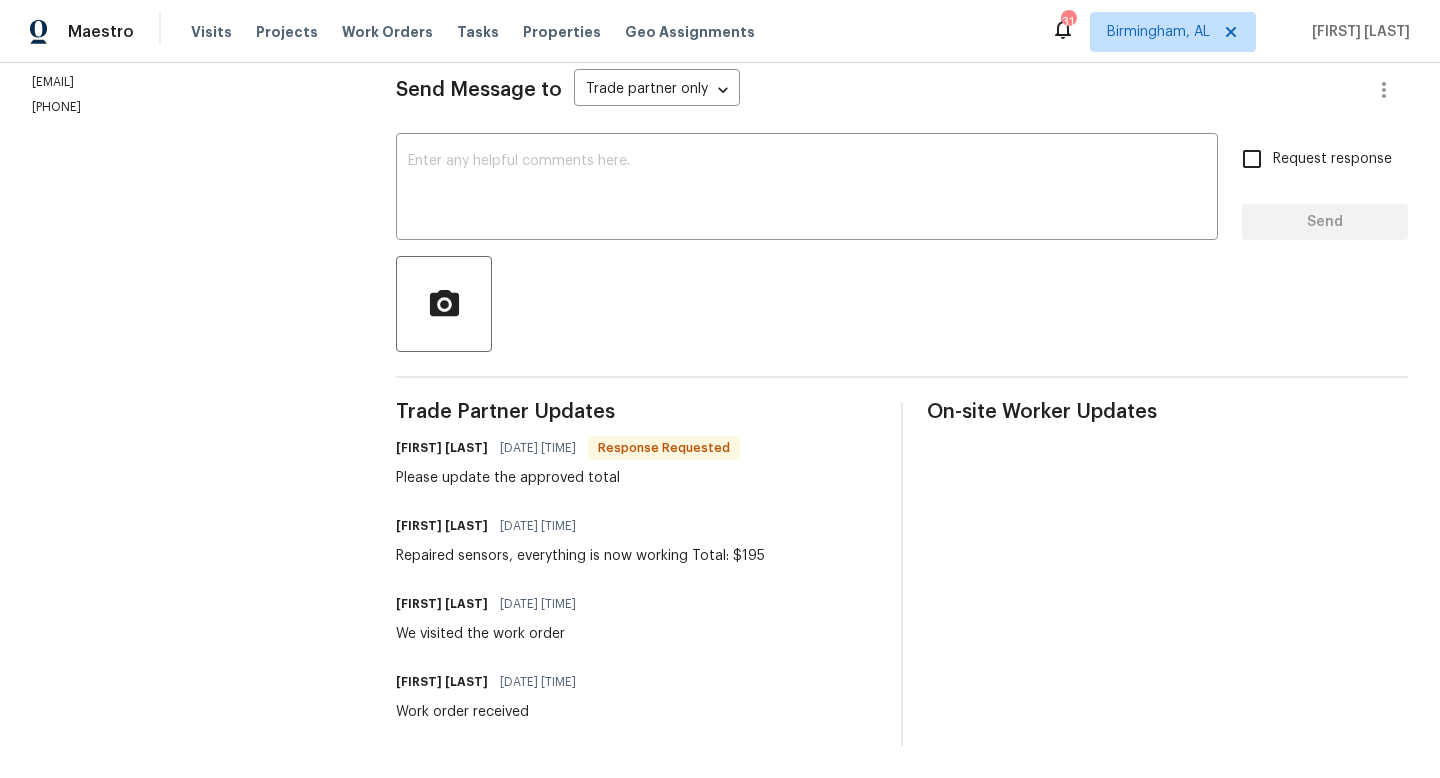 scroll, scrollTop: 0, scrollLeft: 0, axis: both 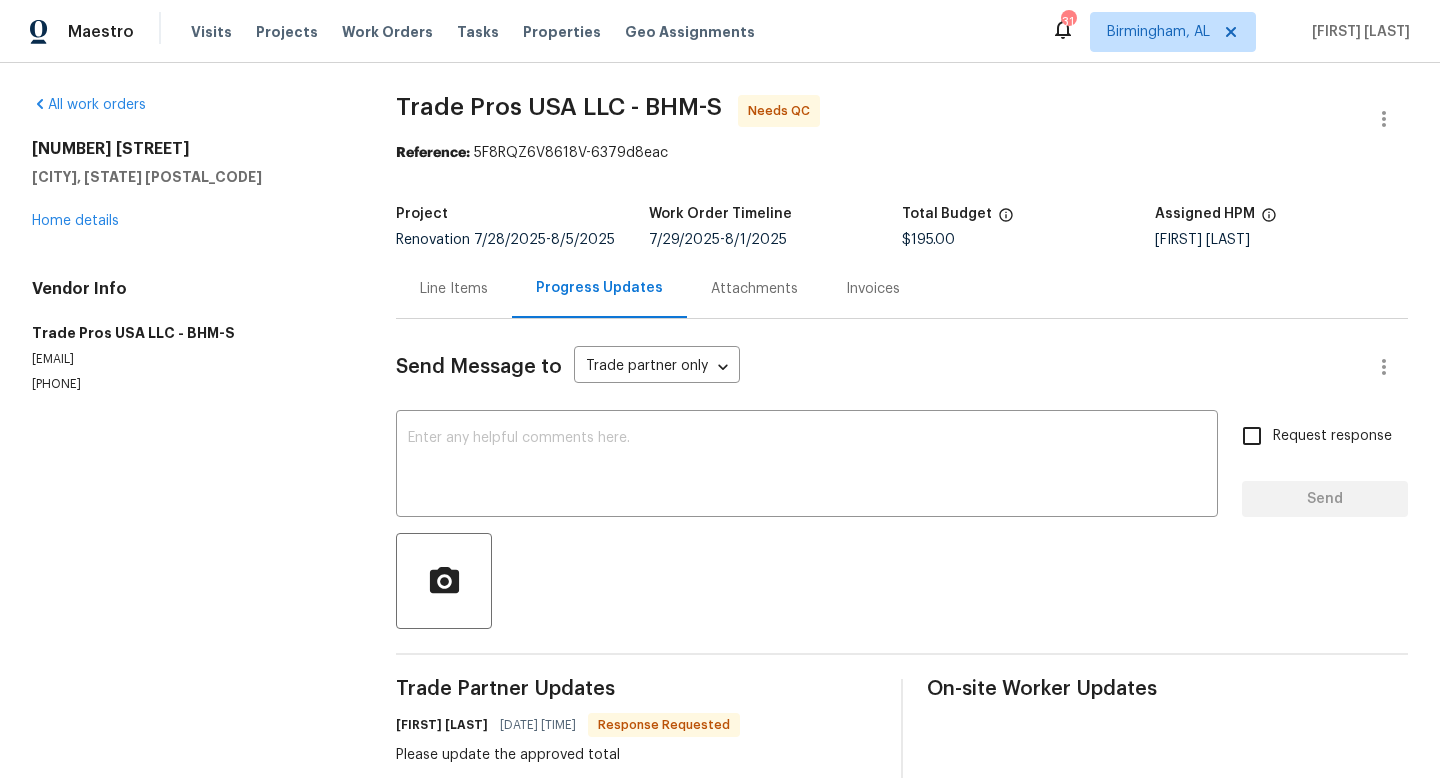 click on "Line Items" at bounding box center [454, 289] 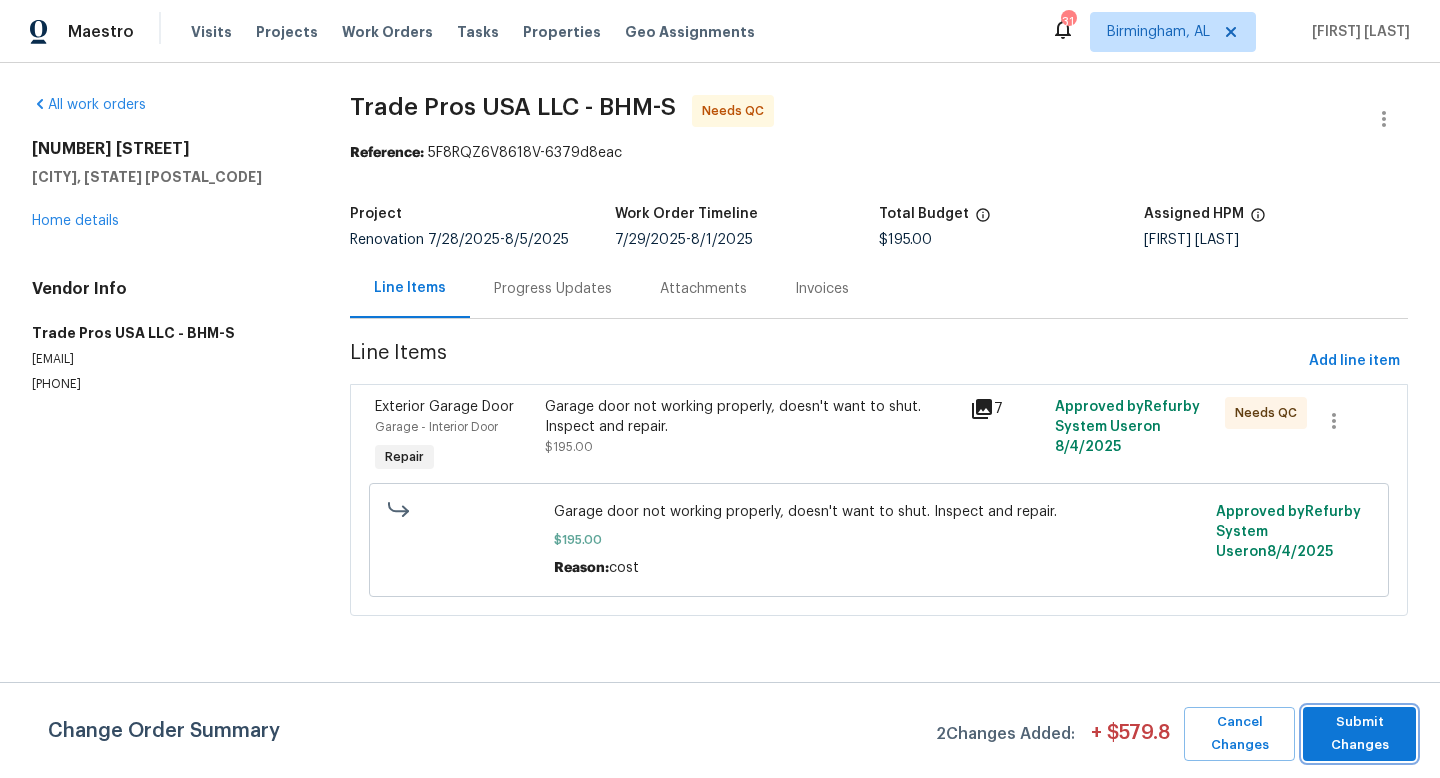 click on "Submit Changes" at bounding box center (1359, 734) 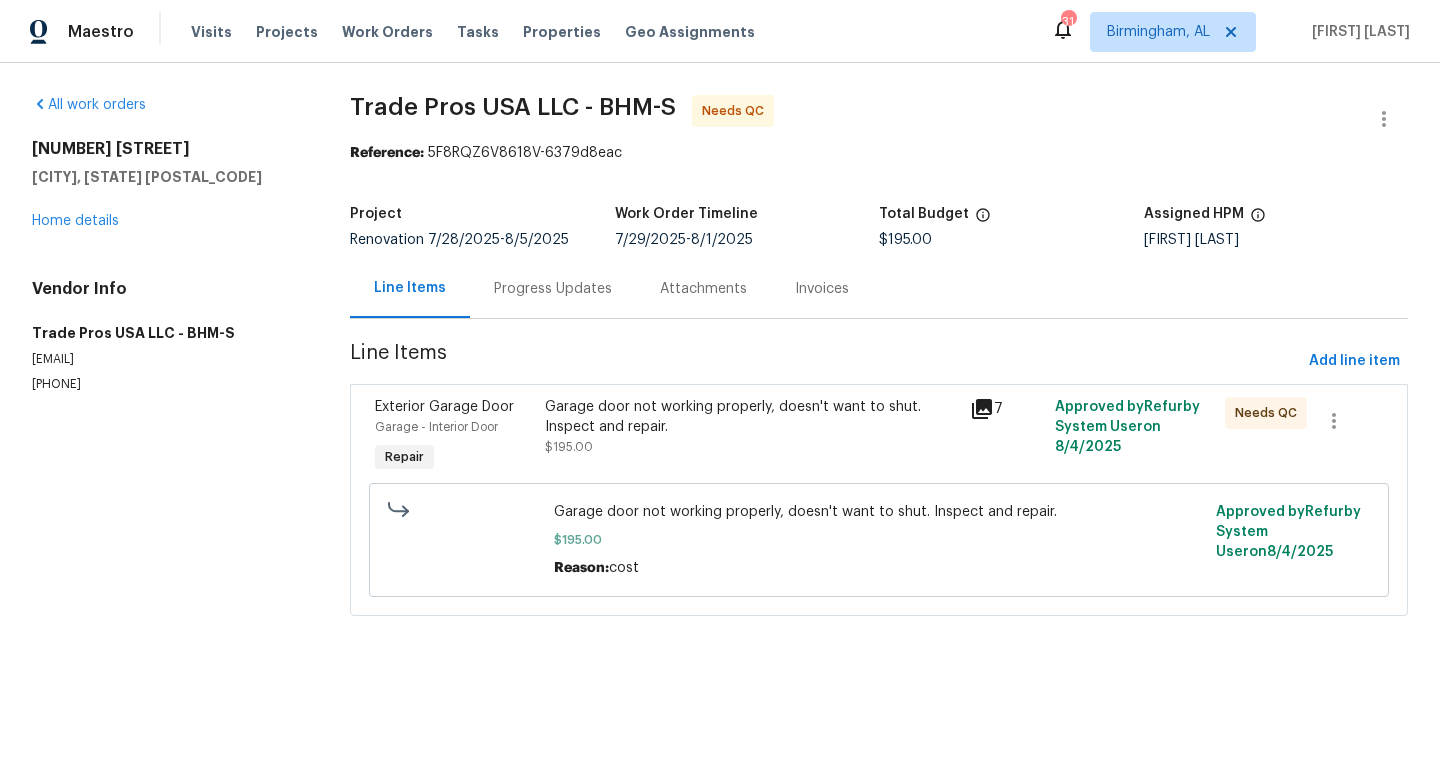 click on "$195.00" at bounding box center [569, 447] 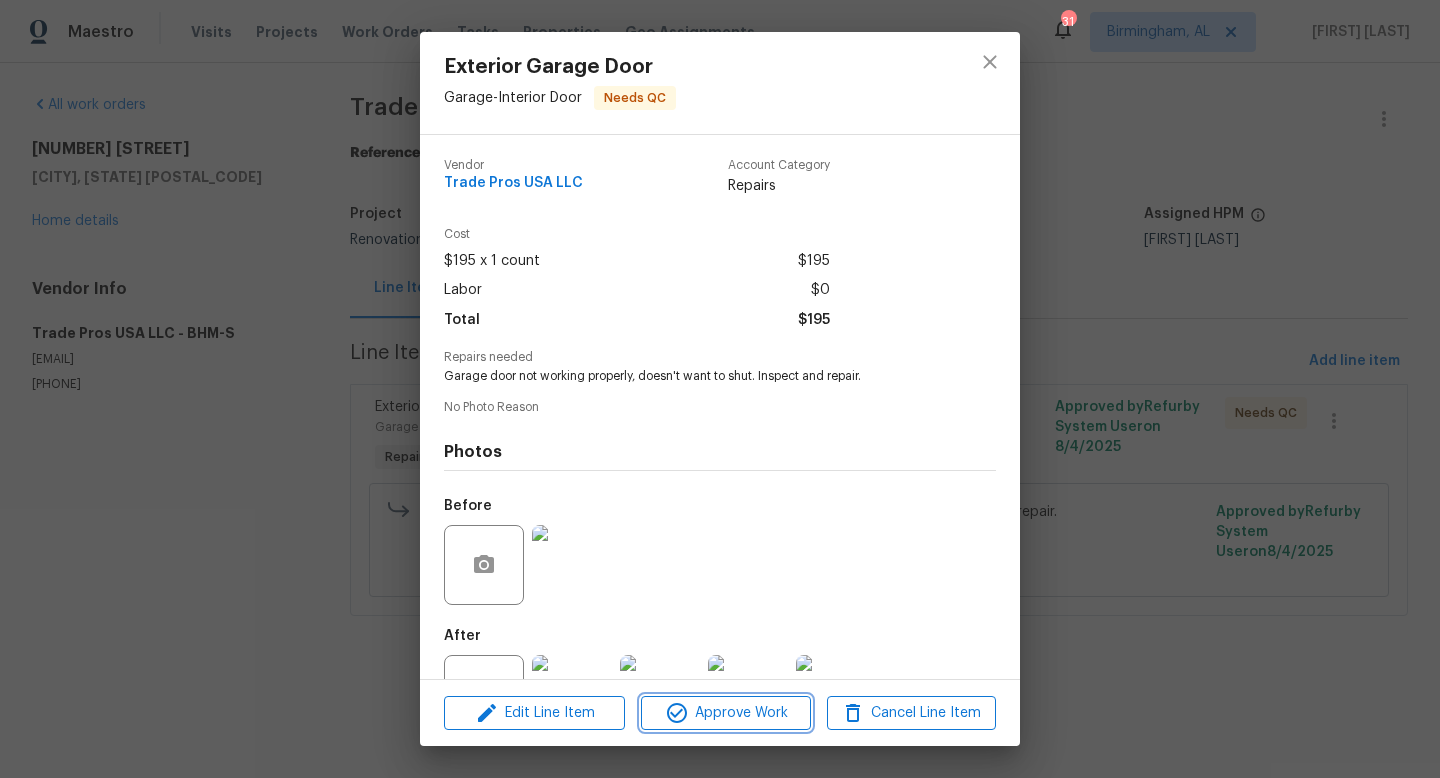 click on "Approve Work" at bounding box center [725, 713] 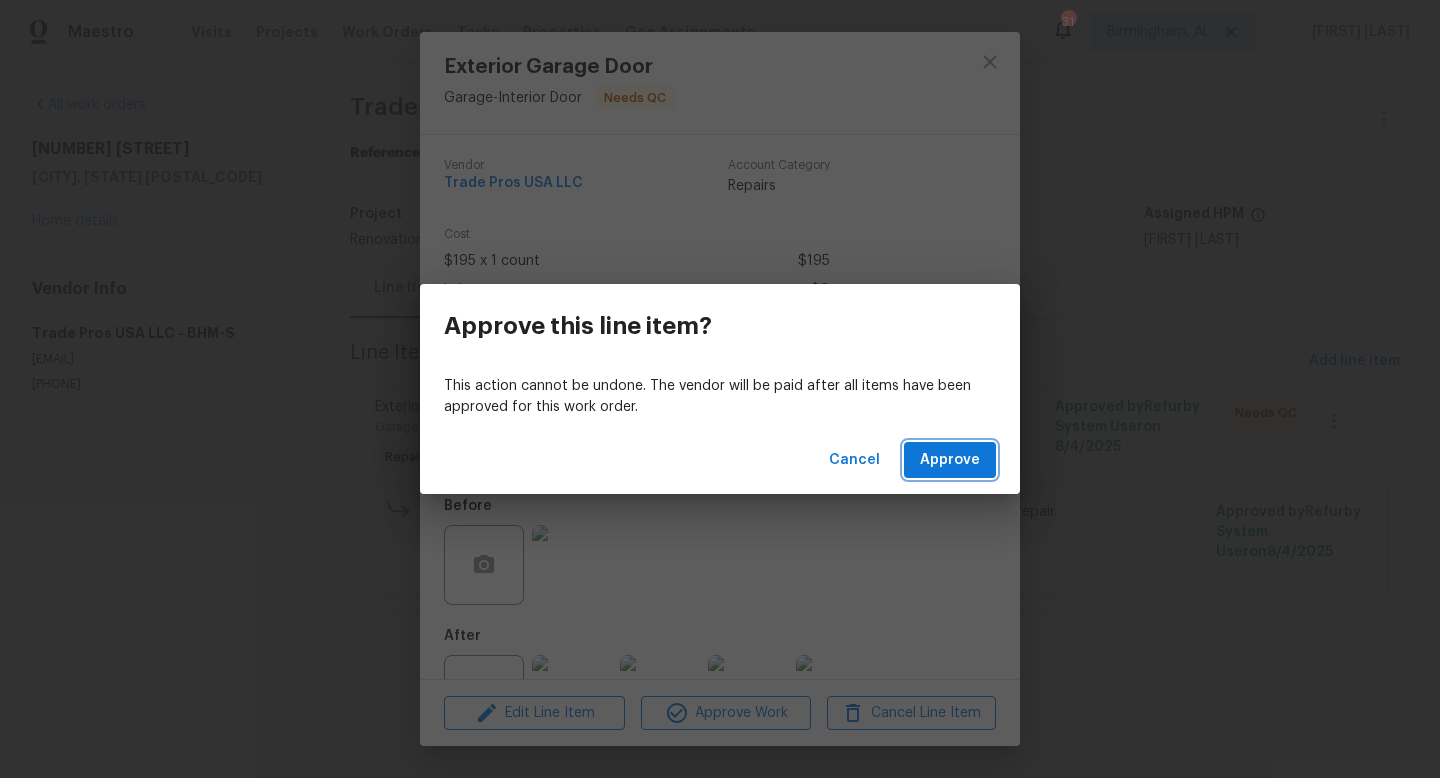 click on "Approve" at bounding box center [950, 460] 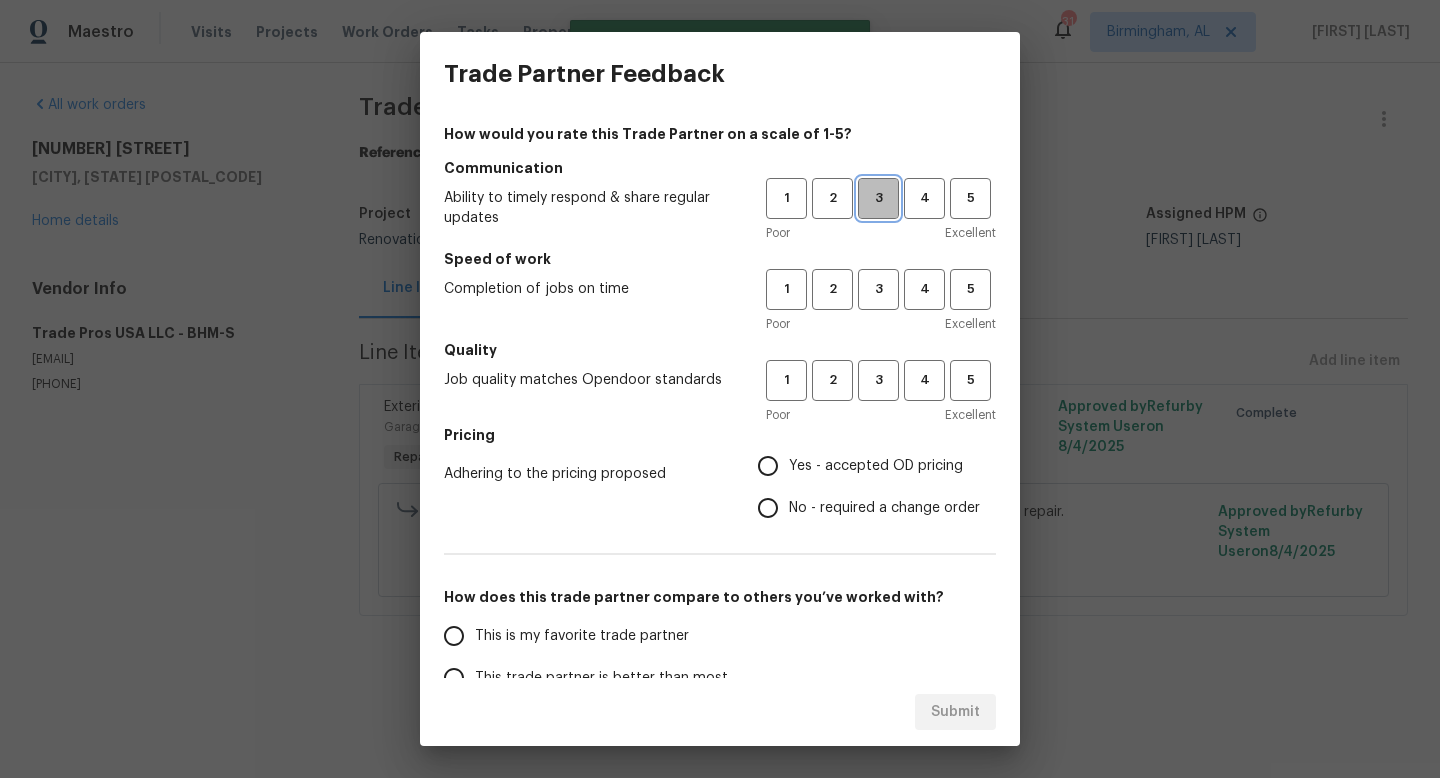 click on "3" at bounding box center [878, 198] 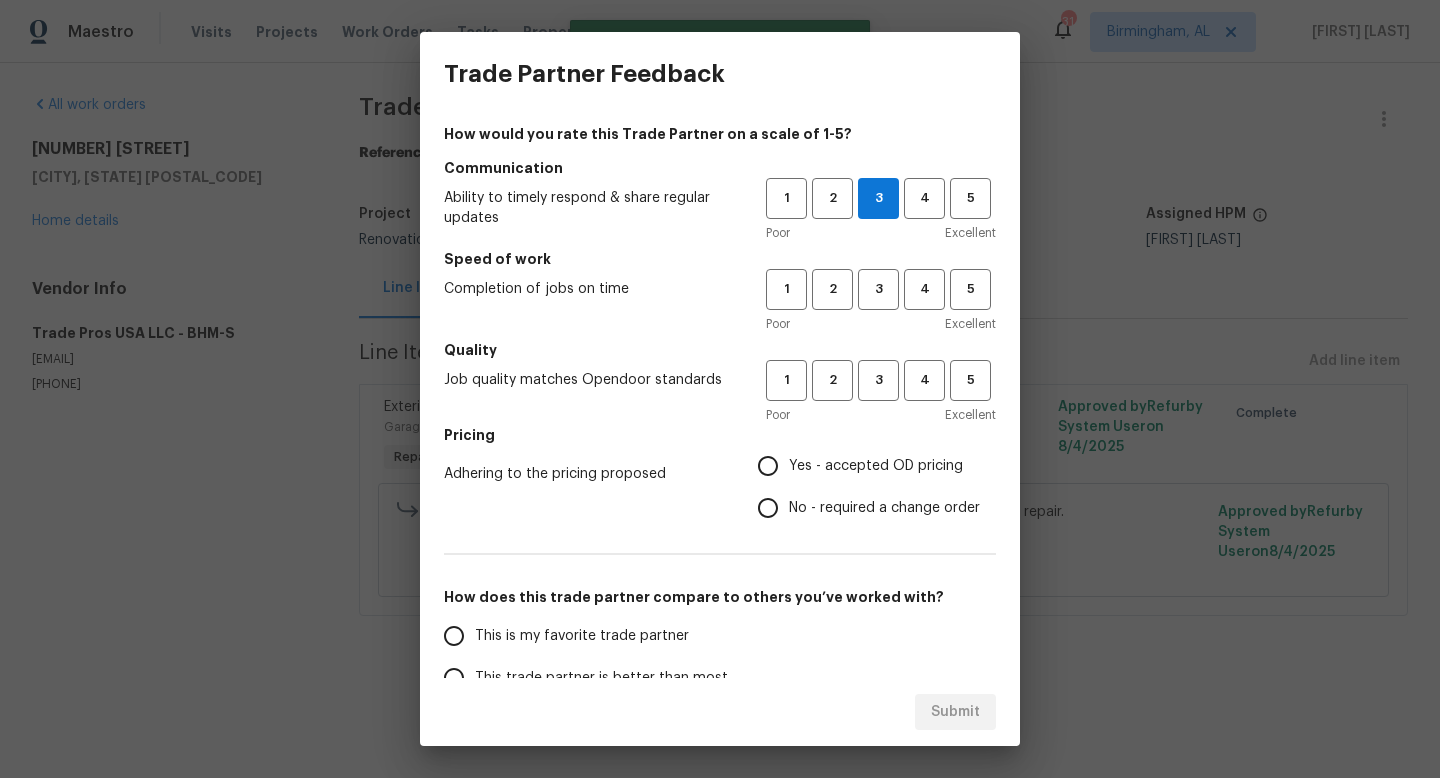 click on "Speed of work" at bounding box center (720, 259) 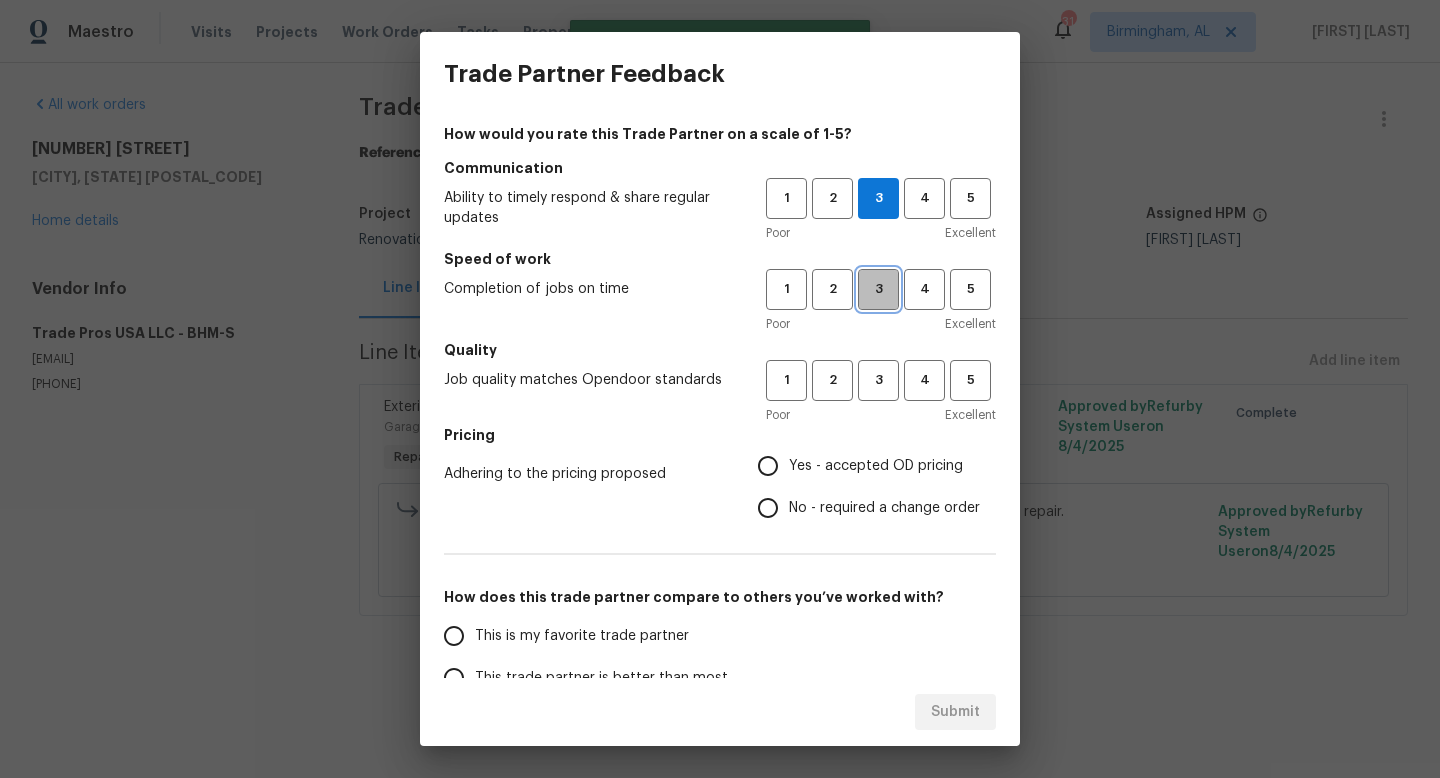click on "3" at bounding box center [878, 289] 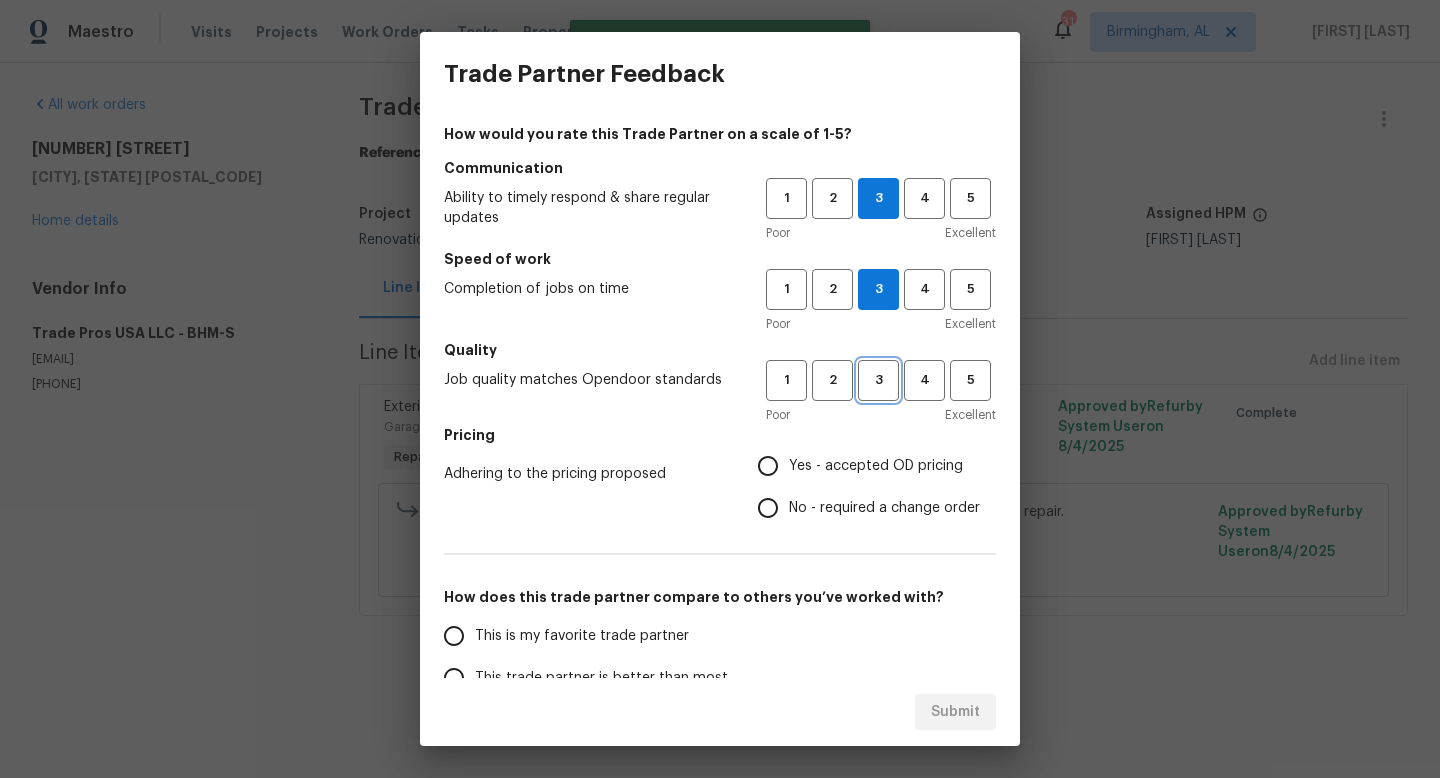 click on "3" at bounding box center [878, 380] 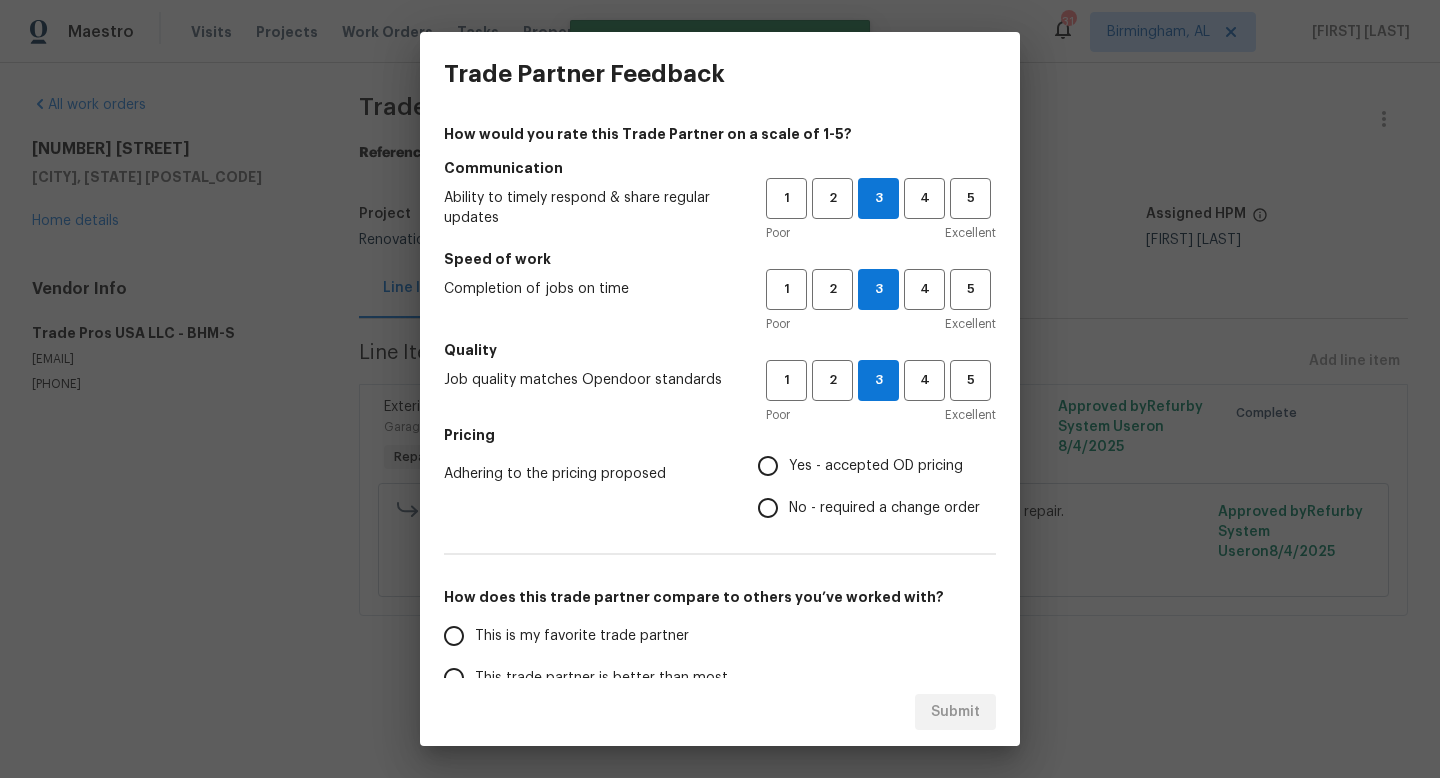 click on "No - required a change order" at bounding box center [884, 508] 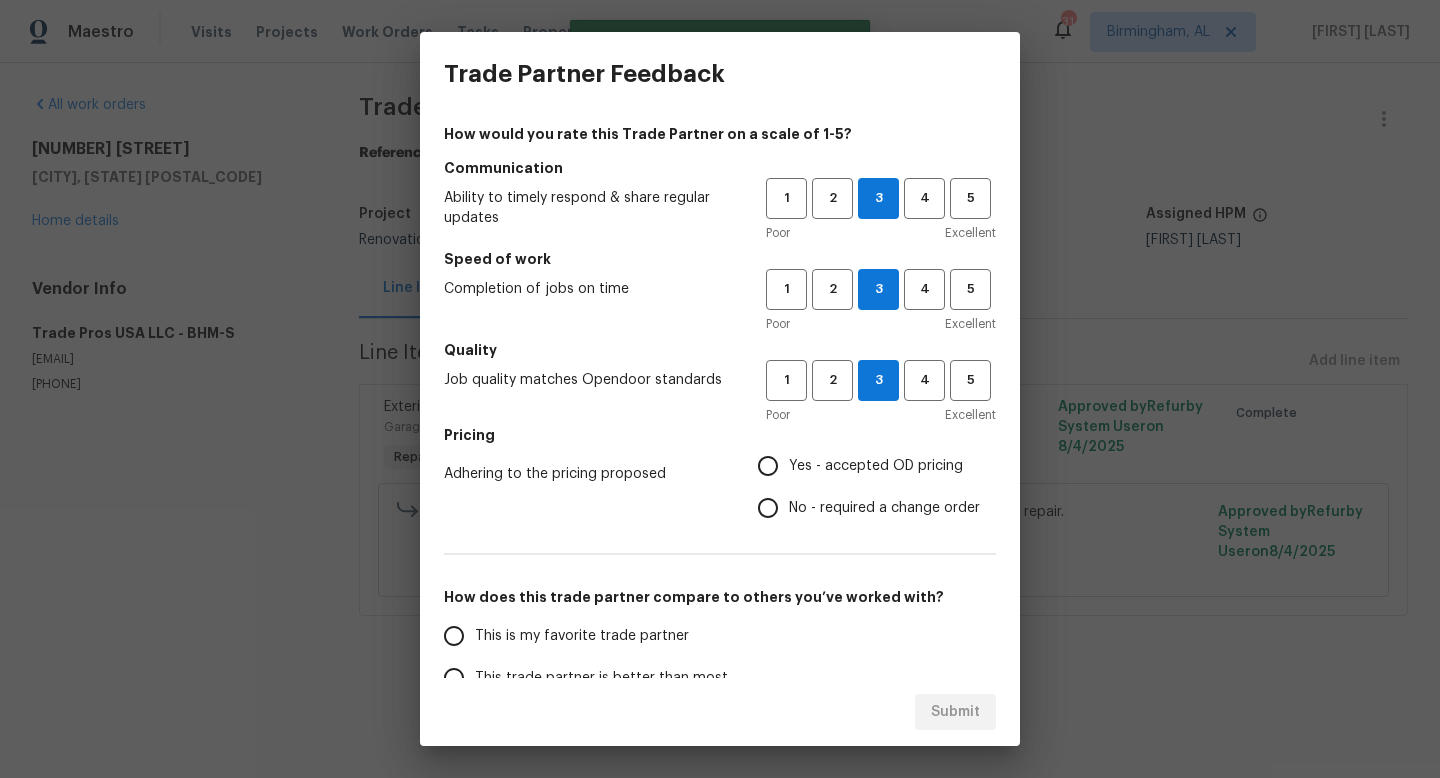click on "No - required a change order" at bounding box center (768, 508) 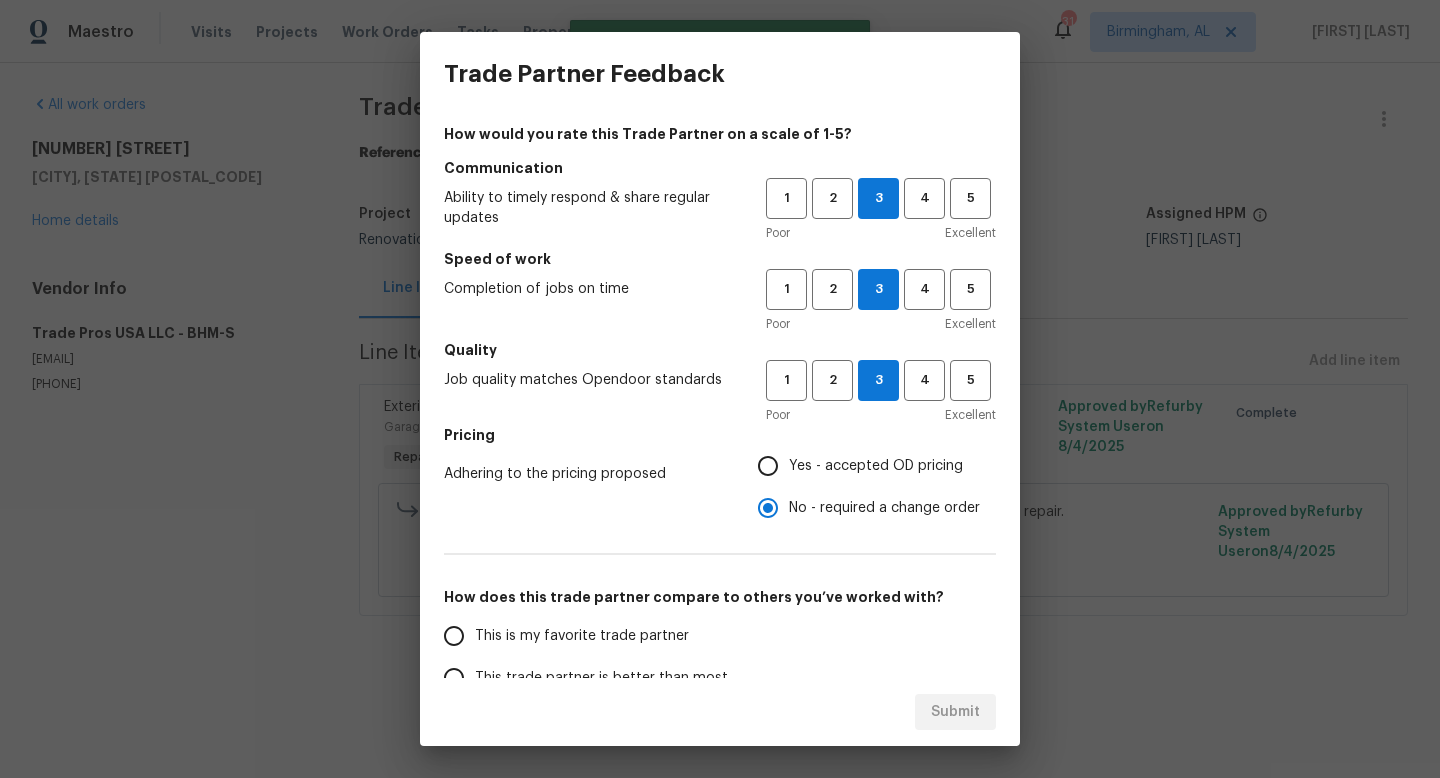 scroll, scrollTop: 157, scrollLeft: 0, axis: vertical 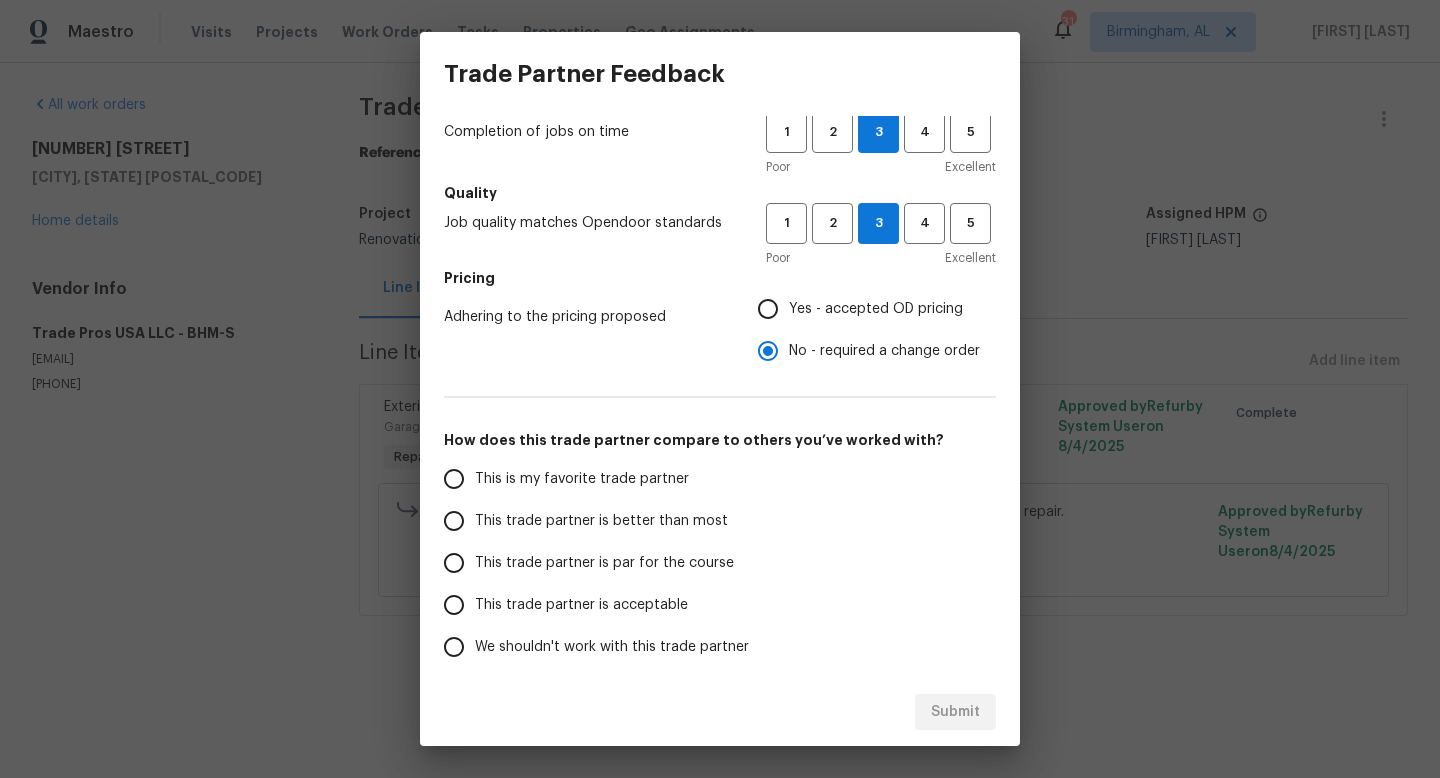 click on "This trade partner is par for the course" at bounding box center [604, 563] 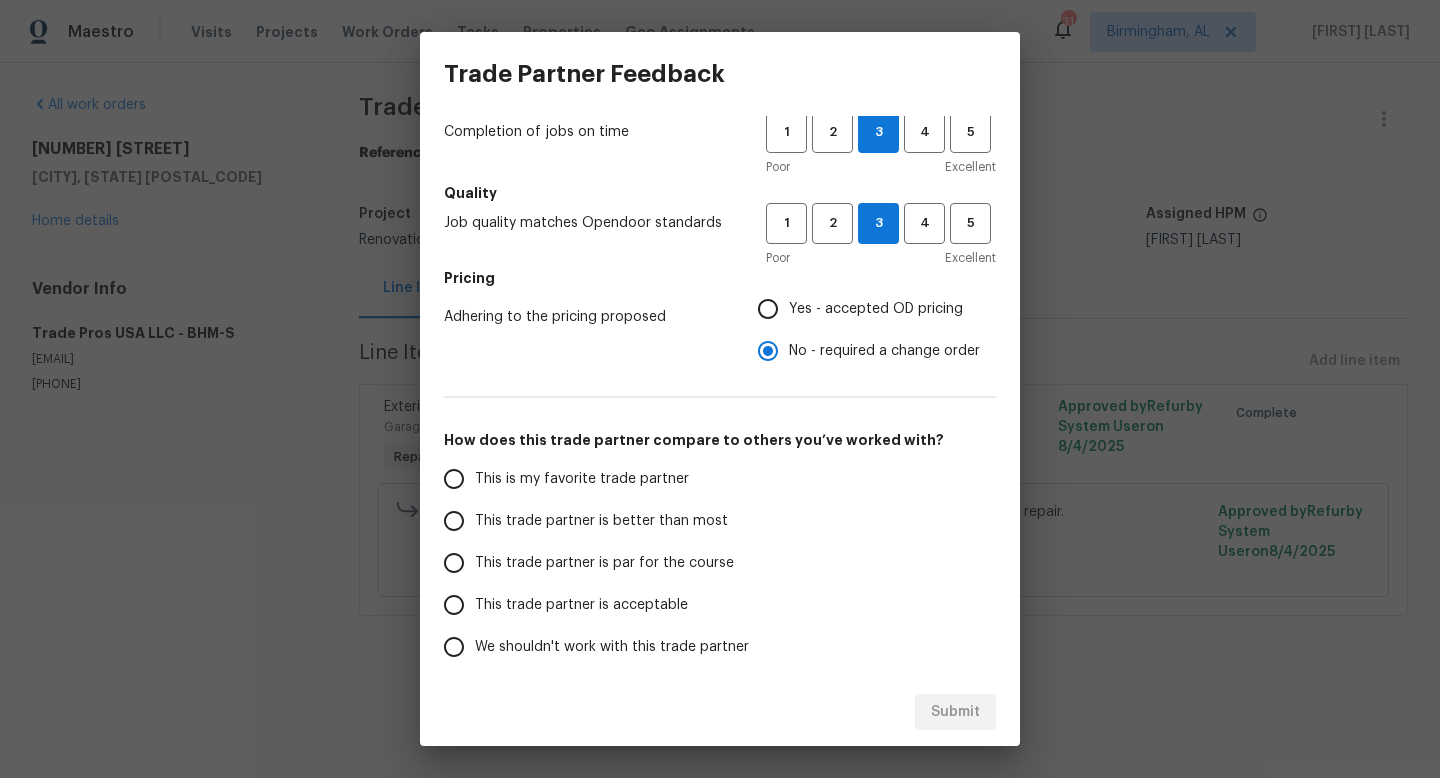 click on "This trade partner is par for the course" at bounding box center (454, 563) 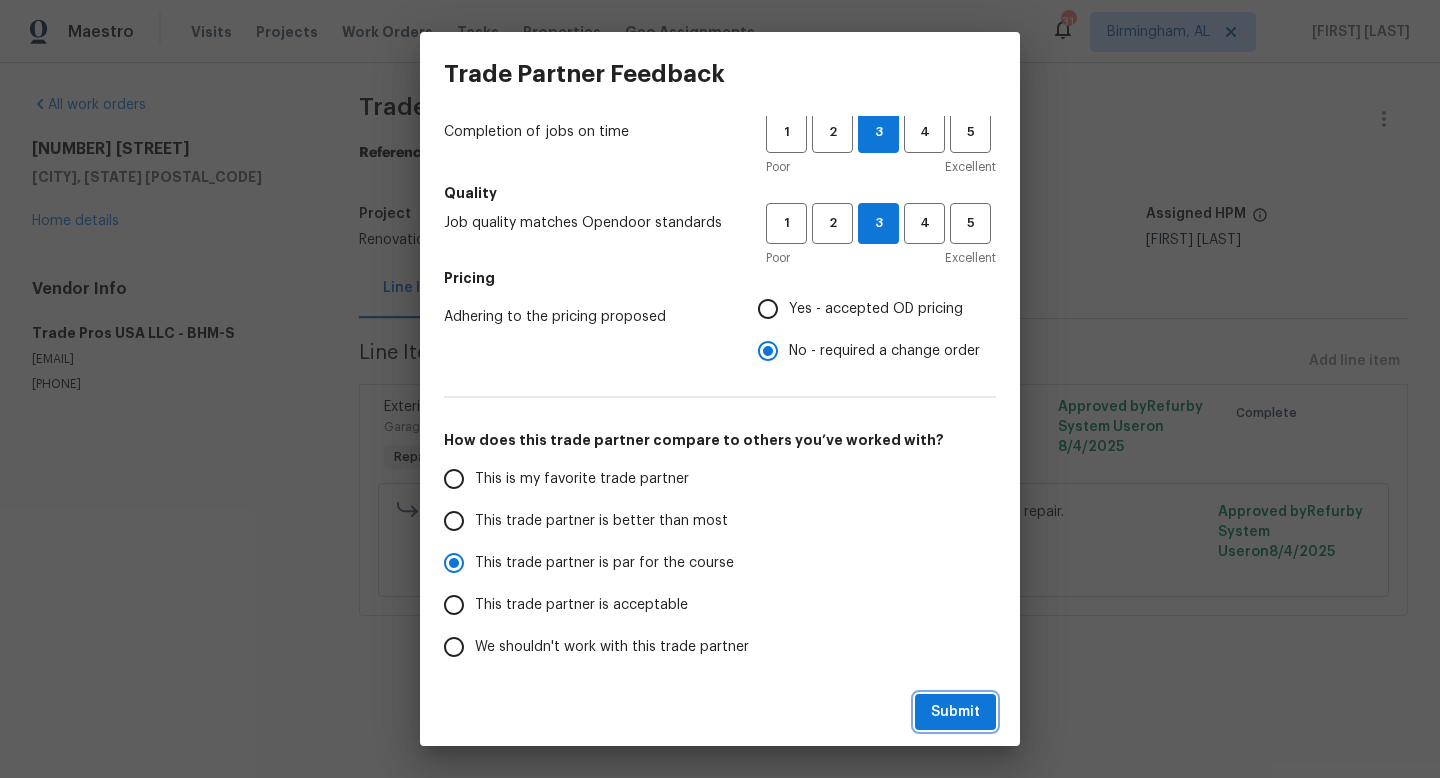 click on "Submit" at bounding box center [955, 712] 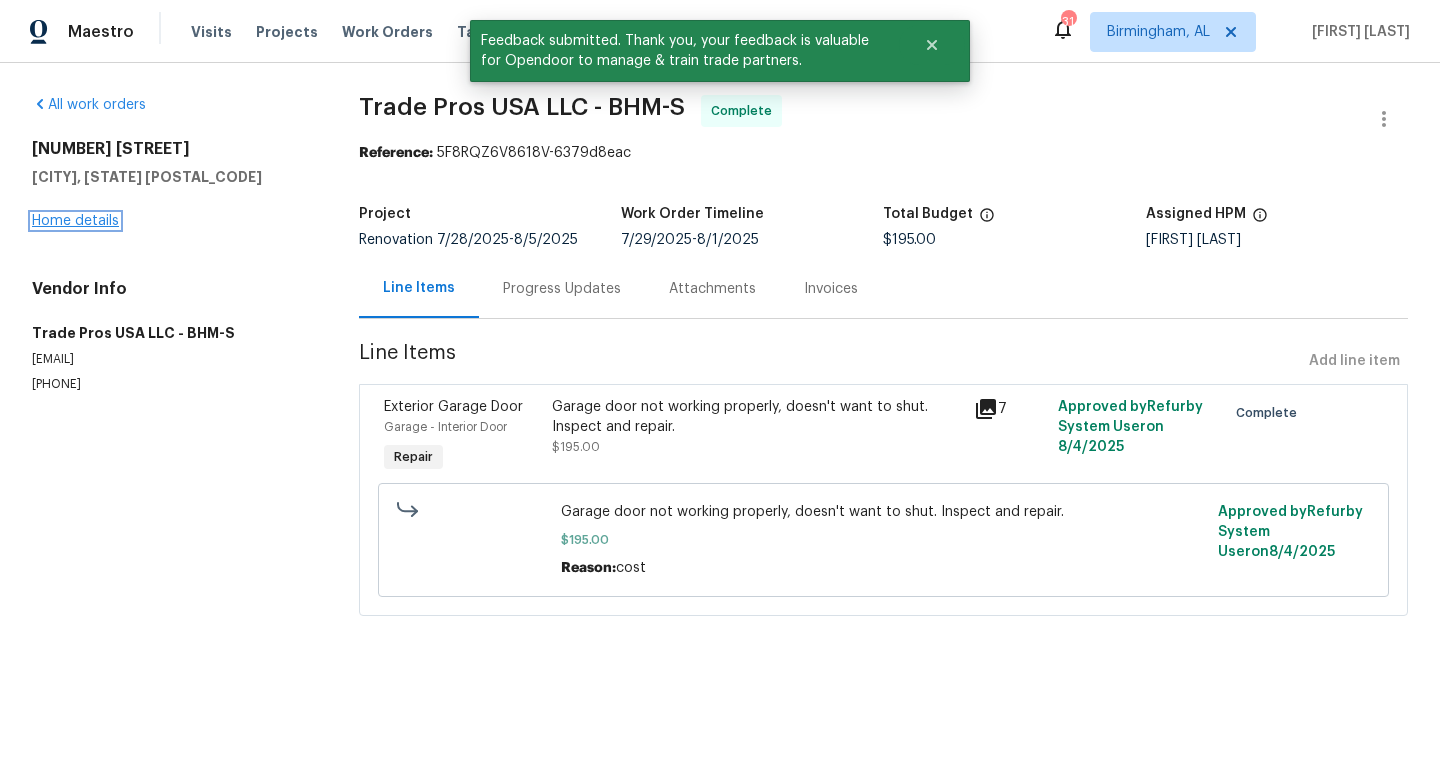 click on "Home details" at bounding box center [75, 221] 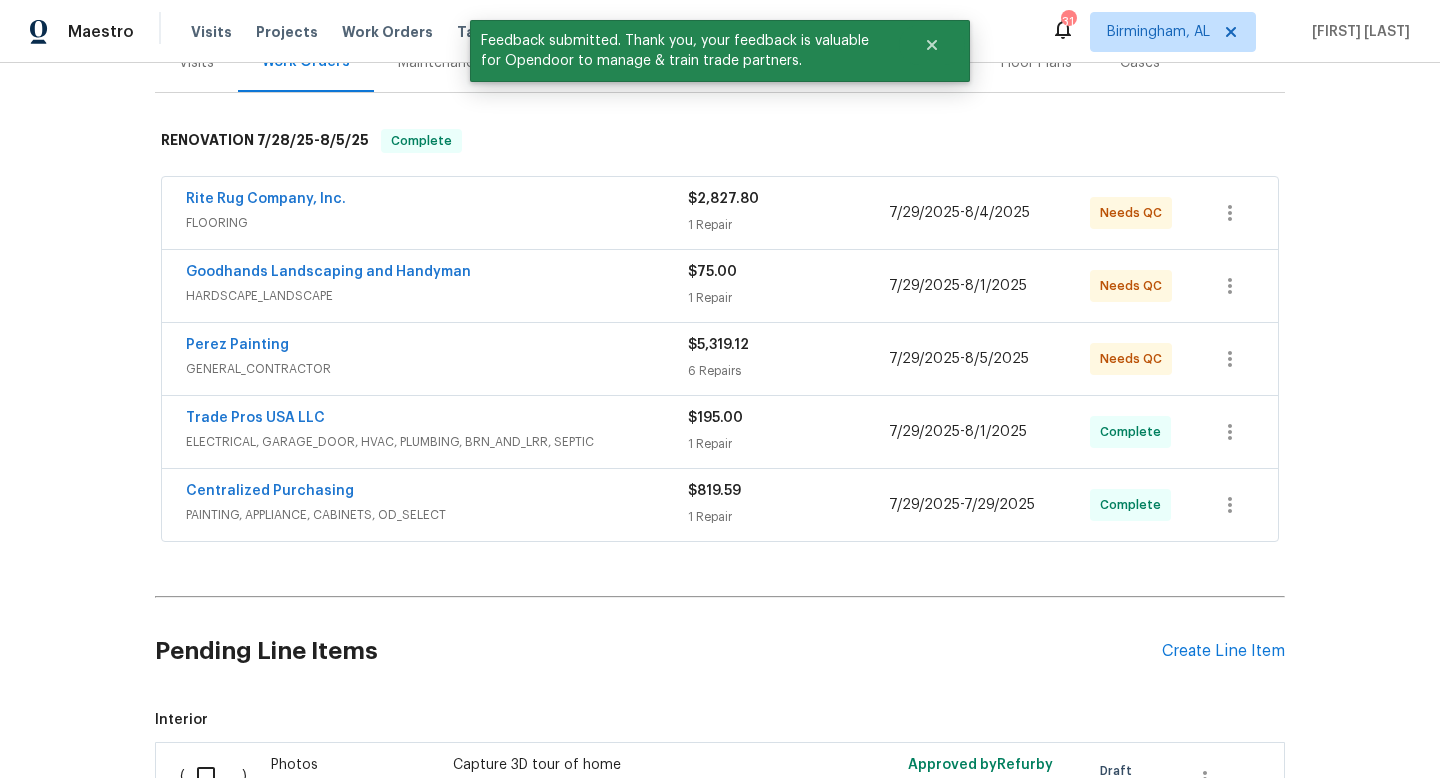 scroll, scrollTop: 291, scrollLeft: 0, axis: vertical 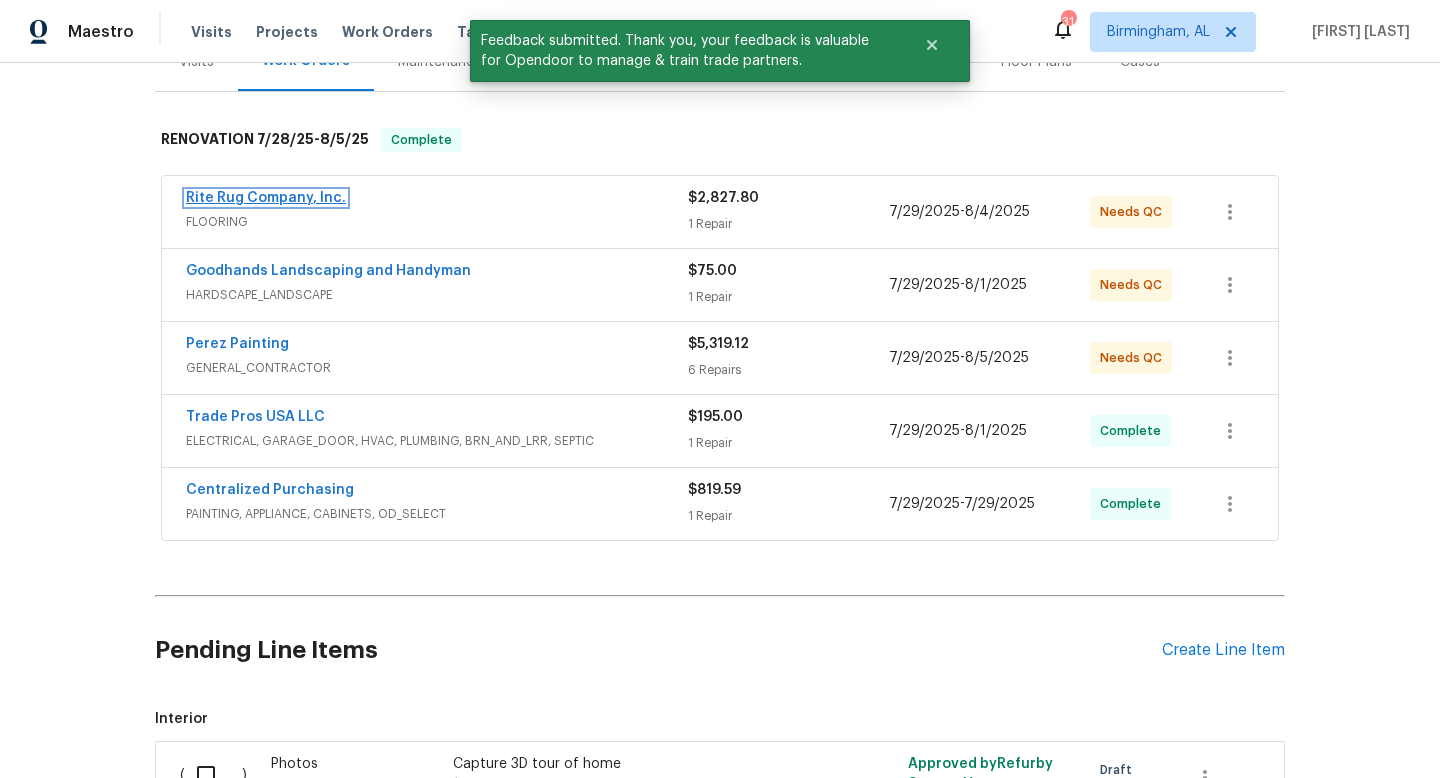 click on "Rite Rug Company, Inc." at bounding box center [266, 198] 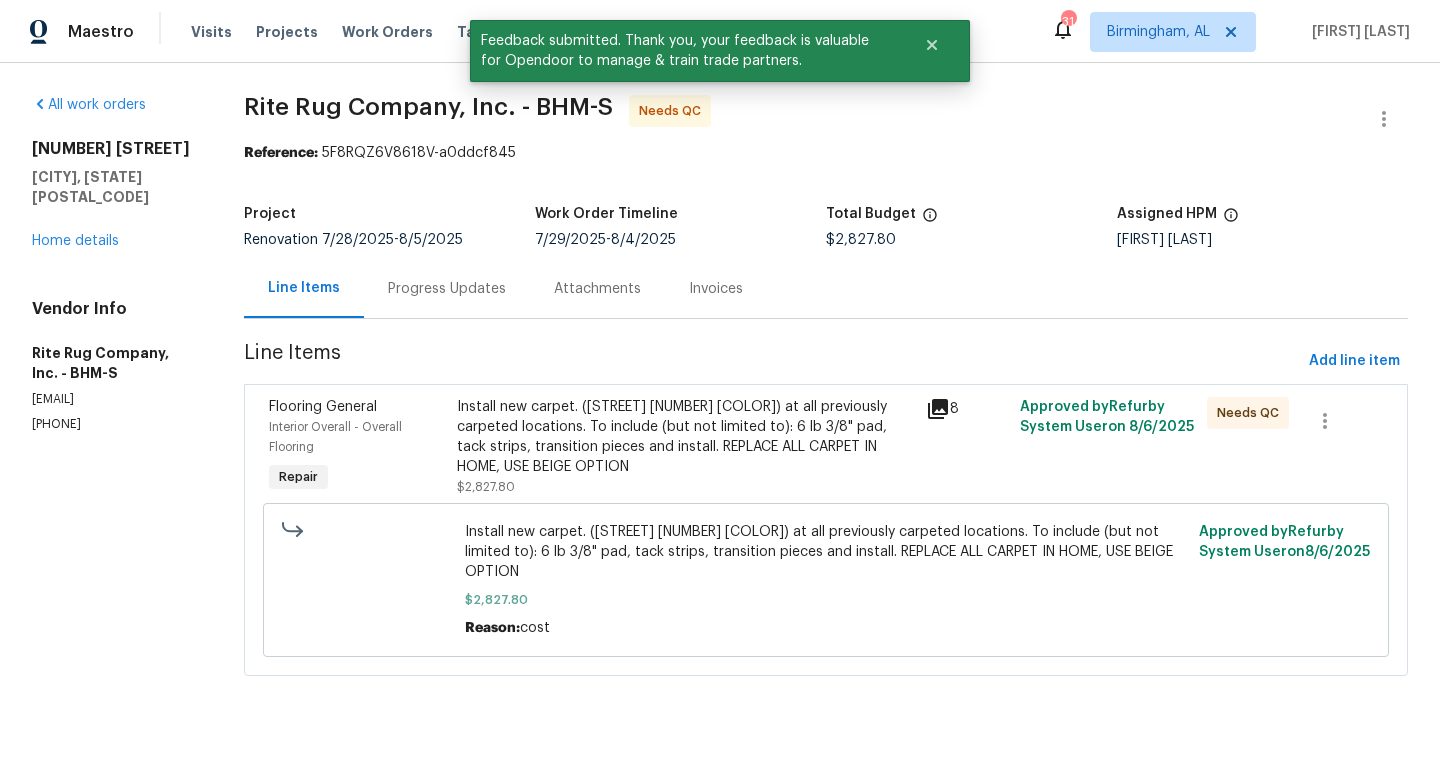 click on "Install new carpet. (Bodenger Way 749 Bird Bath, Beige) at all previously carpeted locations. To include (but not limited to): 6 lb 3/8" pad, tack strips, transition pieces and install. REPLACE ALL CARPET IN HOME, USE BEIGE OPTION" at bounding box center [685, 437] 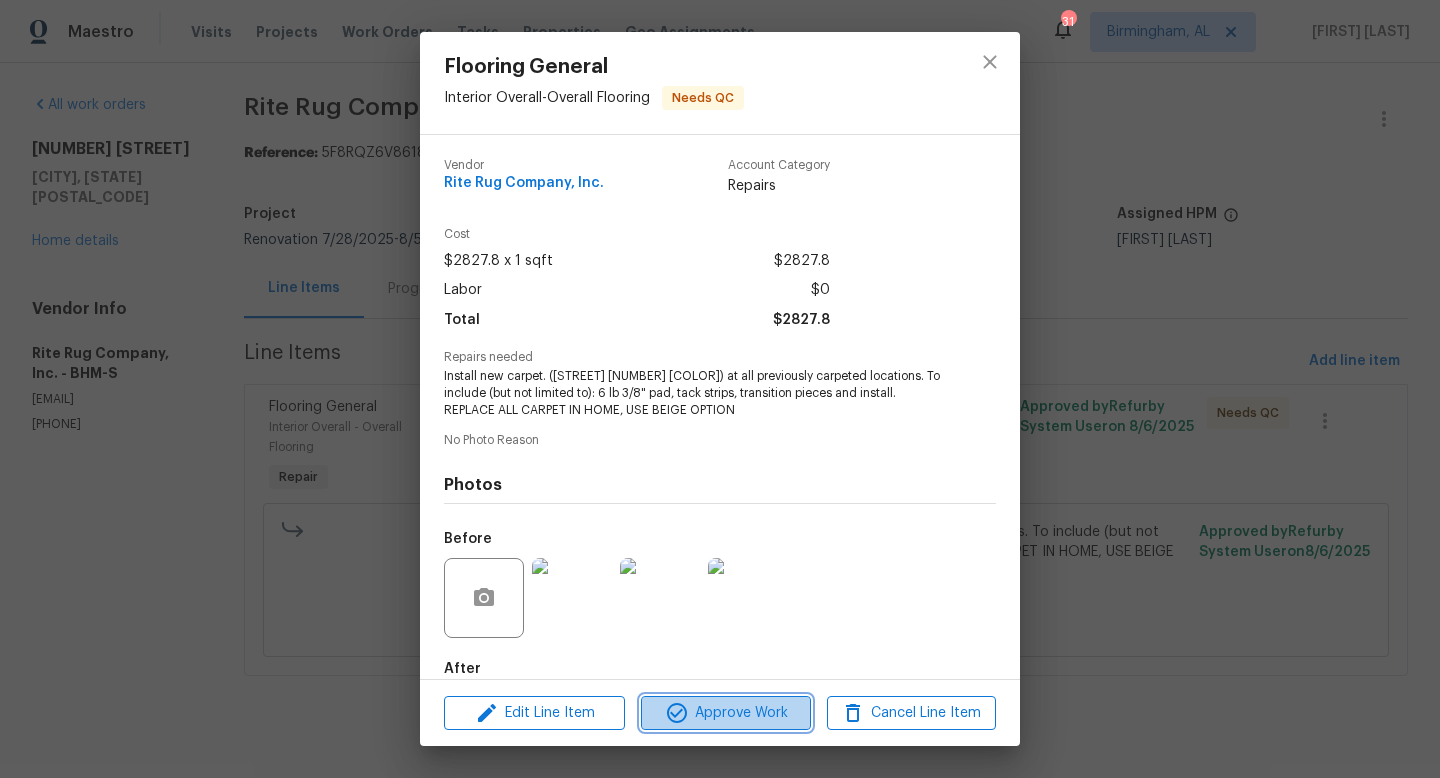 click on "Approve Work" at bounding box center [725, 713] 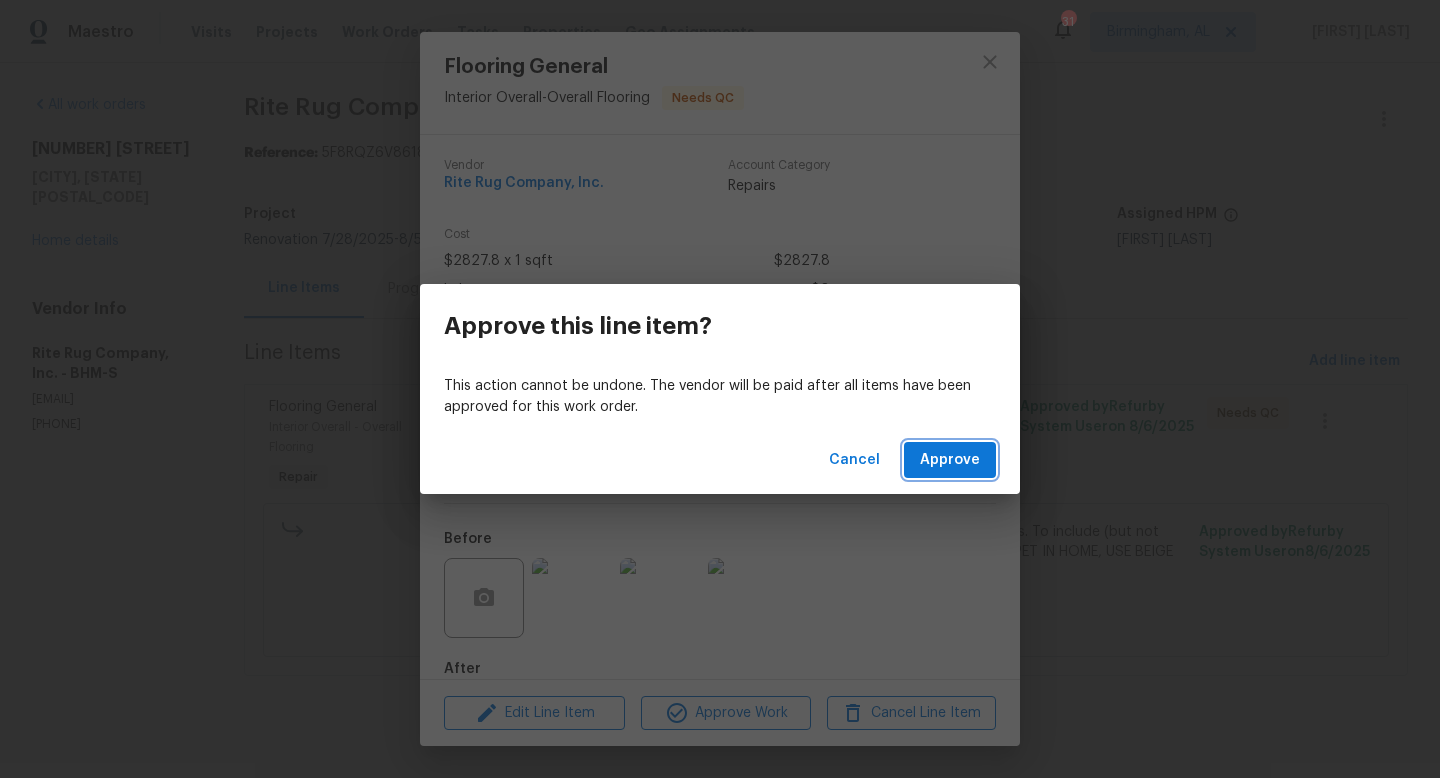 click on "Approve" at bounding box center (950, 460) 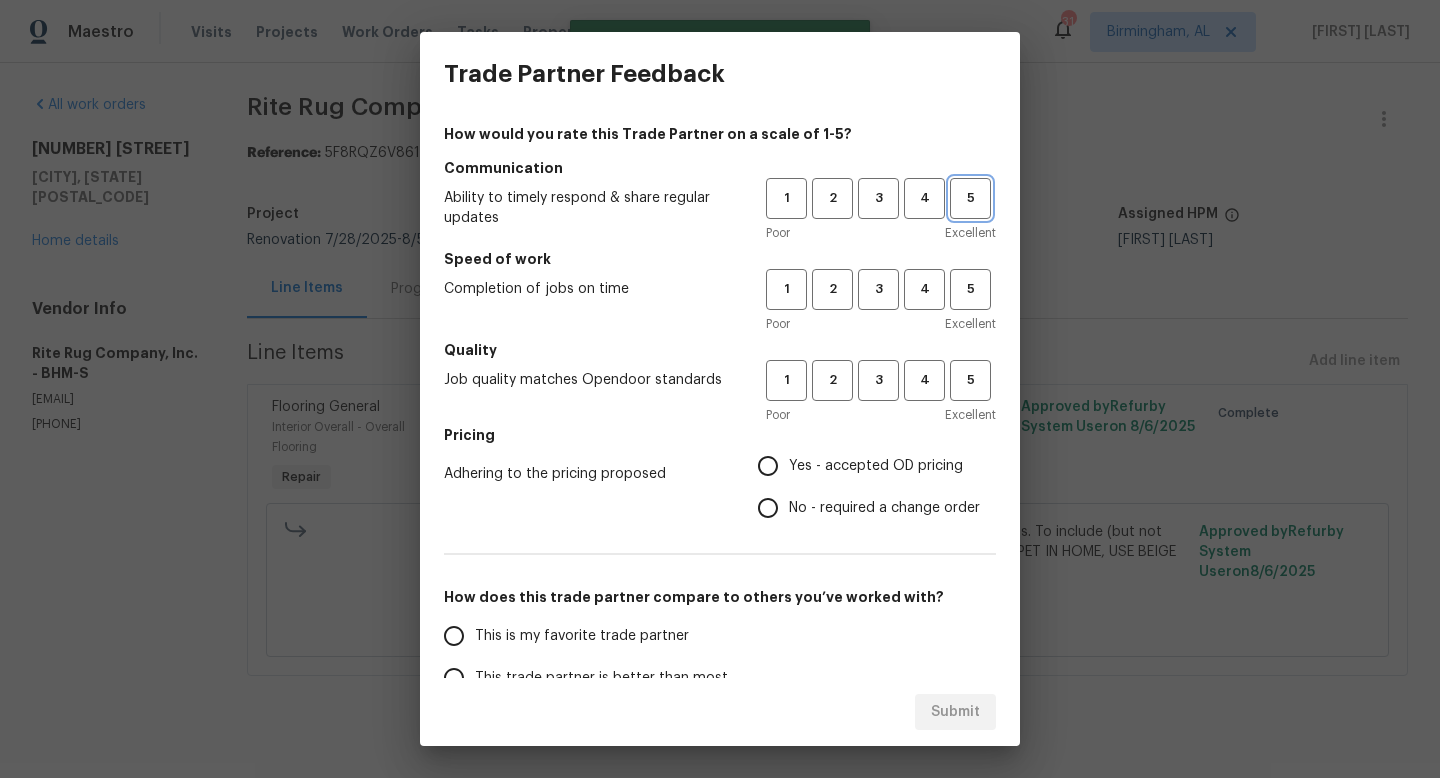 click on "5" at bounding box center [970, 198] 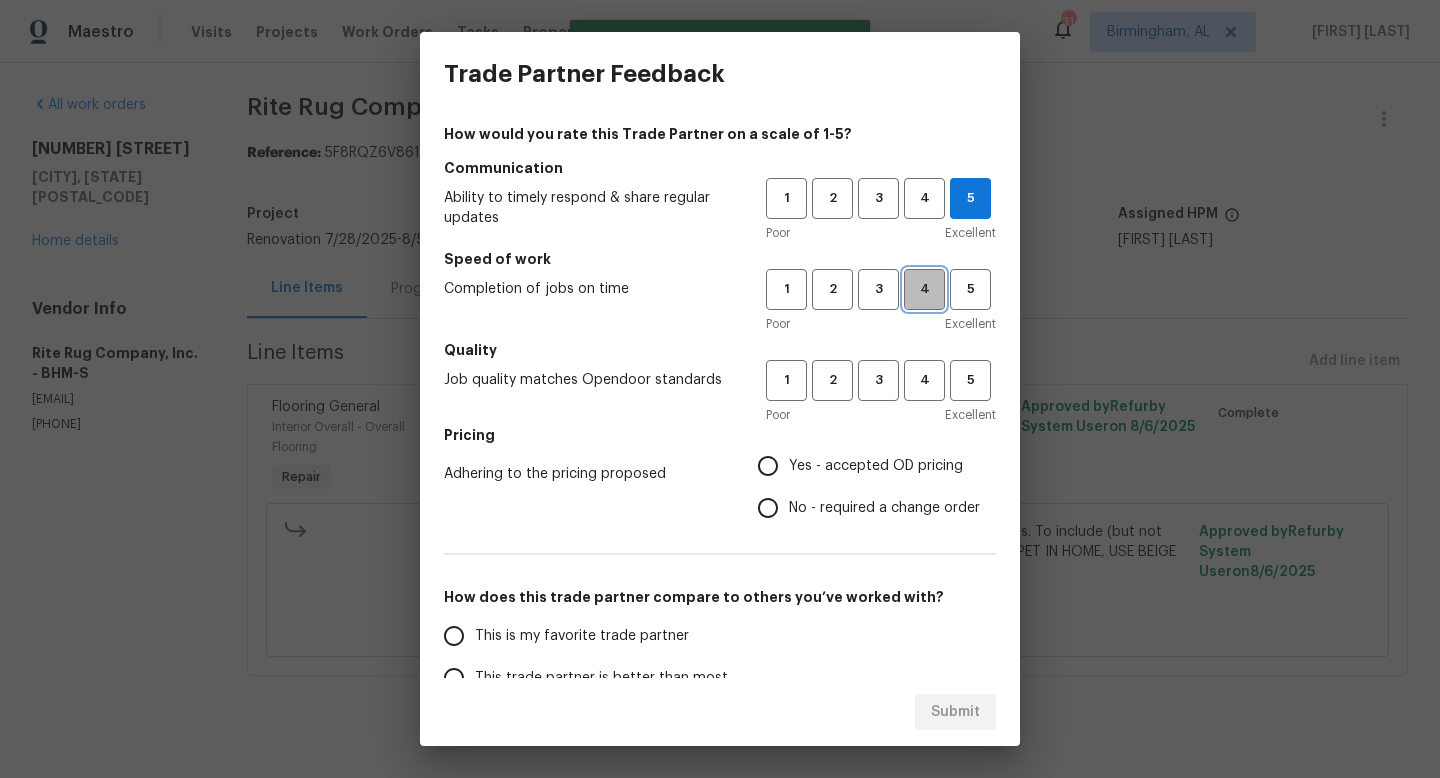 click on "4" at bounding box center [924, 289] 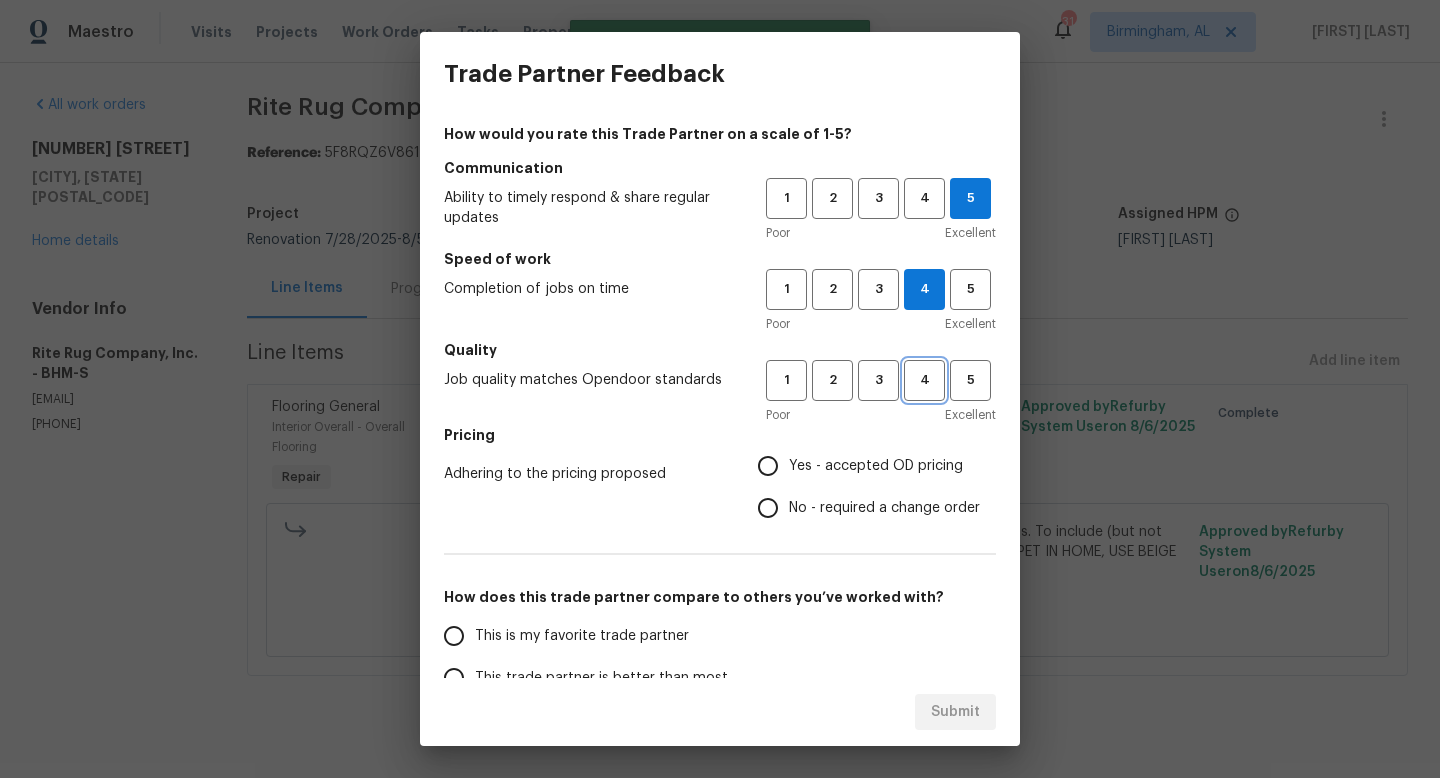 click on "4" at bounding box center [924, 380] 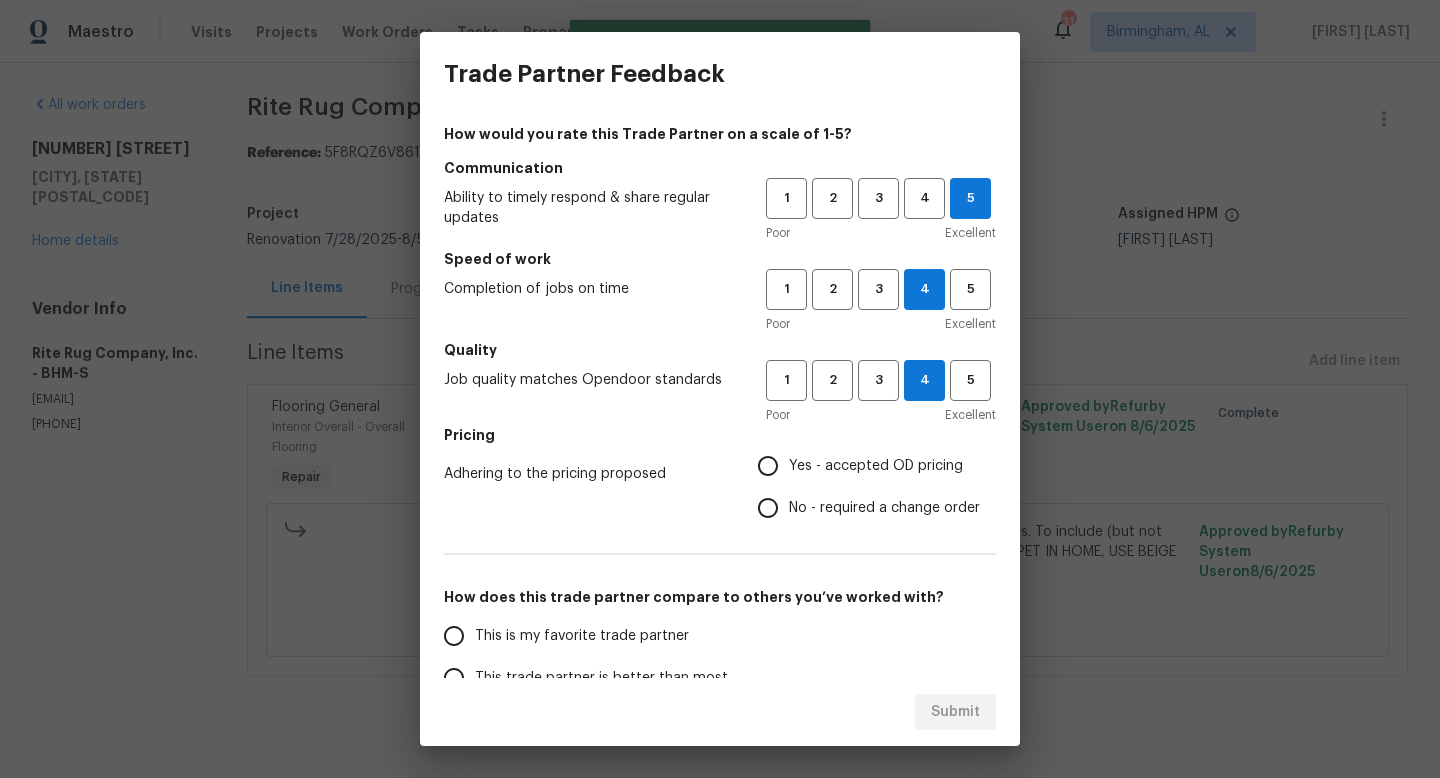 click on "No - required a change order" at bounding box center (884, 508) 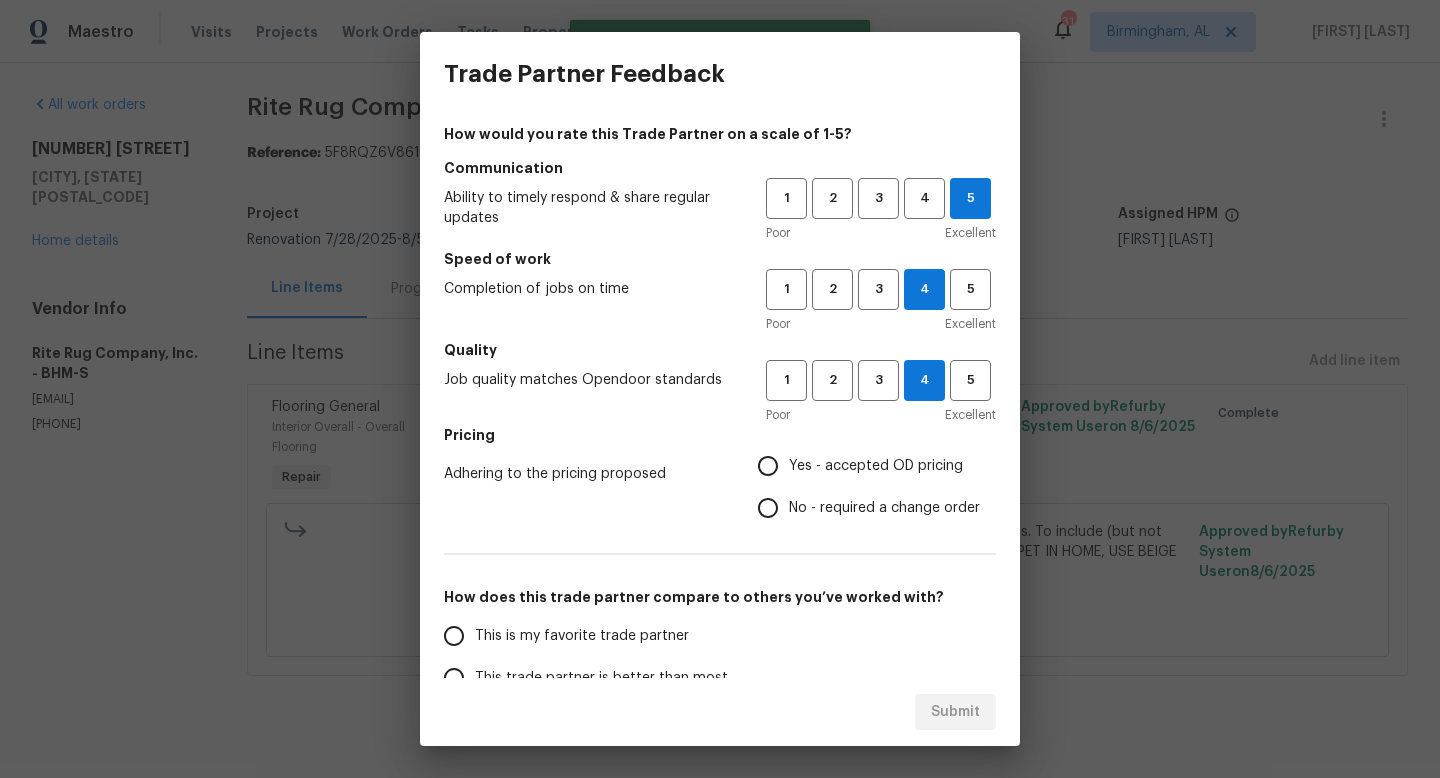 click on "No - required a change order" at bounding box center [768, 508] 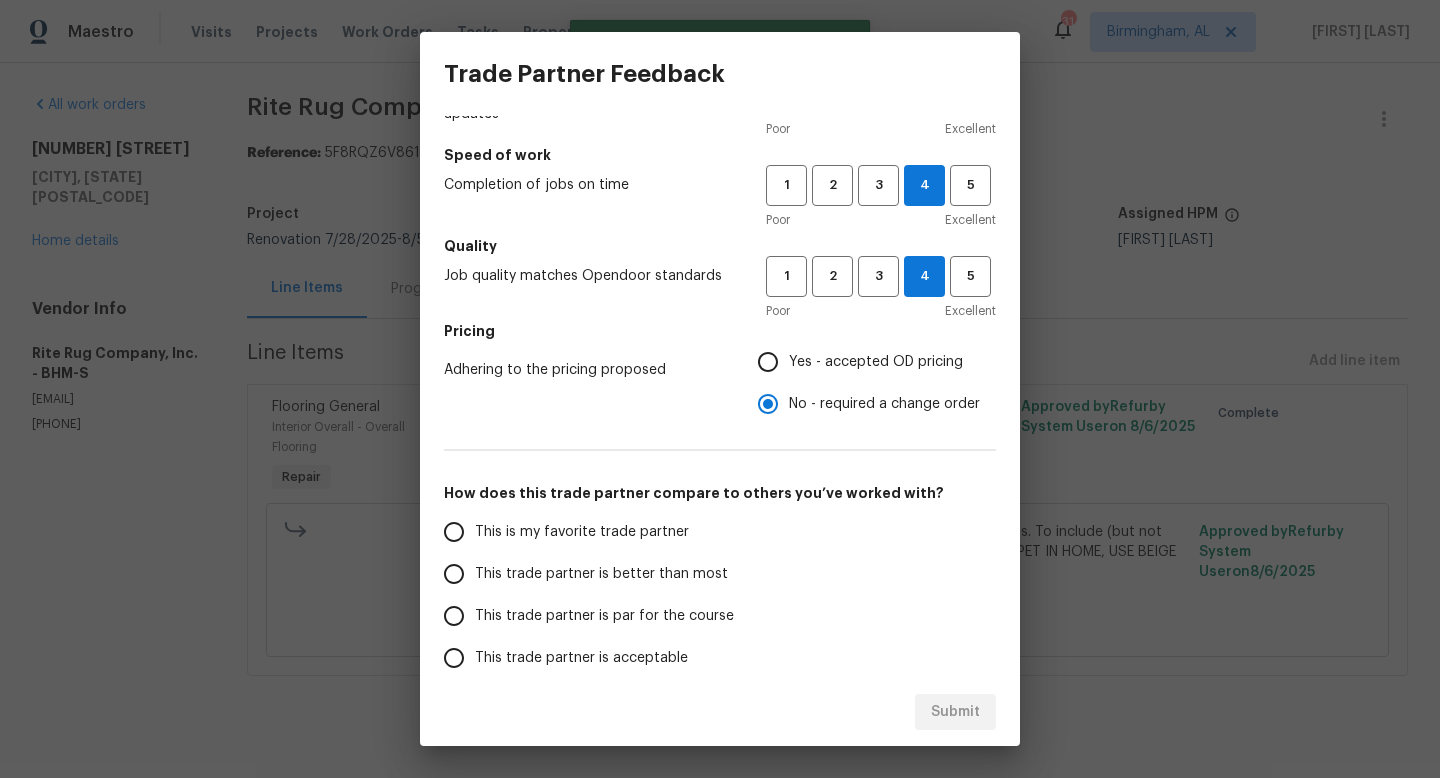 scroll, scrollTop: 105, scrollLeft: 0, axis: vertical 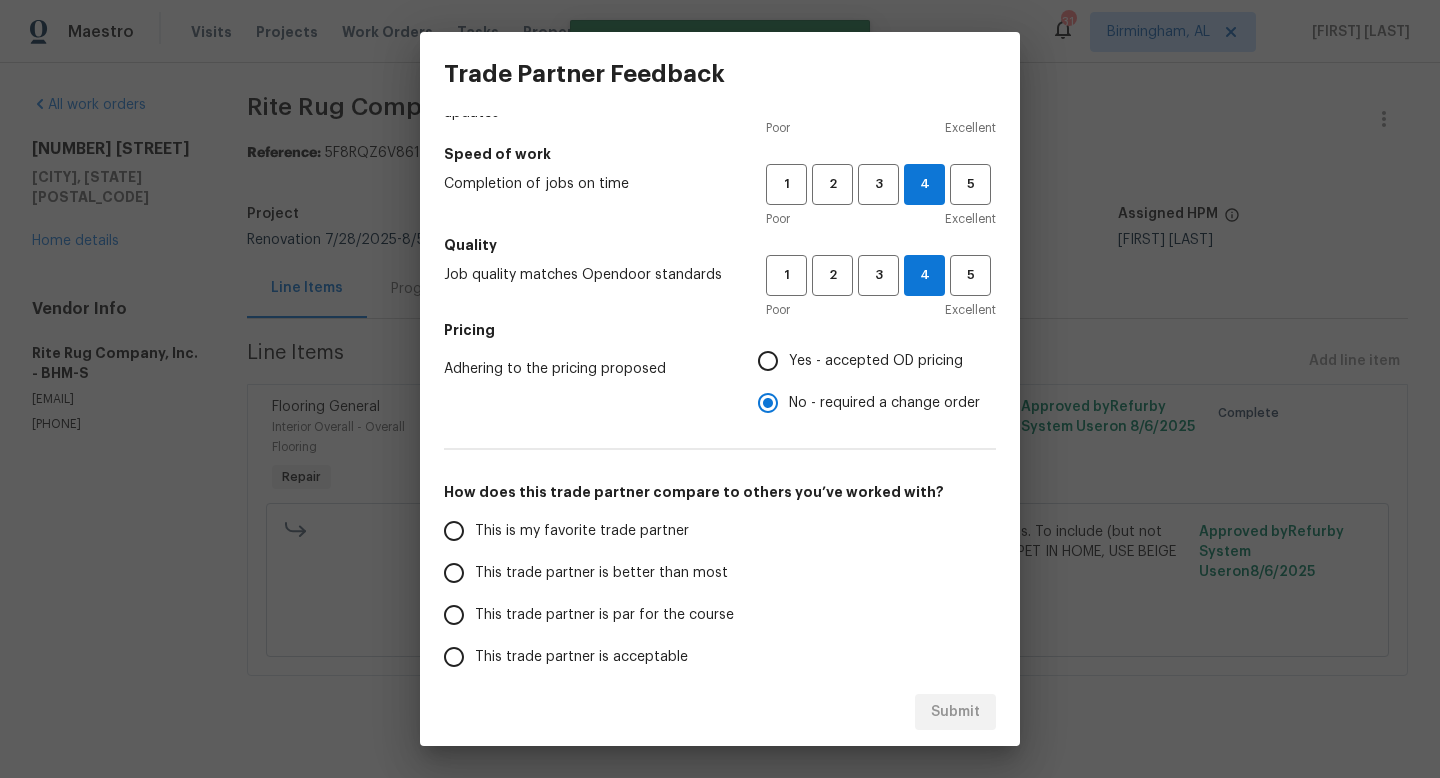 click on "This trade partner is better than most" at bounding box center [601, 573] 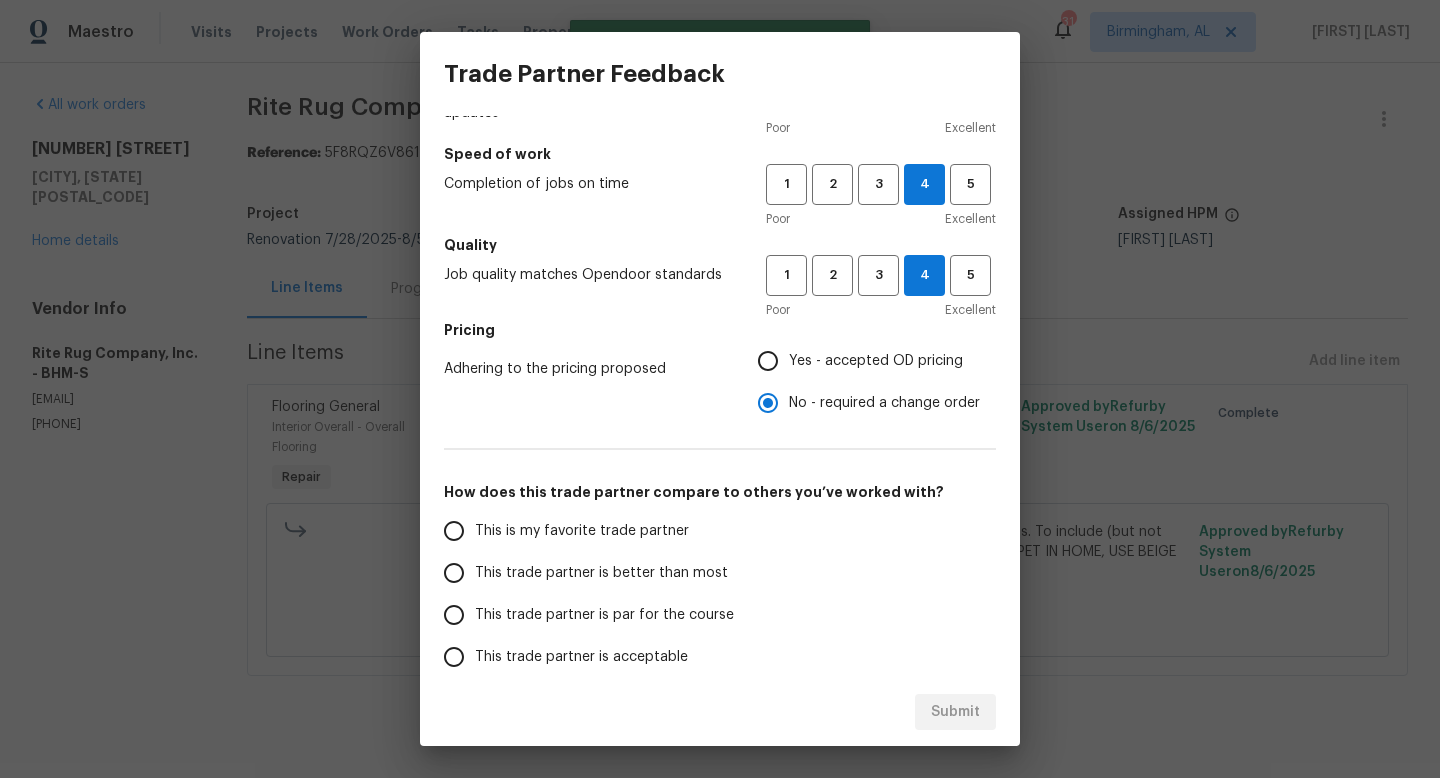click on "This trade partner is better than most" at bounding box center (454, 573) 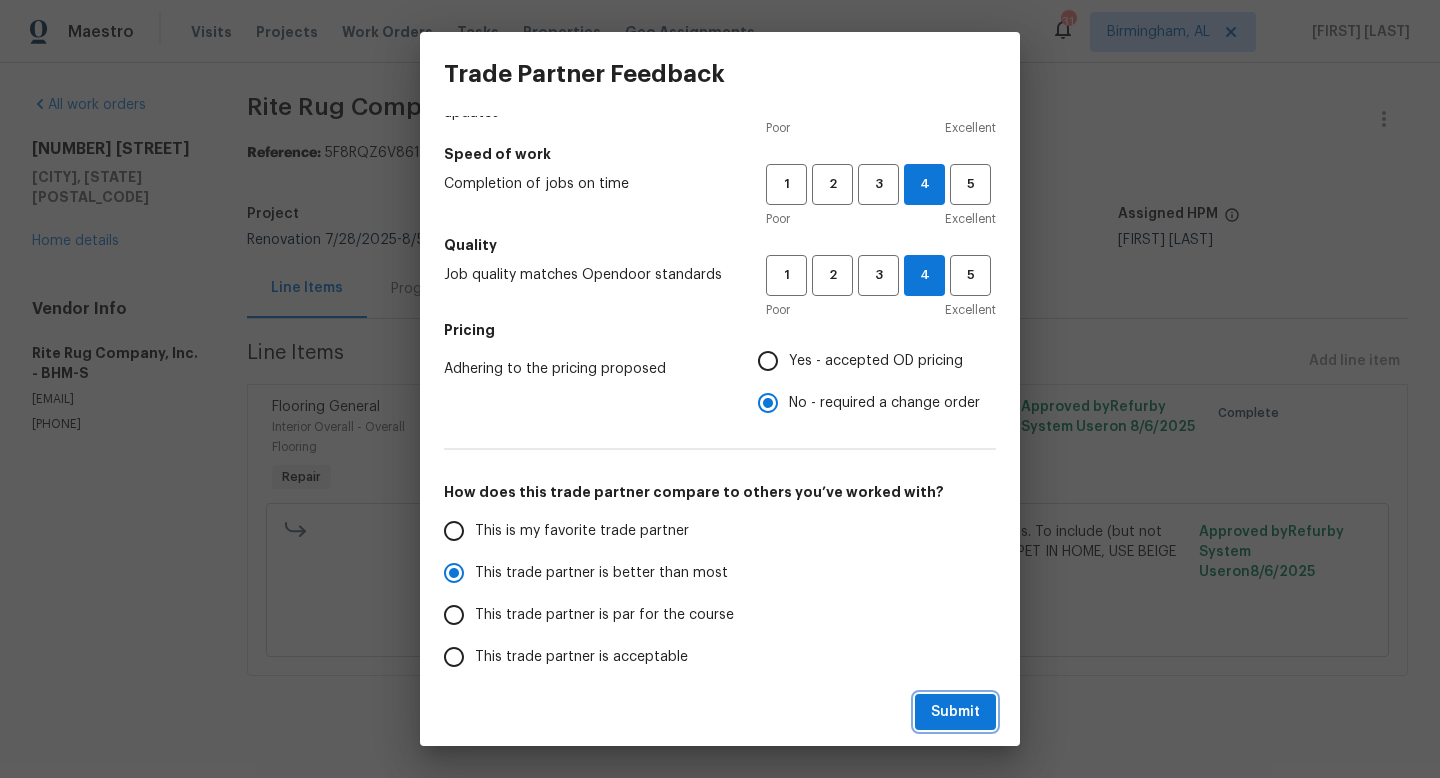click on "Submit" at bounding box center [955, 712] 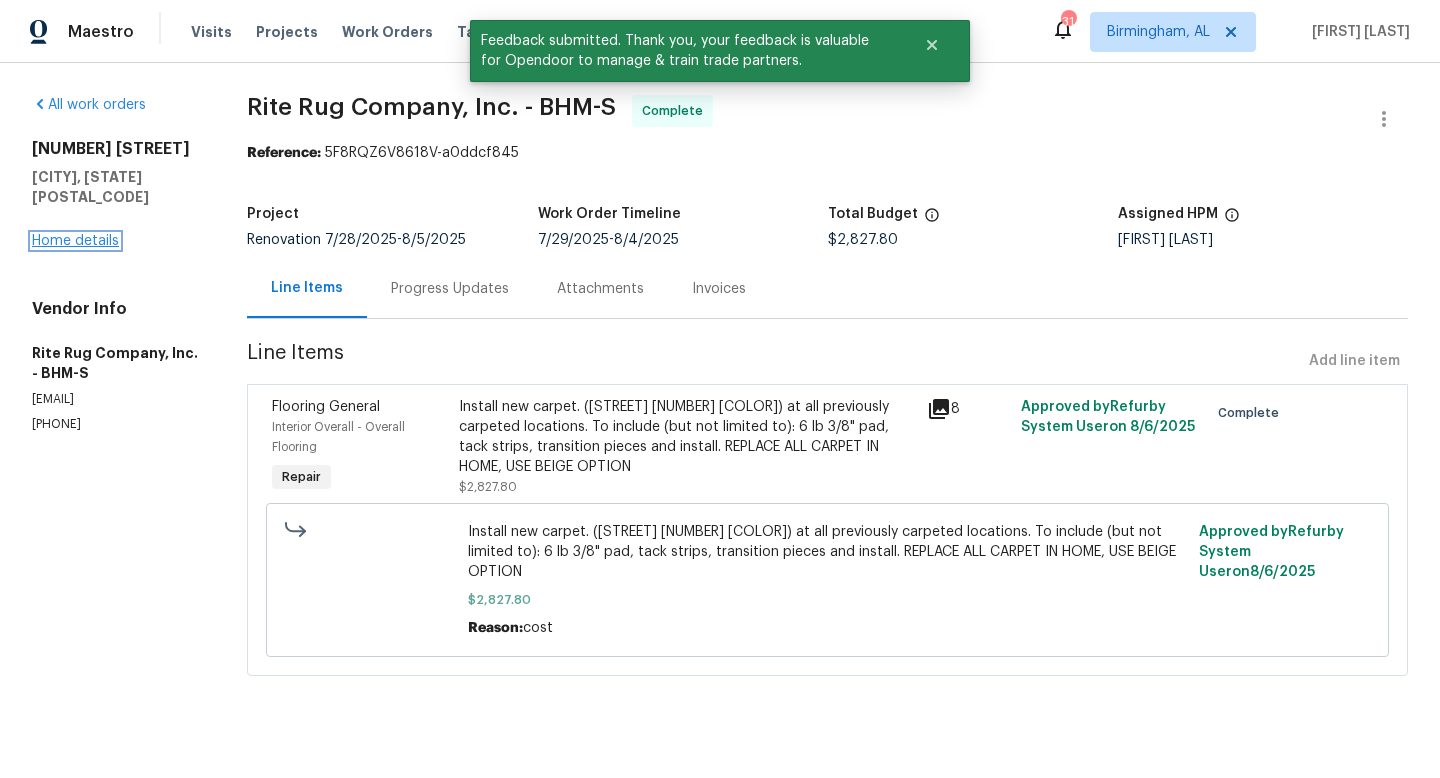 click on "Home details" at bounding box center (75, 241) 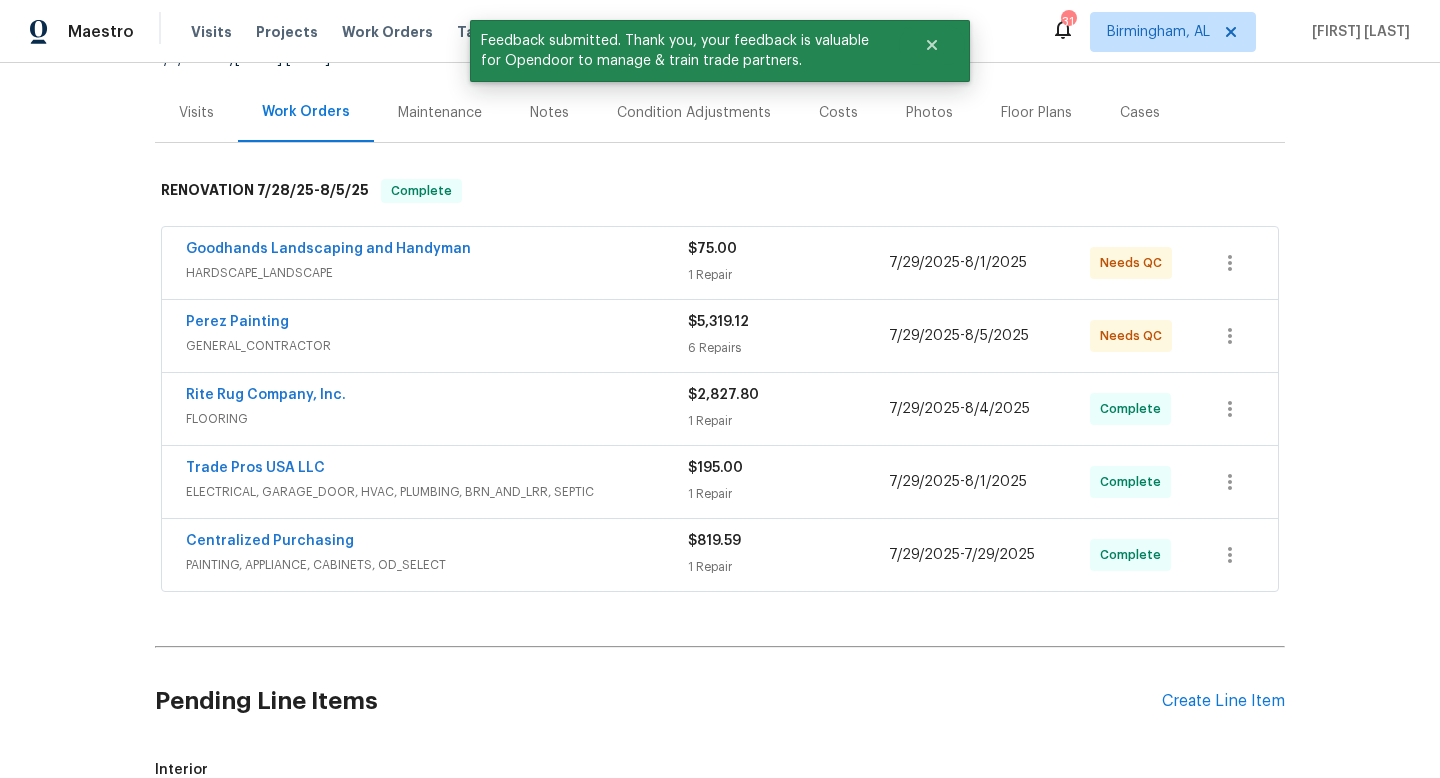 scroll, scrollTop: 238, scrollLeft: 0, axis: vertical 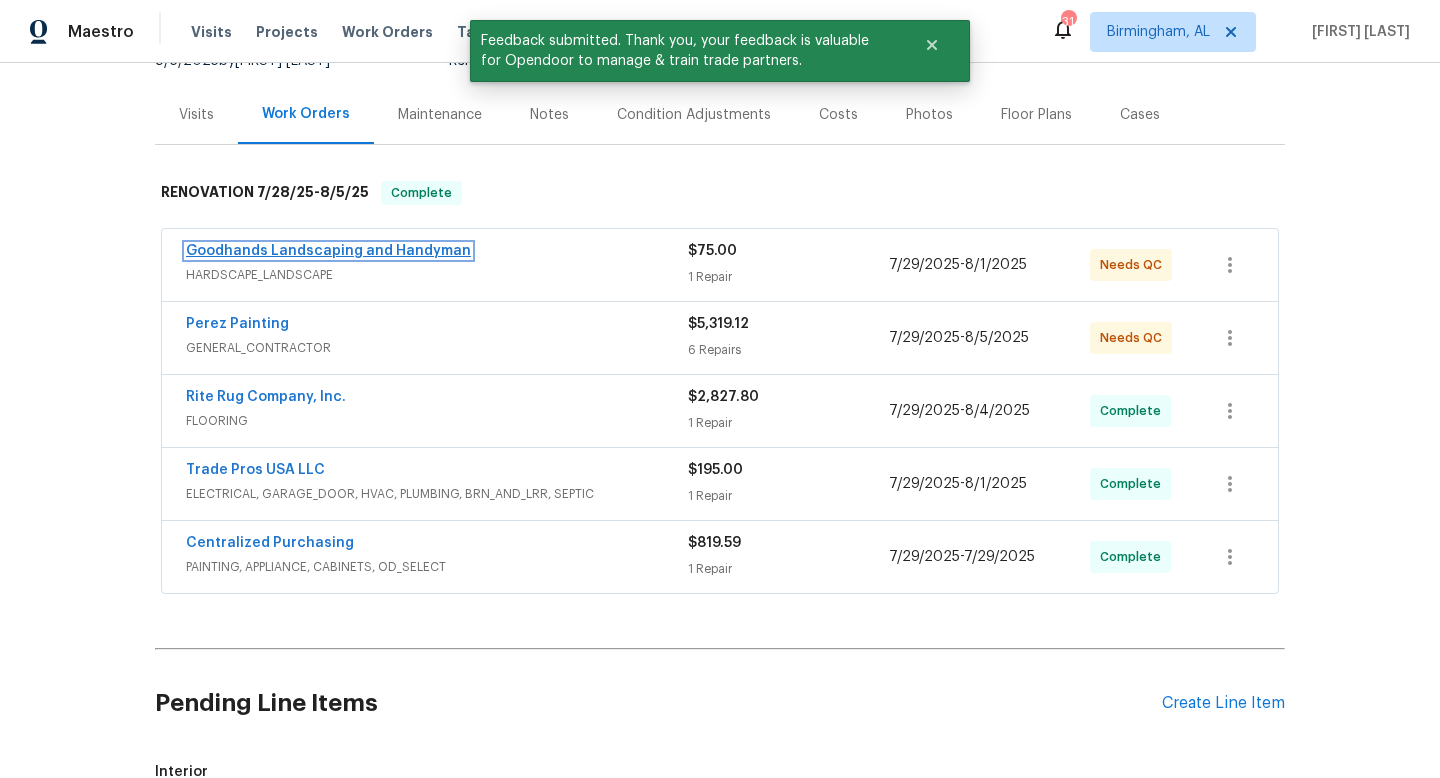 click on "Goodhands Landscaping and Handyman" at bounding box center (328, 251) 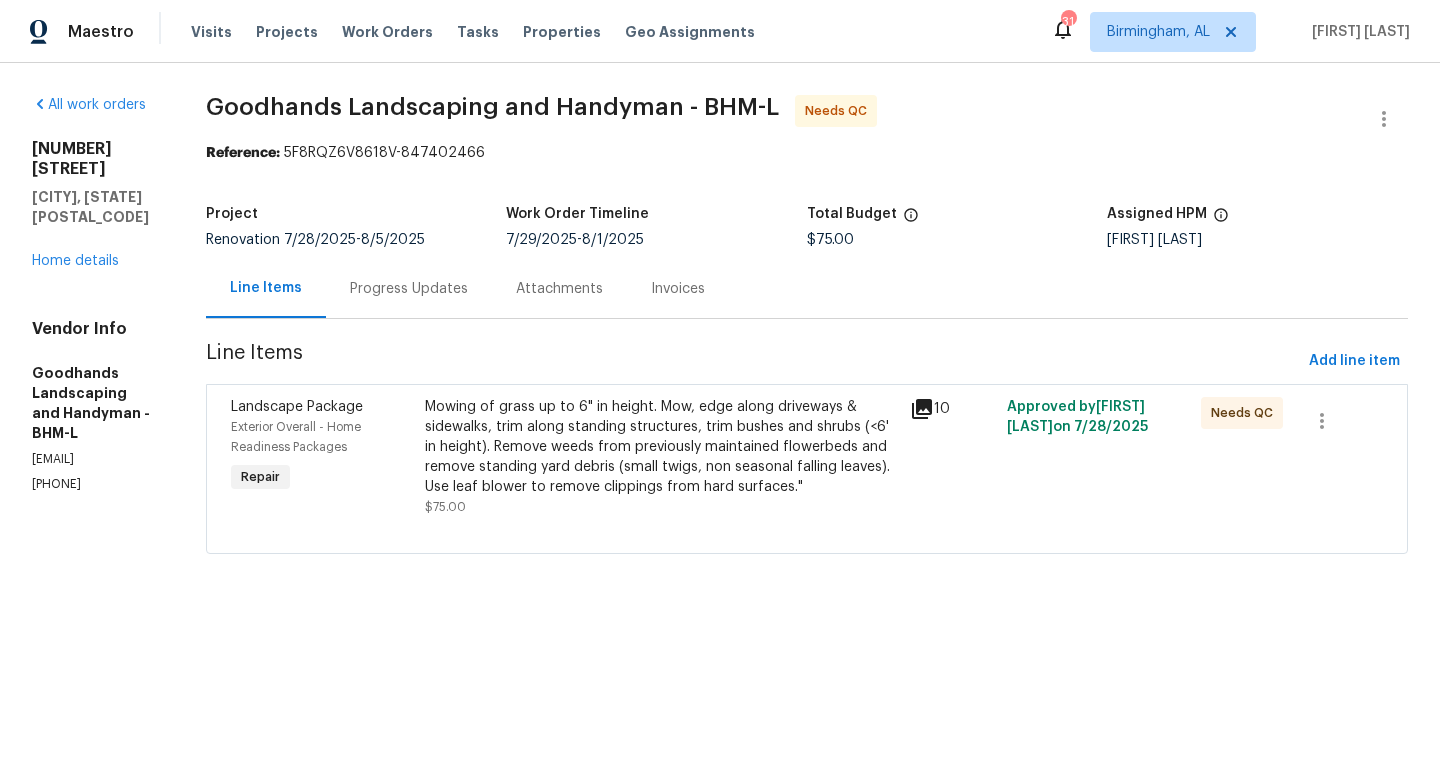 click on "Mowing of grass up to 6" in height. Mow, edge along driveways & sidewalks, trim along standing structures, trim bushes and shrubs (<6' in height). Remove weeds from previously maintained flowerbeds and remove standing yard debris (small twigs, non seasonal falling leaves).  Use leaf blower to remove clippings from hard surfaces."" at bounding box center (661, 447) 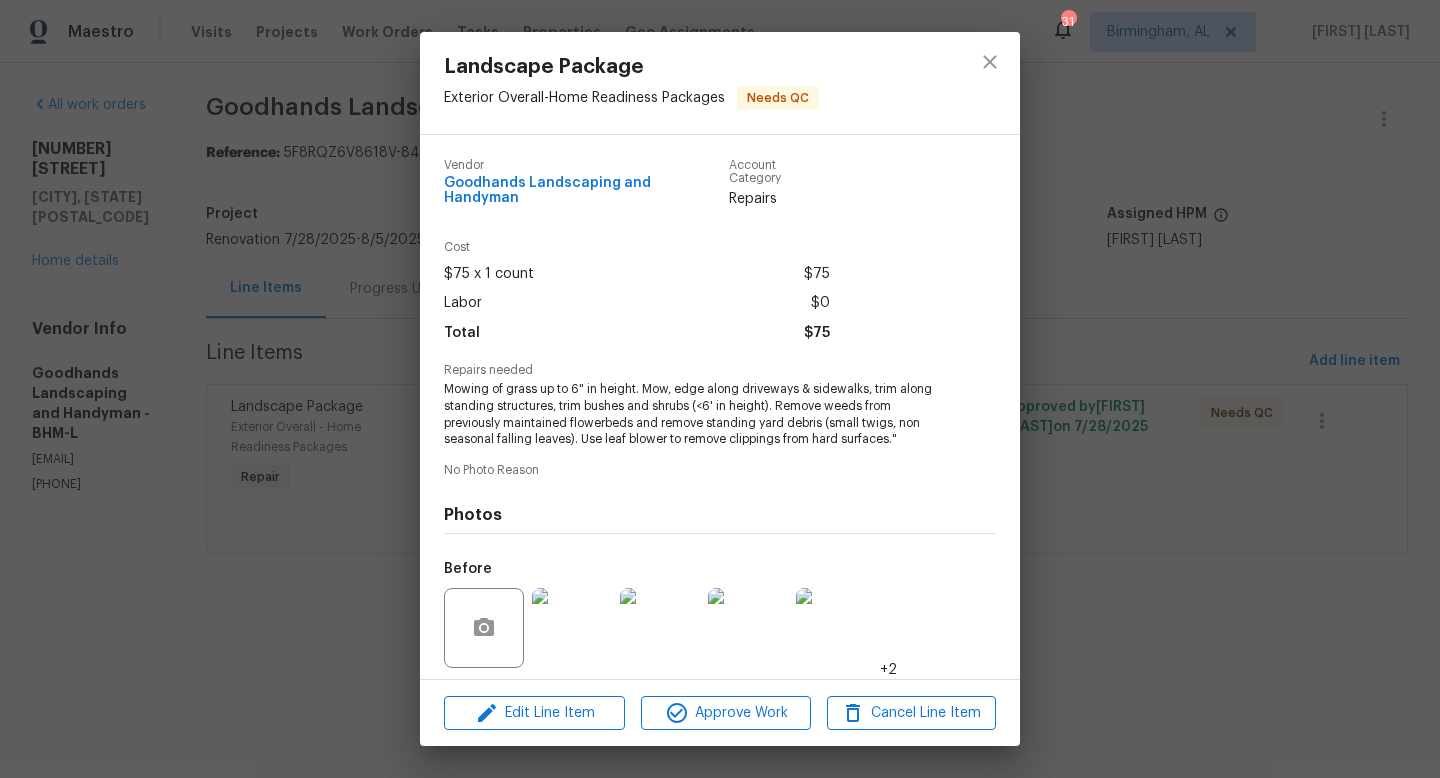 scroll, scrollTop: 126, scrollLeft: 0, axis: vertical 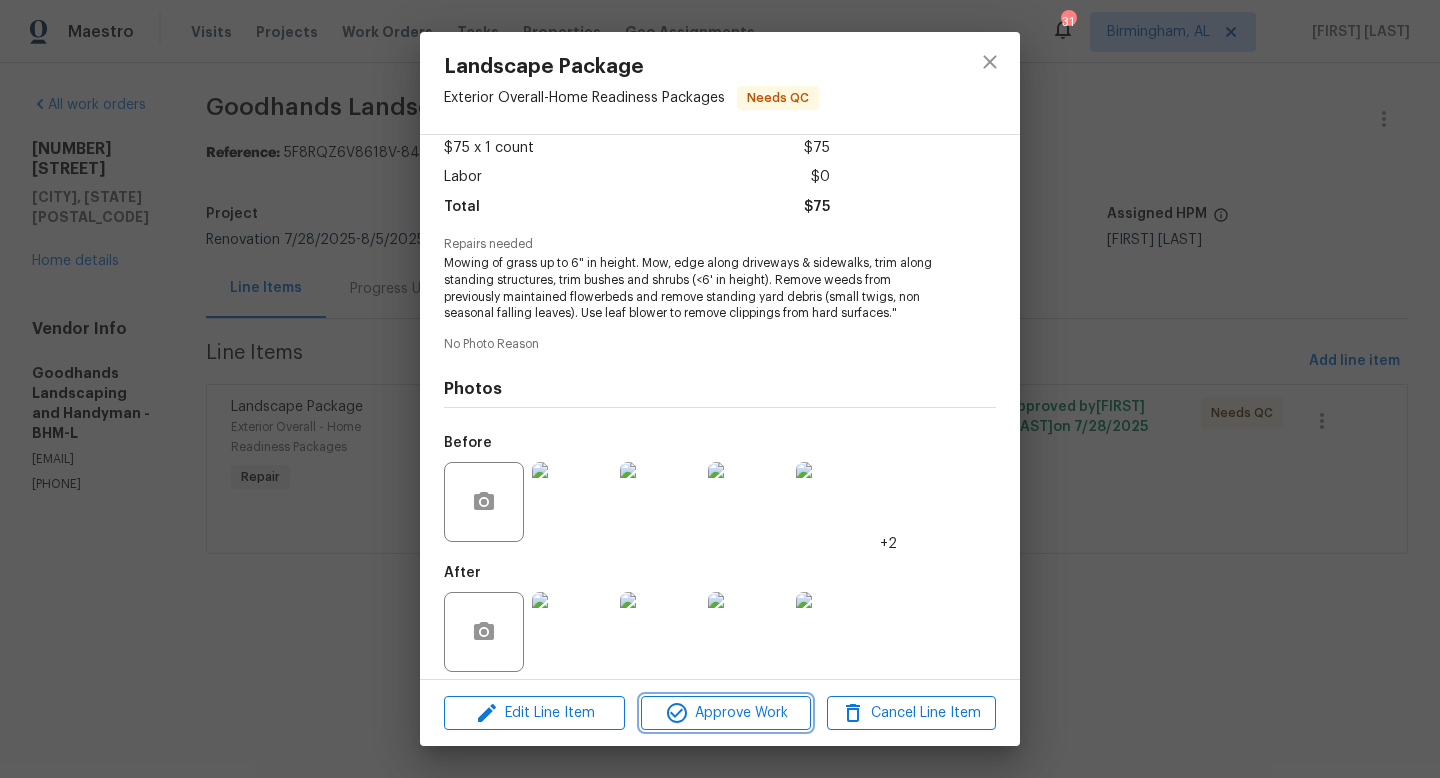 click on "Approve Work" at bounding box center [725, 713] 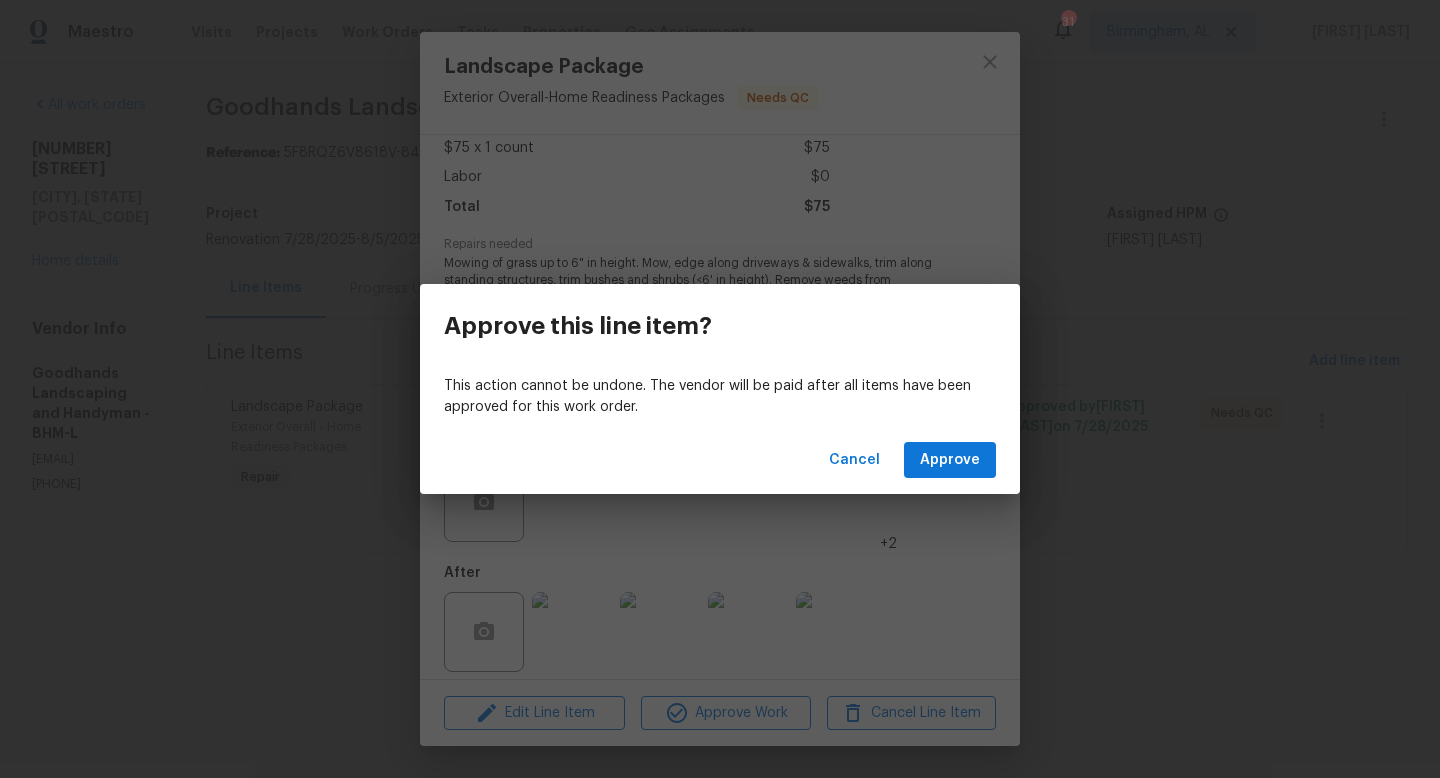 click on "Cancel Approve" at bounding box center [720, 460] 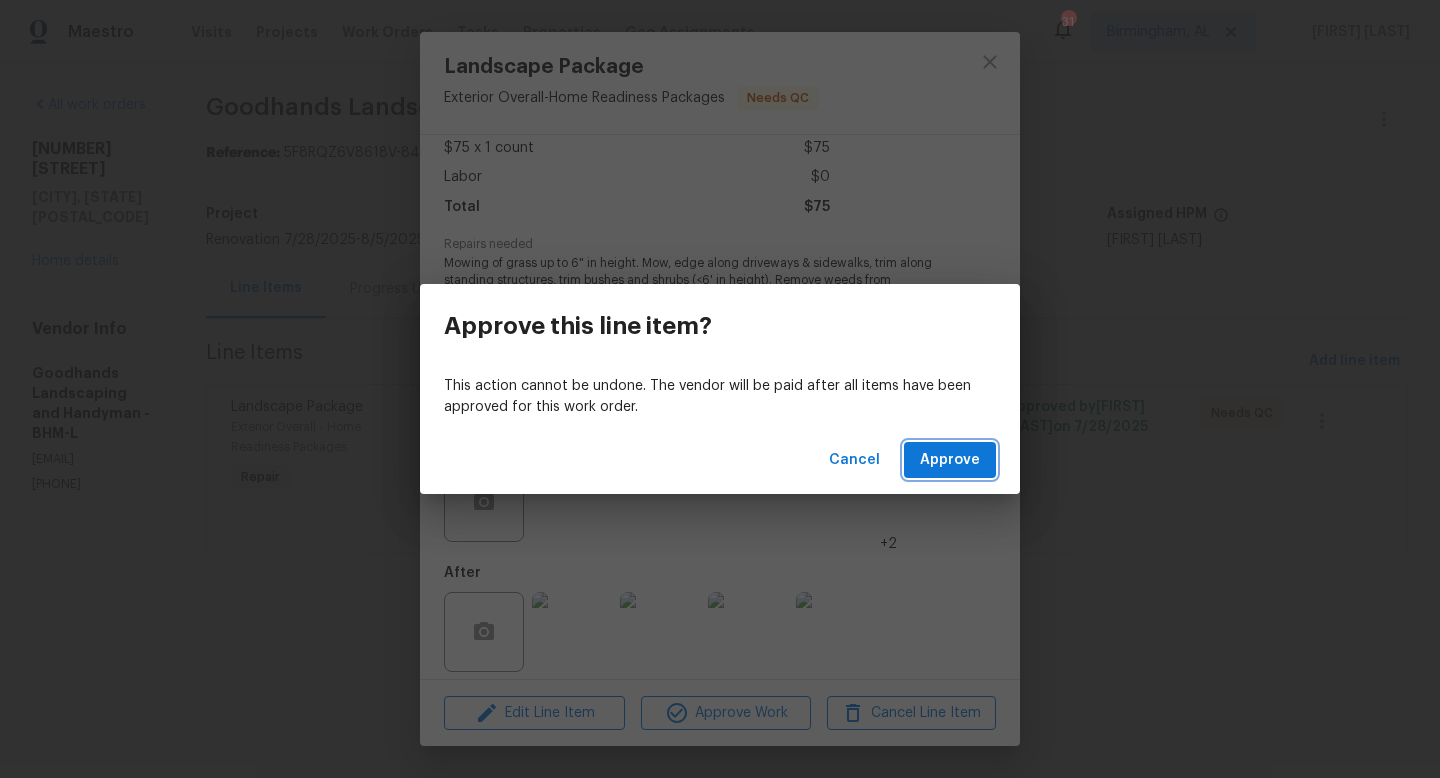click on "Approve" at bounding box center (950, 460) 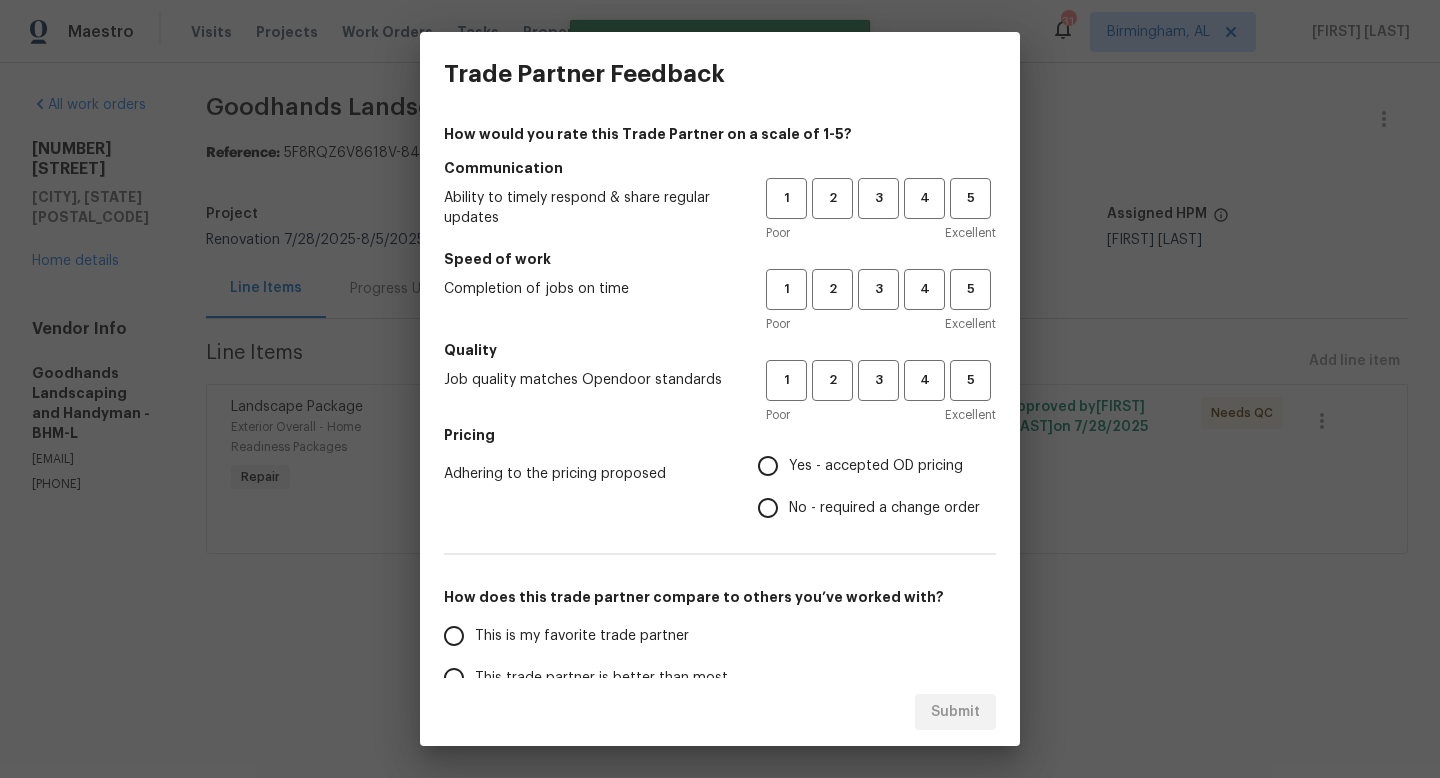 click on "1 2 3 4 5 Poor Excellent" at bounding box center [881, 210] 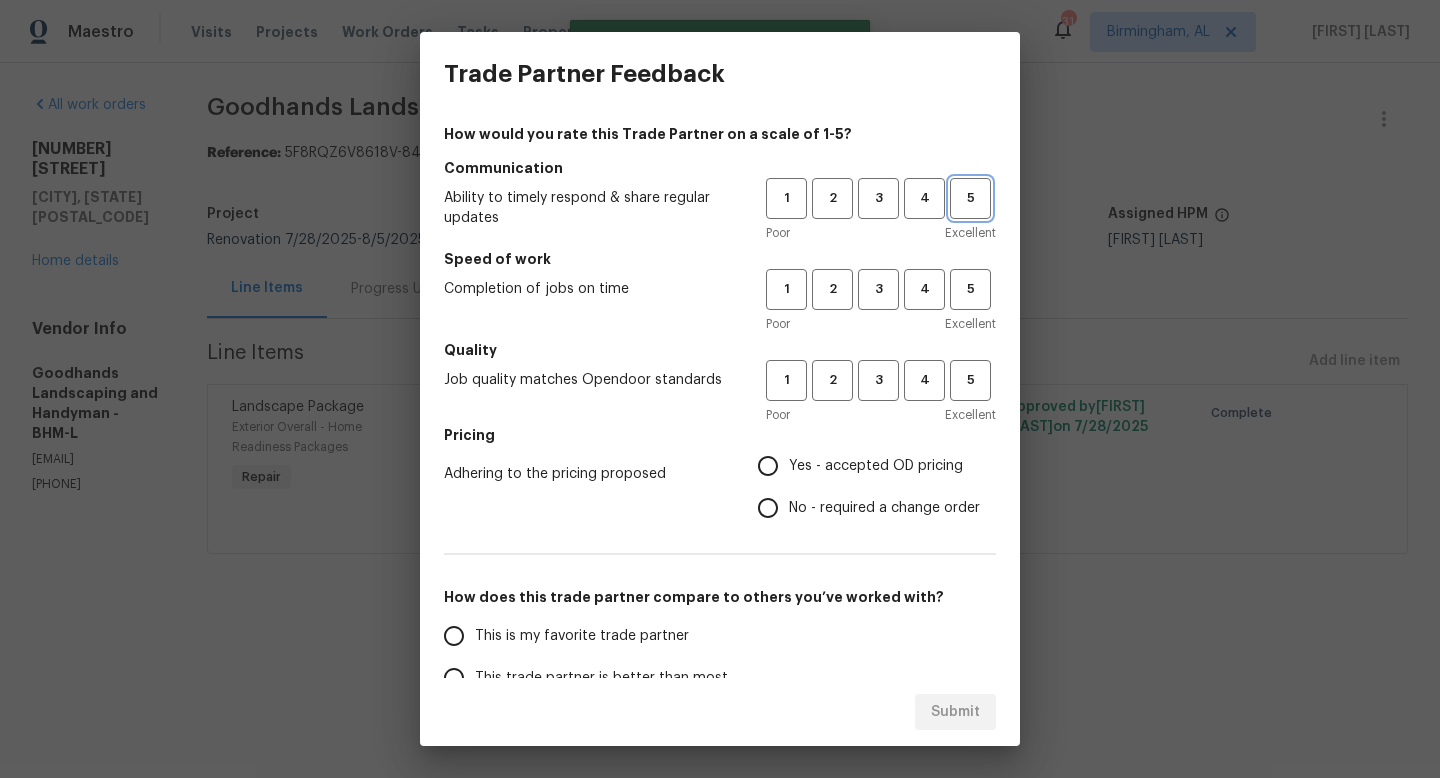 click on "5" at bounding box center (970, 198) 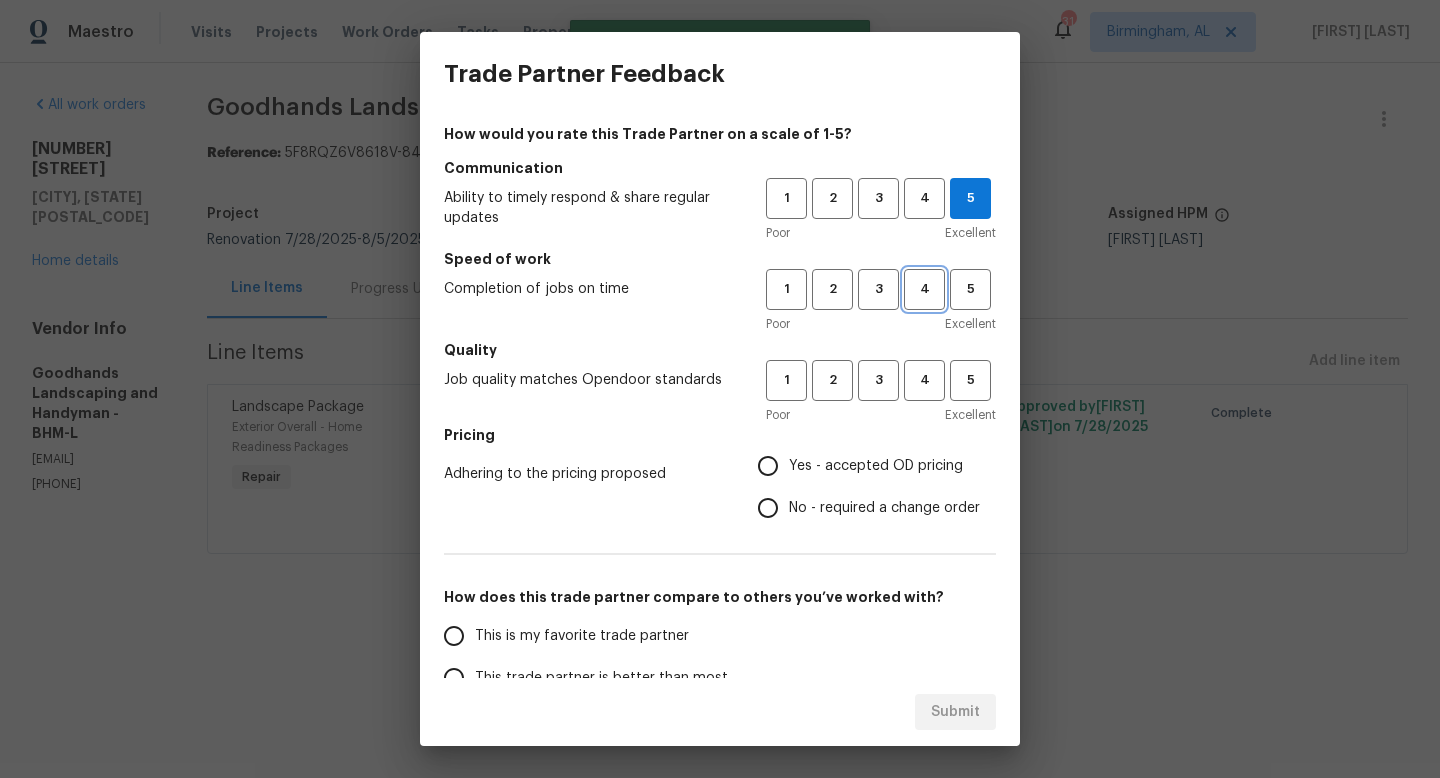 click on "4" at bounding box center (924, 289) 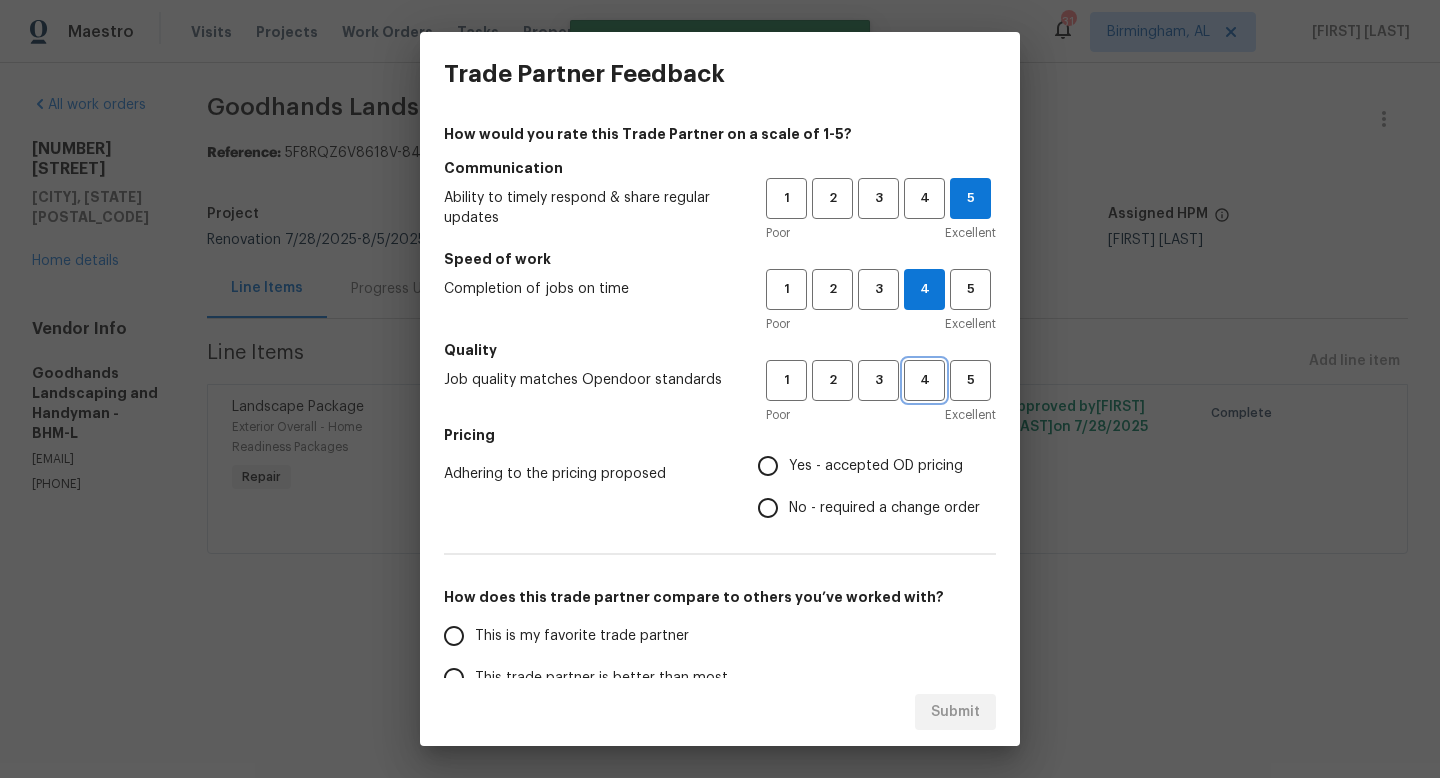 click on "4" at bounding box center (924, 380) 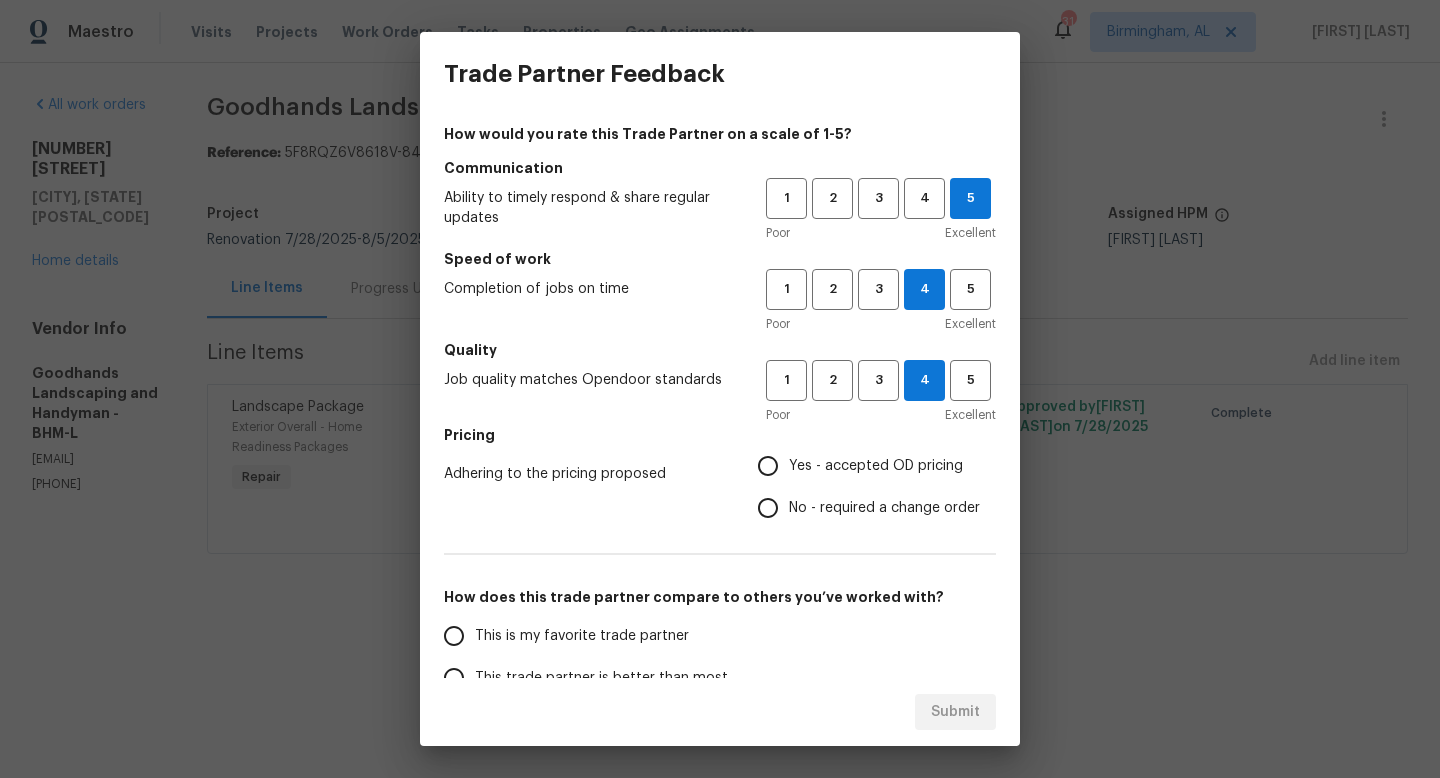 click on "Yes - accepted OD pricing" at bounding box center [876, 466] 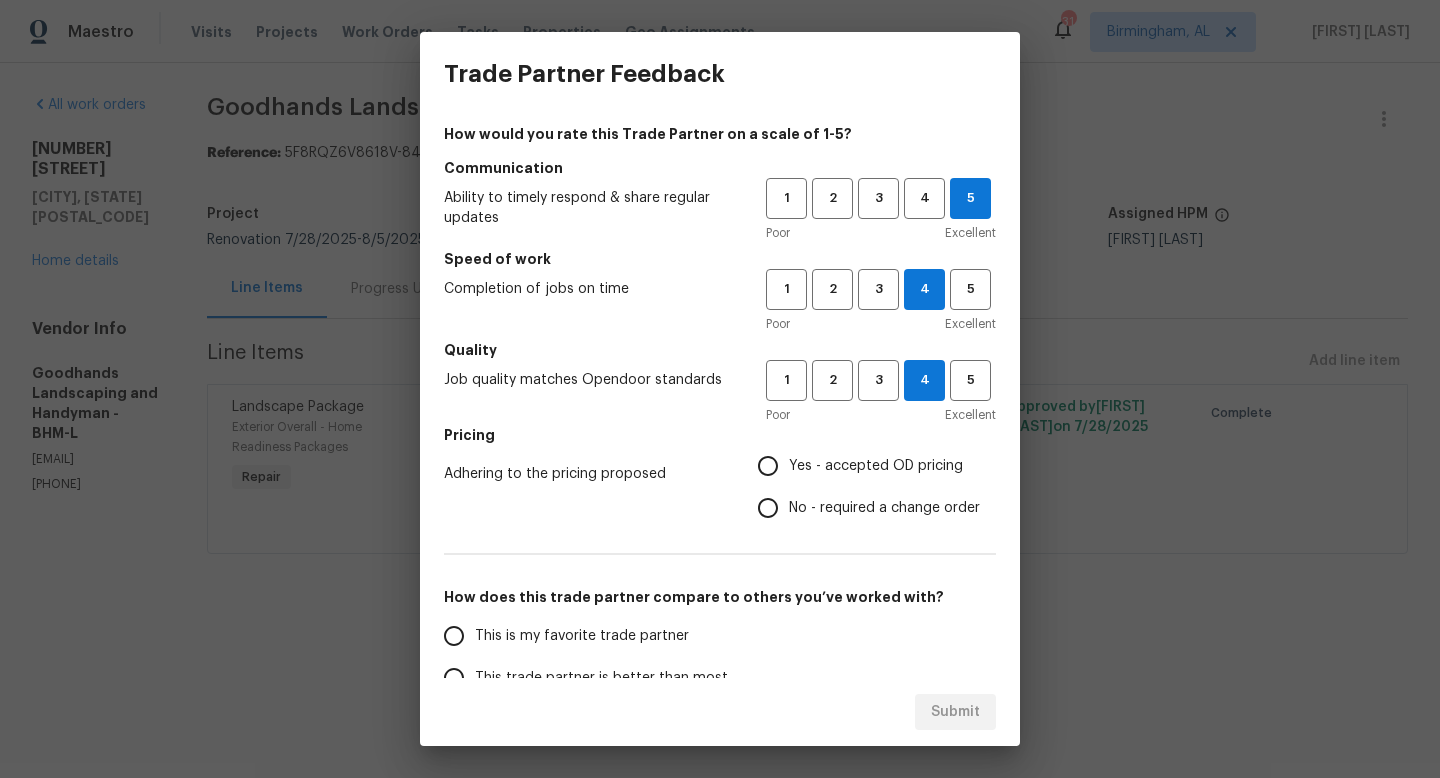 click on "Yes - accepted OD pricing" at bounding box center [768, 466] 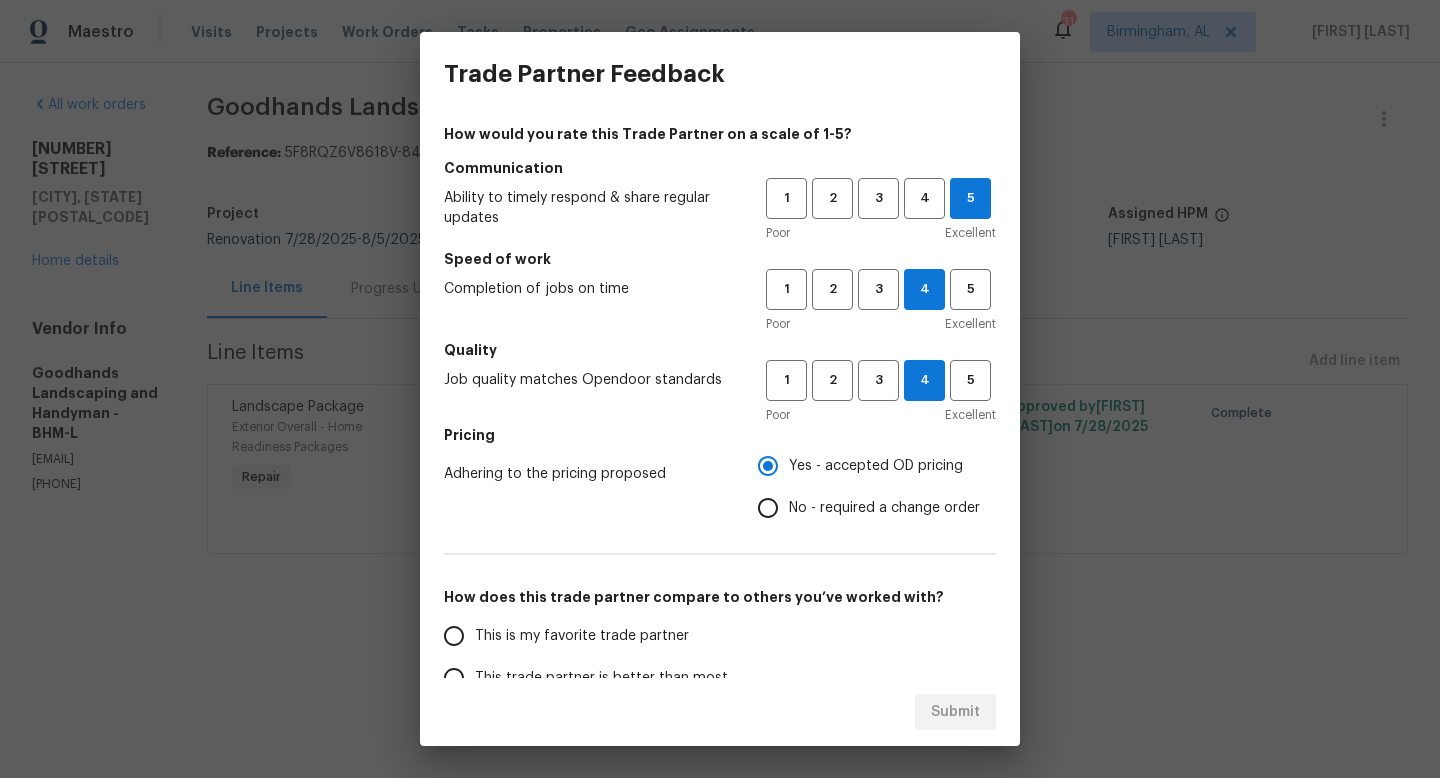 scroll, scrollTop: 133, scrollLeft: 0, axis: vertical 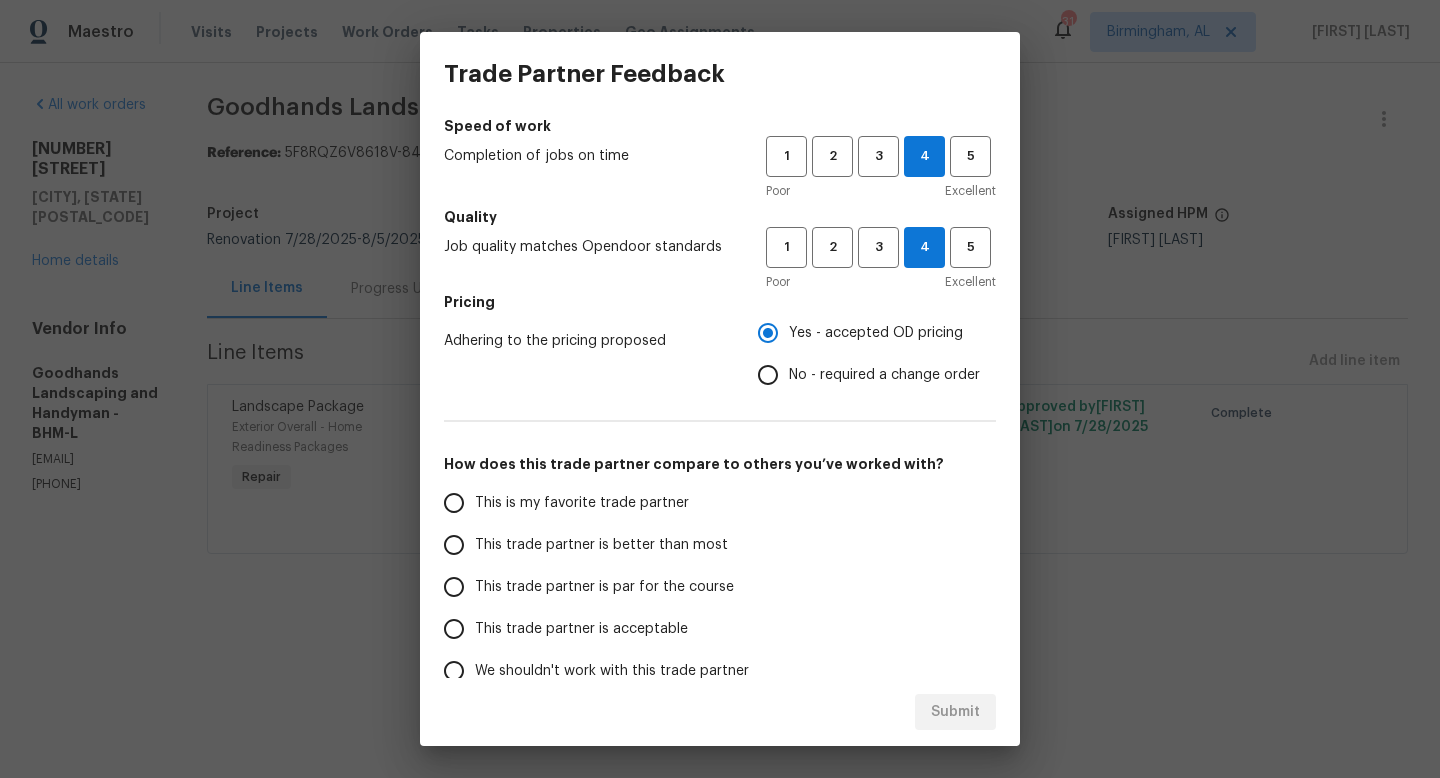 click on "This trade partner is par for the course" at bounding box center [604, 587] 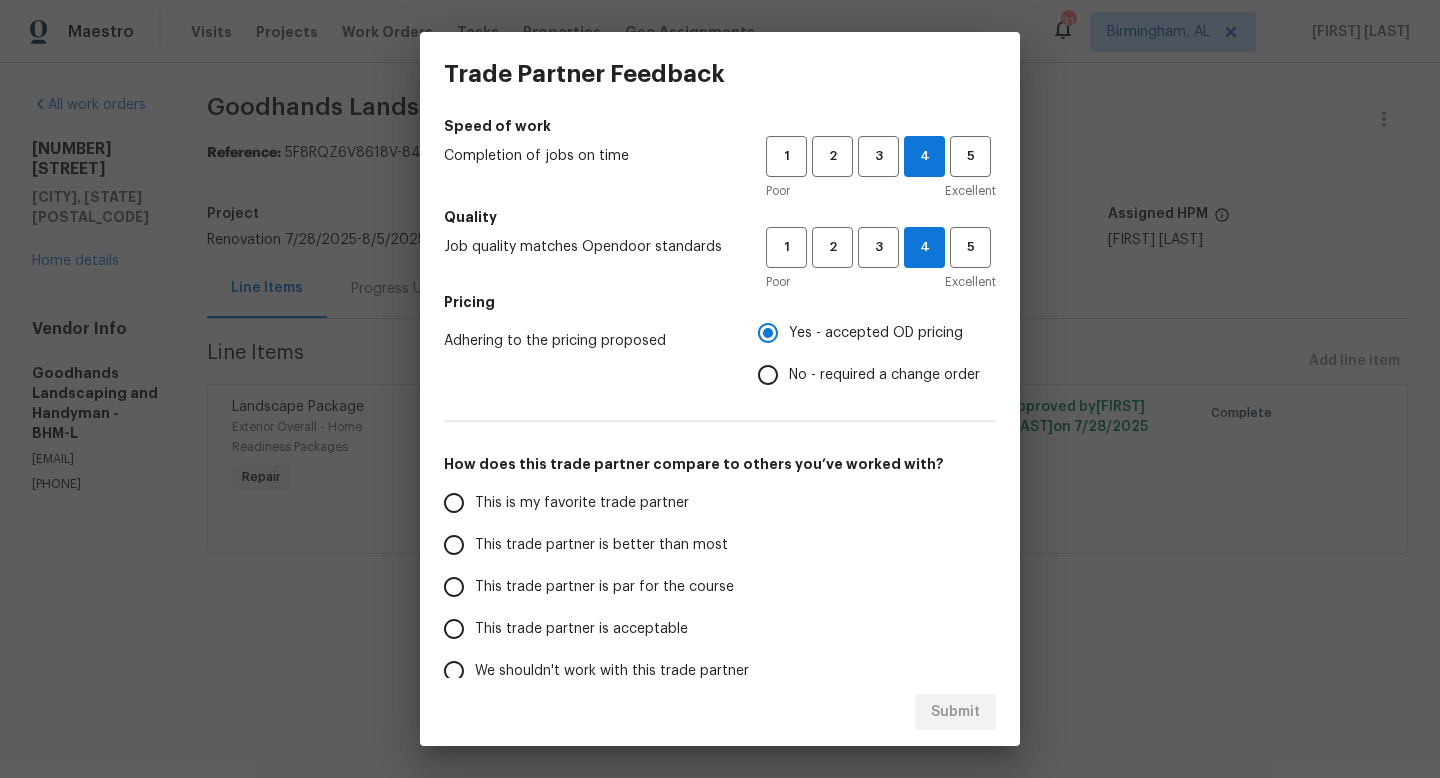 click on "This trade partner is par for the course" at bounding box center [454, 587] 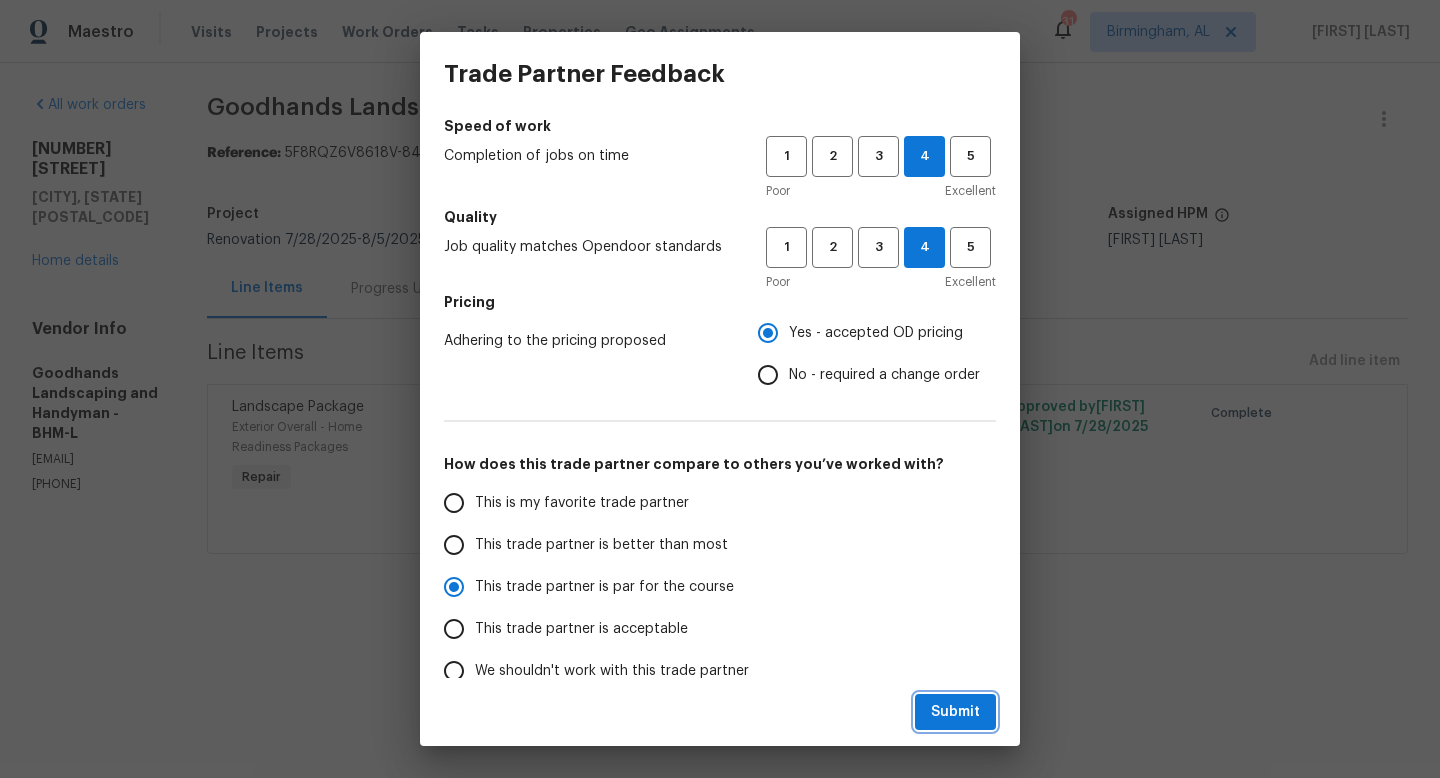 click on "Submit" at bounding box center [955, 712] 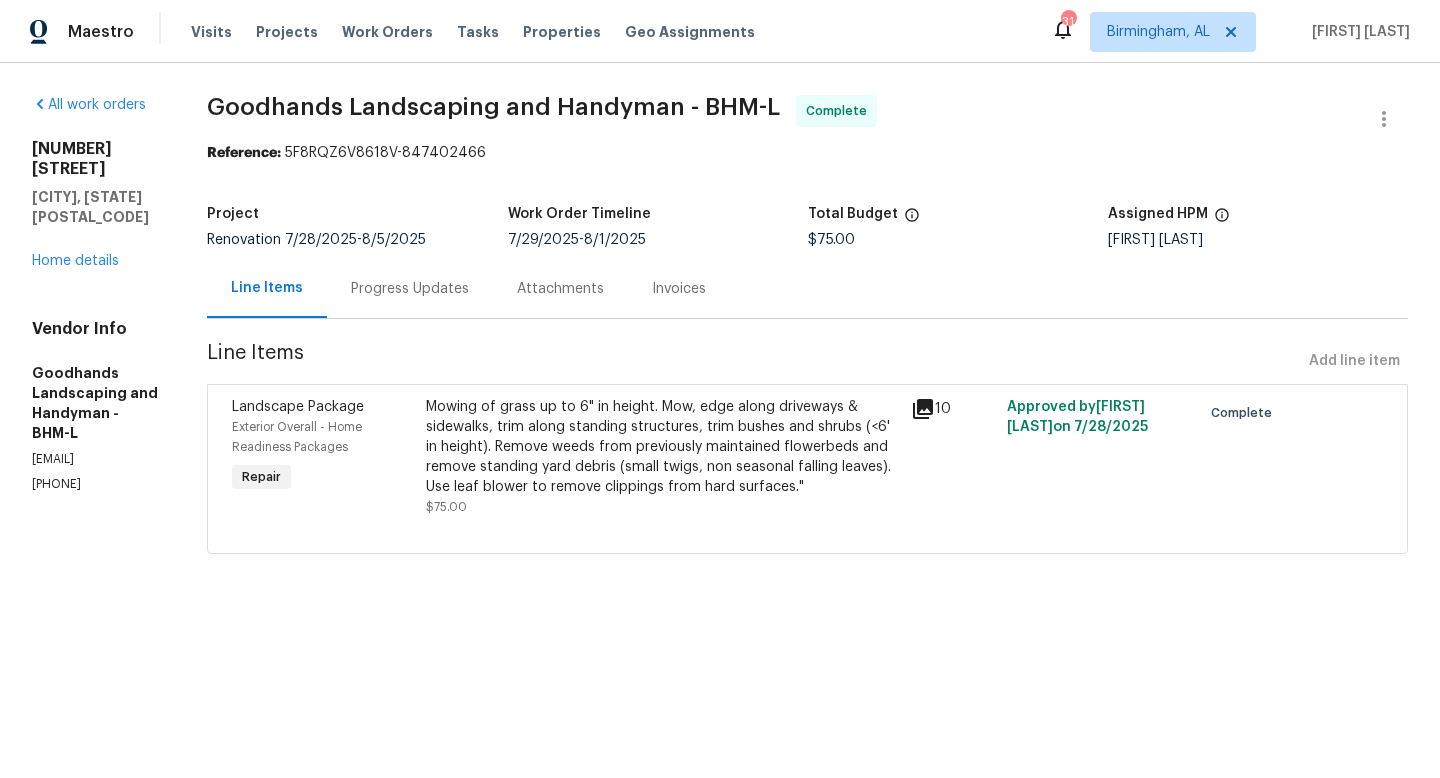 radio on "false" 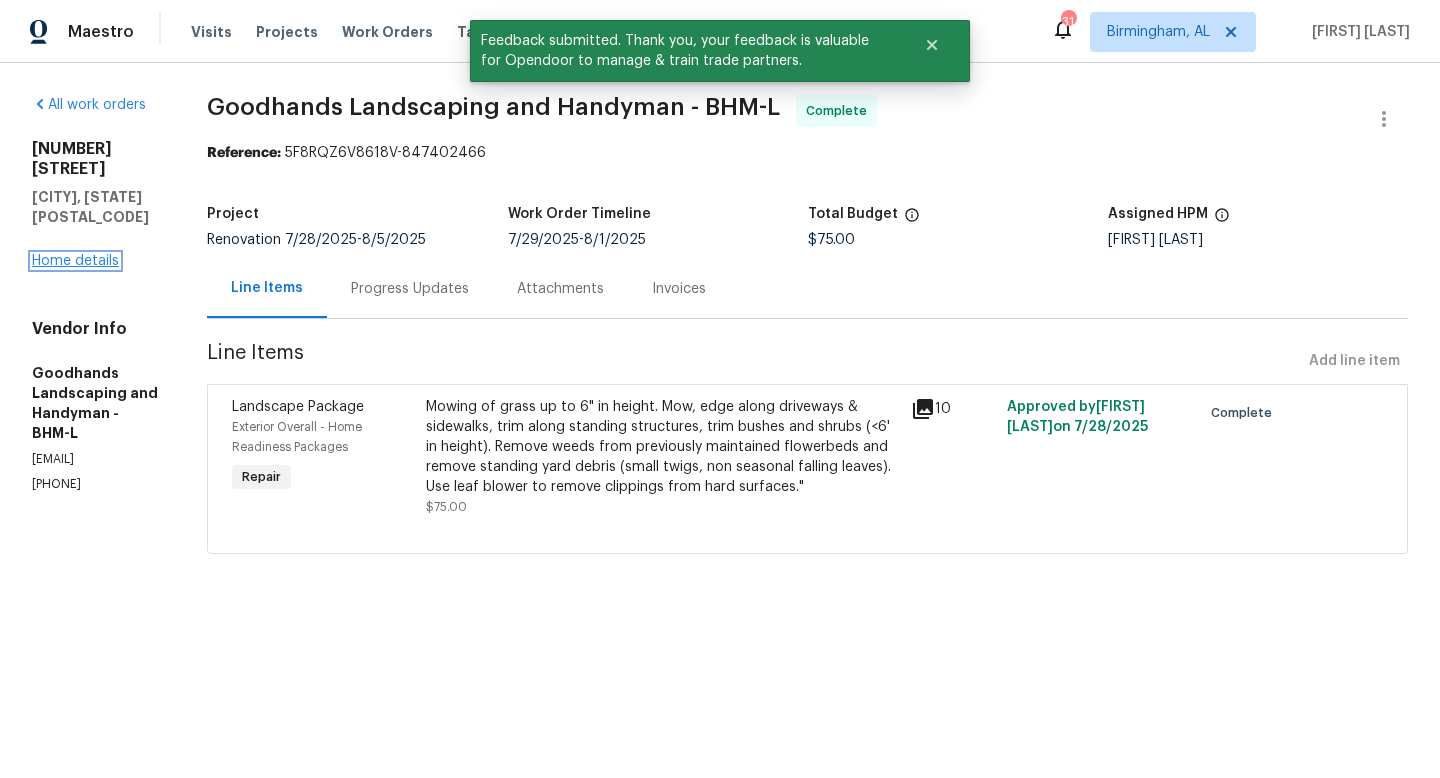 click on "Home details" at bounding box center [75, 261] 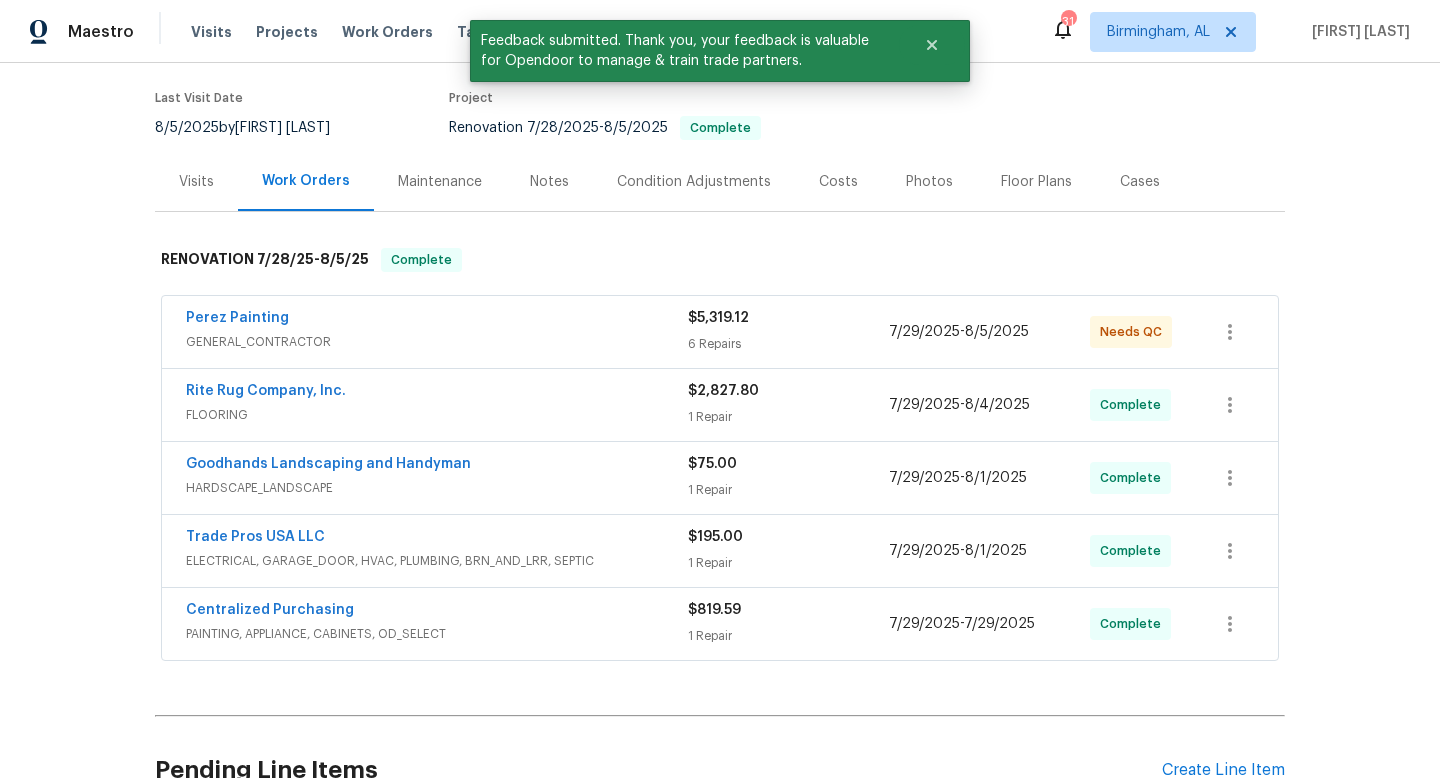scroll, scrollTop: 232, scrollLeft: 0, axis: vertical 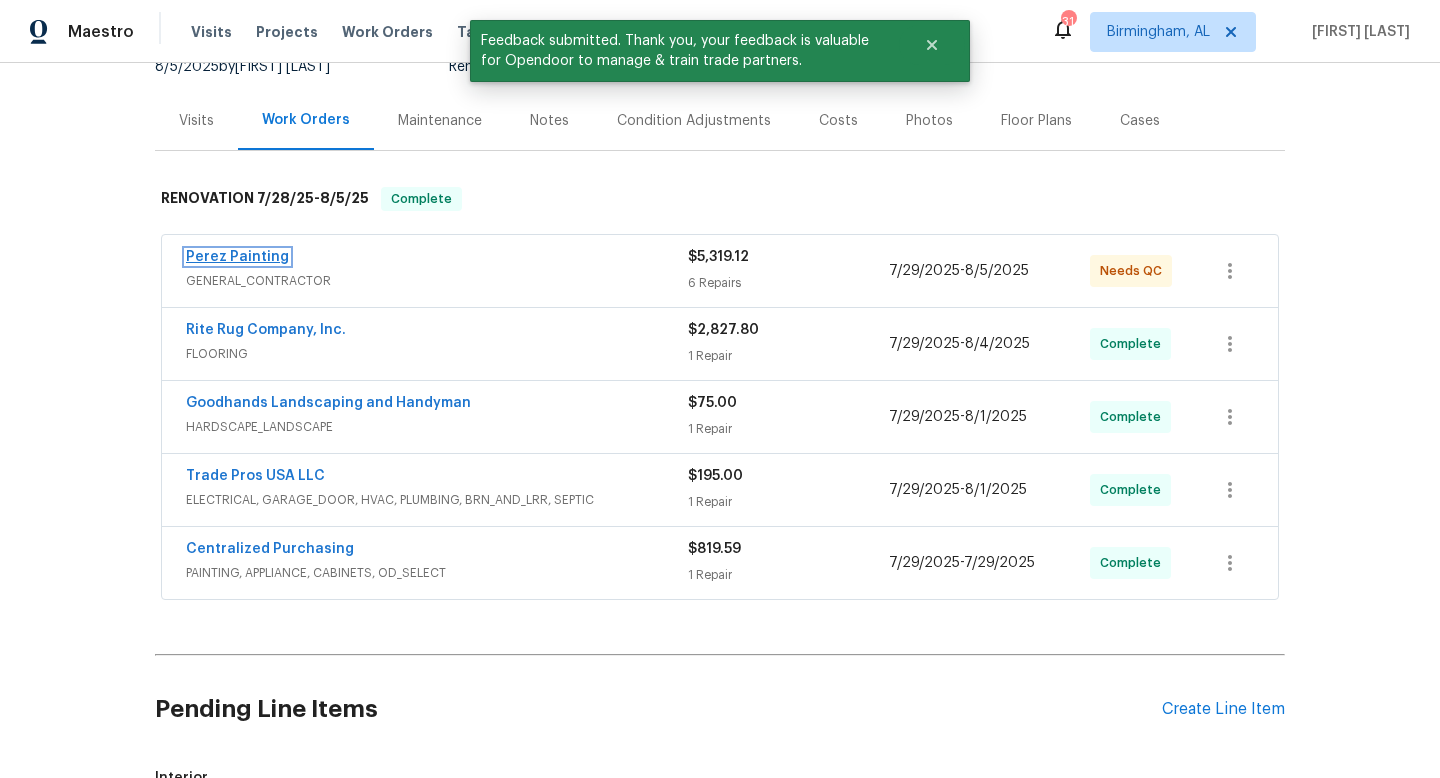 click on "Perez Painting" at bounding box center (237, 257) 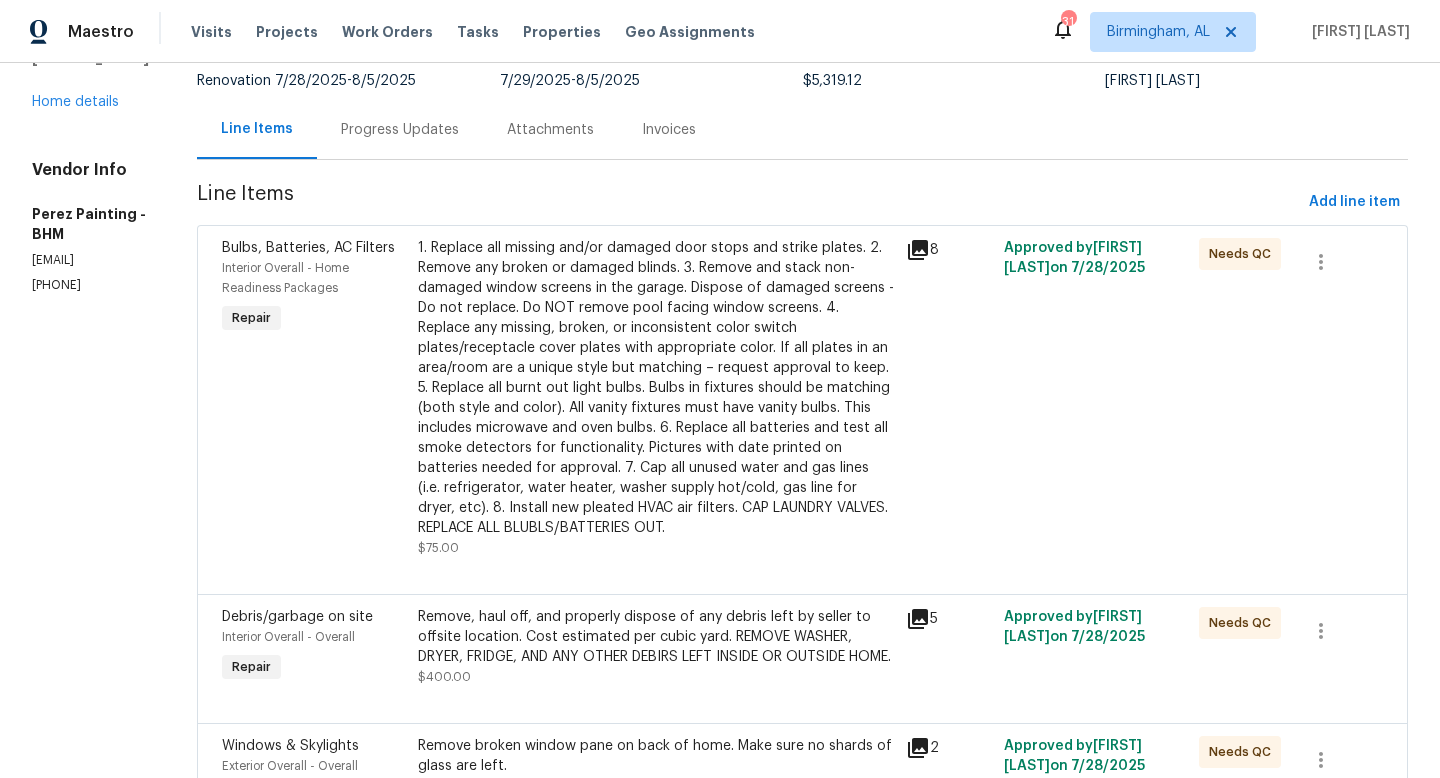 scroll, scrollTop: 160, scrollLeft: 0, axis: vertical 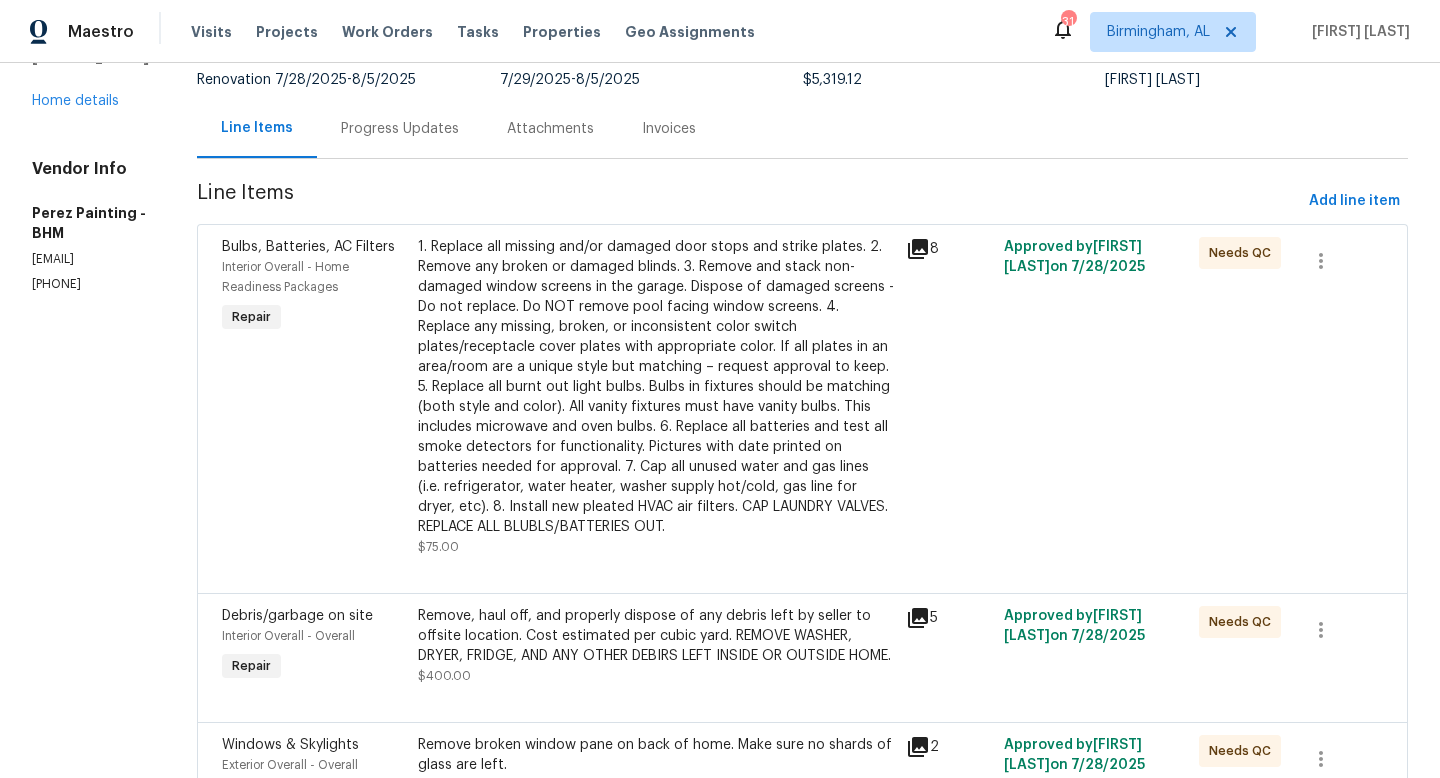 click on "1. Replace all missing and/or damaged door stops and strike plates.  2. Remove any broken or damaged blinds.  3. Remove and stack non-damaged window screens in the garage. Dispose of damaged screens - Do not replace. Do NOT remove pool facing window screens.  4. Replace any missing, broken, or inconsistent color switch plates/receptacle cover plates with appropriate color. If all plates in an area/room are a unique style but matching – request approval to keep.  5. Replace all burnt out light bulbs. Bulbs in fixtures should be matching (both style and color). All vanity fixtures must have vanity bulbs. This includes microwave and oven bulbs.  6. Replace all batteries and test all smoke detectors for functionality. Pictures with date printed on batteries needed for approval.  7. Cap all unused water and gas lines (i.e. refrigerator, water heater, washer supply hot/cold, gas line for dryer, etc).  8. Install new pleated HVAC air filters. CAP LAUNDRY VALVES. REPLACE ALL BLUBLS/BATTERIES OUT." at bounding box center [656, 387] 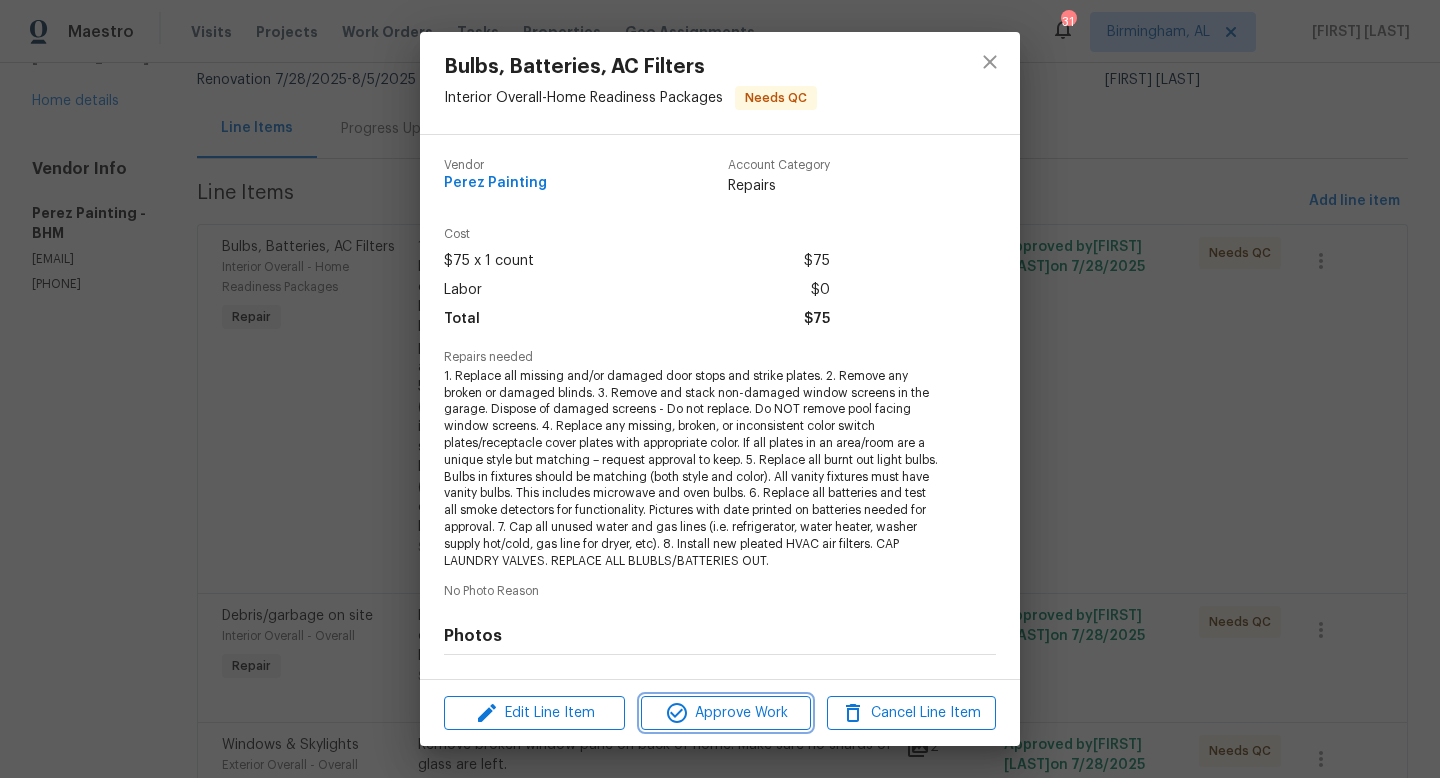 click on "Approve Work" at bounding box center (725, 713) 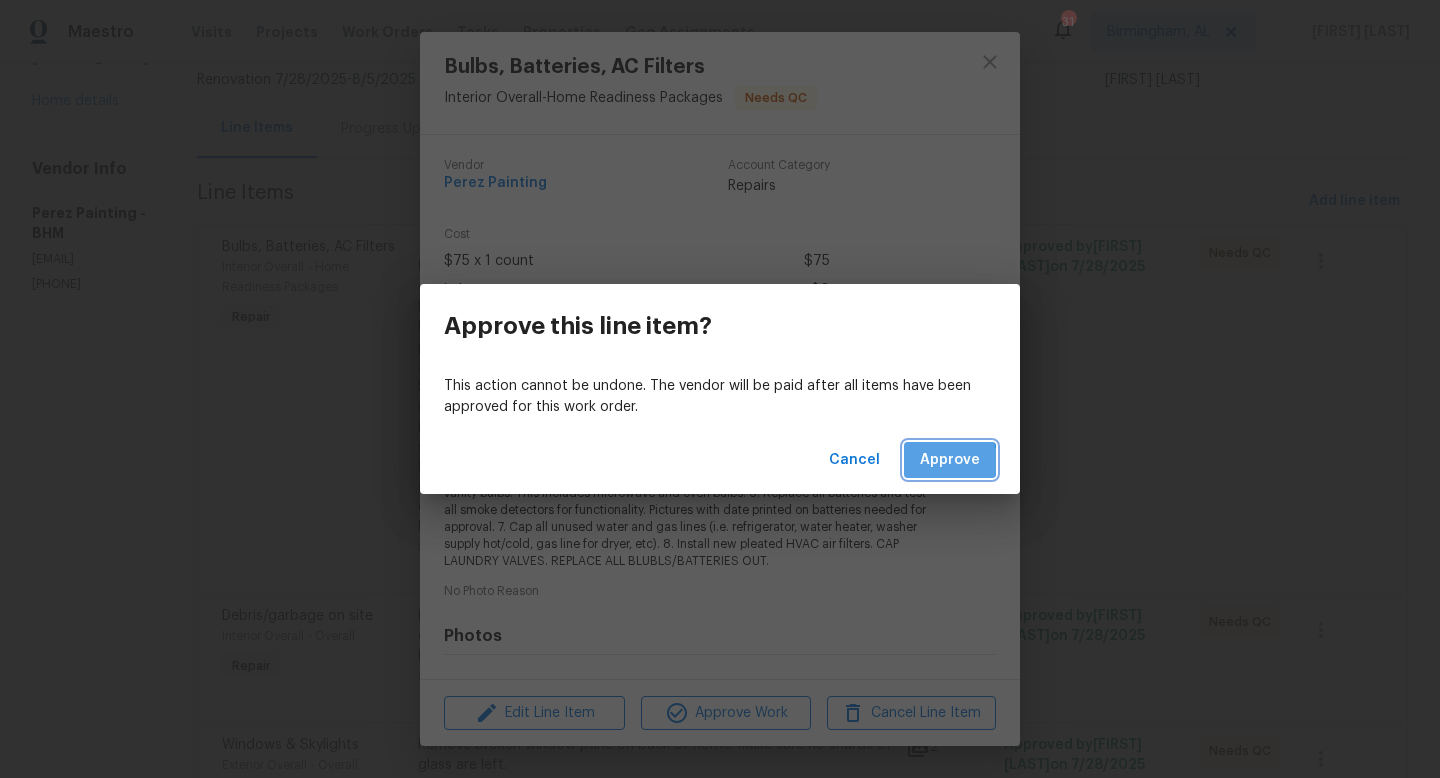 click on "Approve" at bounding box center [950, 460] 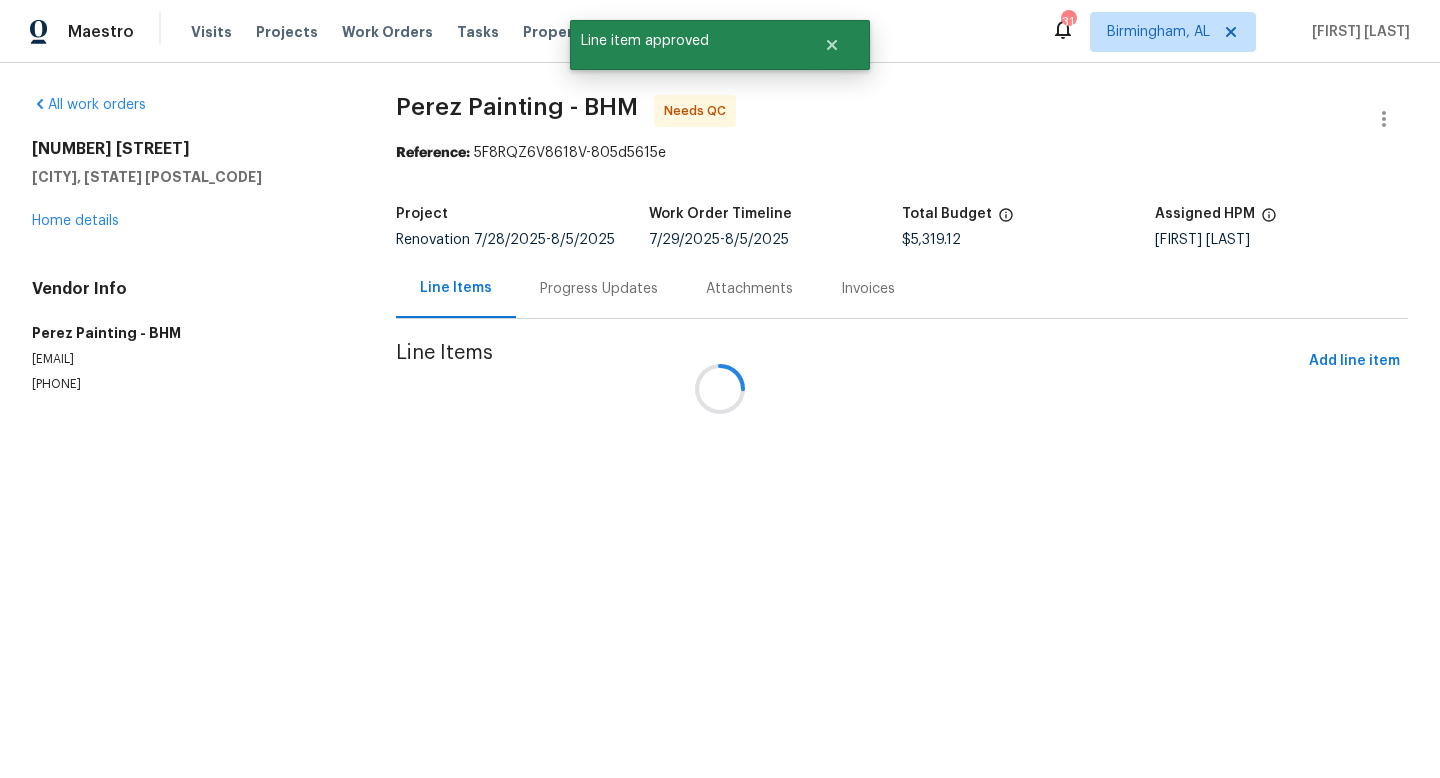 scroll, scrollTop: 0, scrollLeft: 0, axis: both 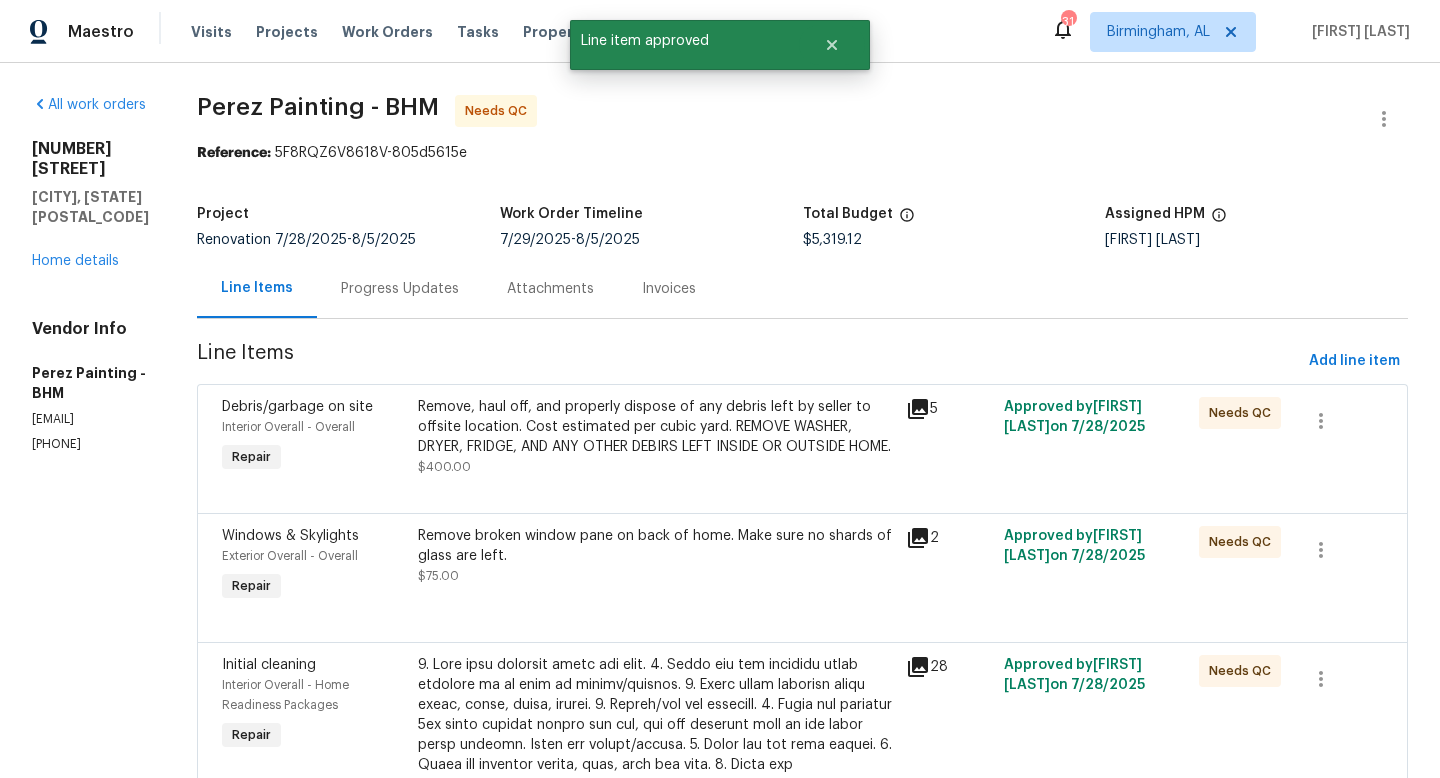 click on "Remove, haul off, and properly dispose of any debris left by seller to offsite location. Cost estimated per cubic yard. REMOVE WASHER, DRYER, FRIDGE, AND ANY OTHER DEBIRS LEFT INSIDE OR OUTSIDE HOME." at bounding box center (656, 427) 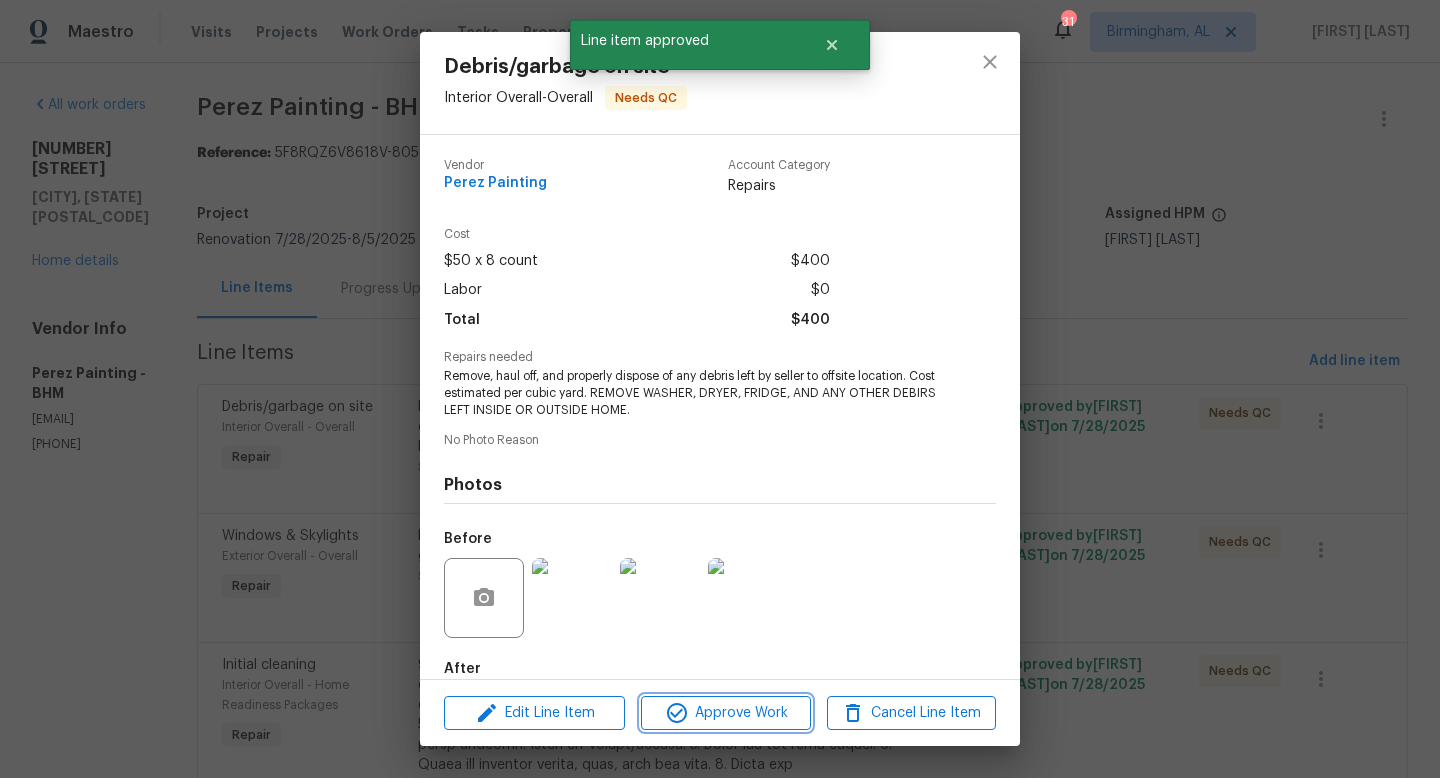 click on "Approve Work" at bounding box center (725, 713) 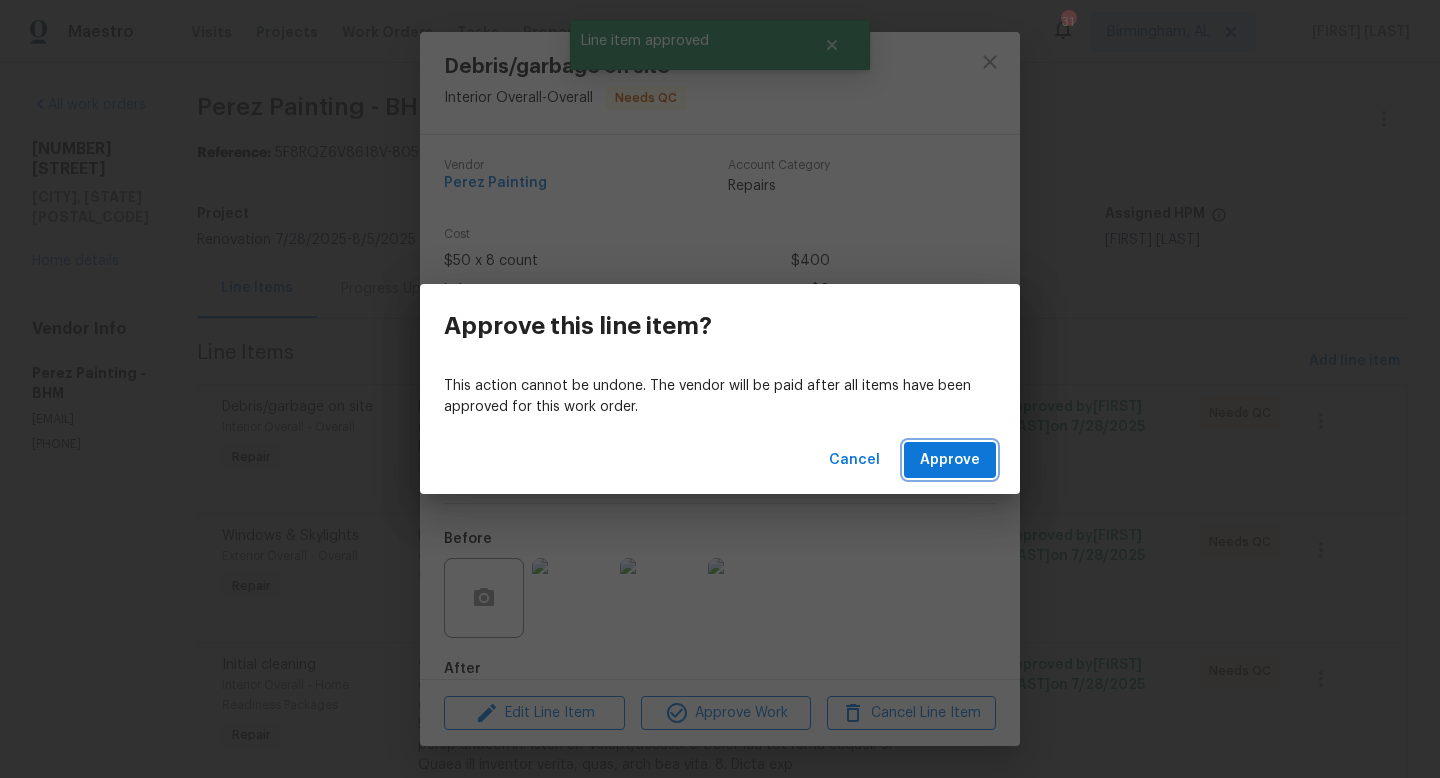 click on "Approve" at bounding box center (950, 460) 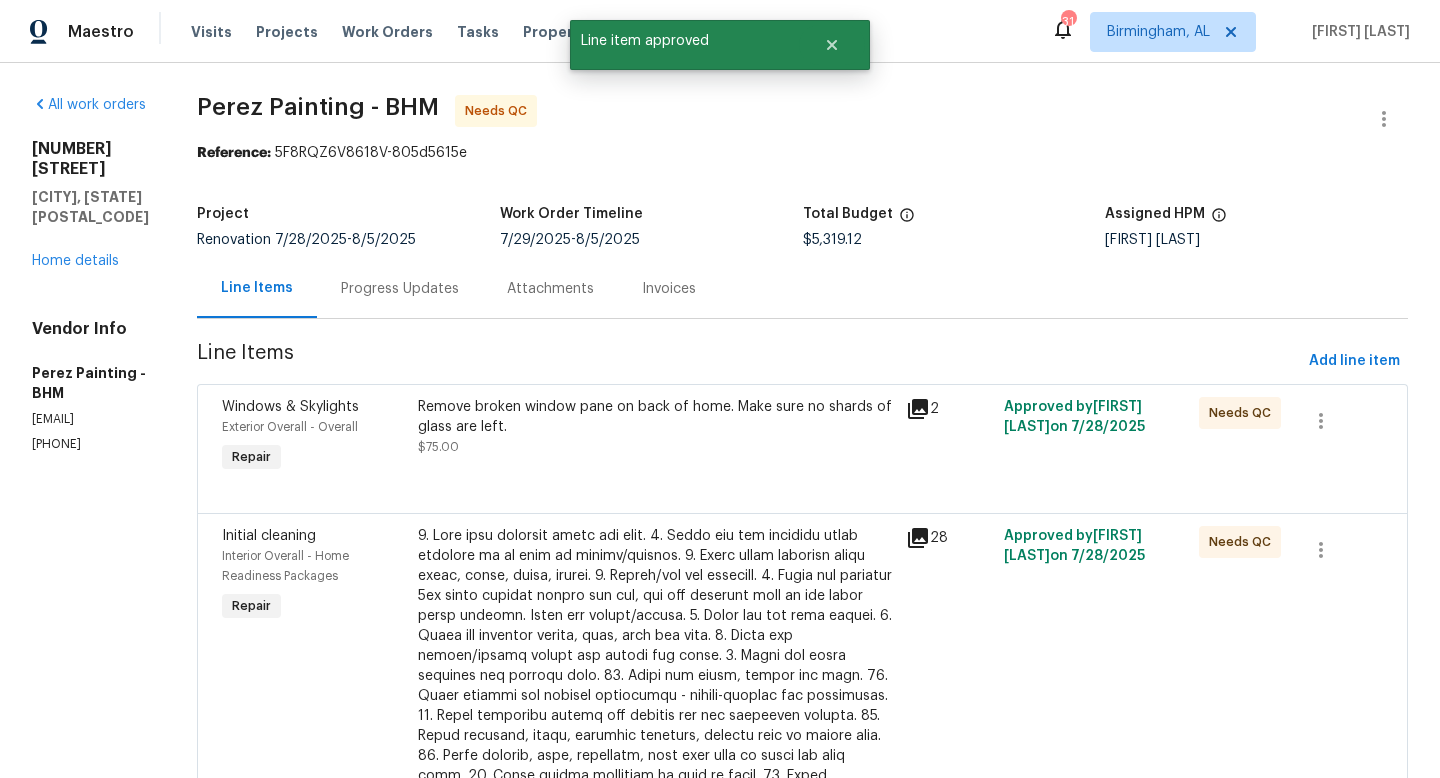 click on "Remove broken window pane on back of home. Make sure no shards of glass are left." at bounding box center [656, 417] 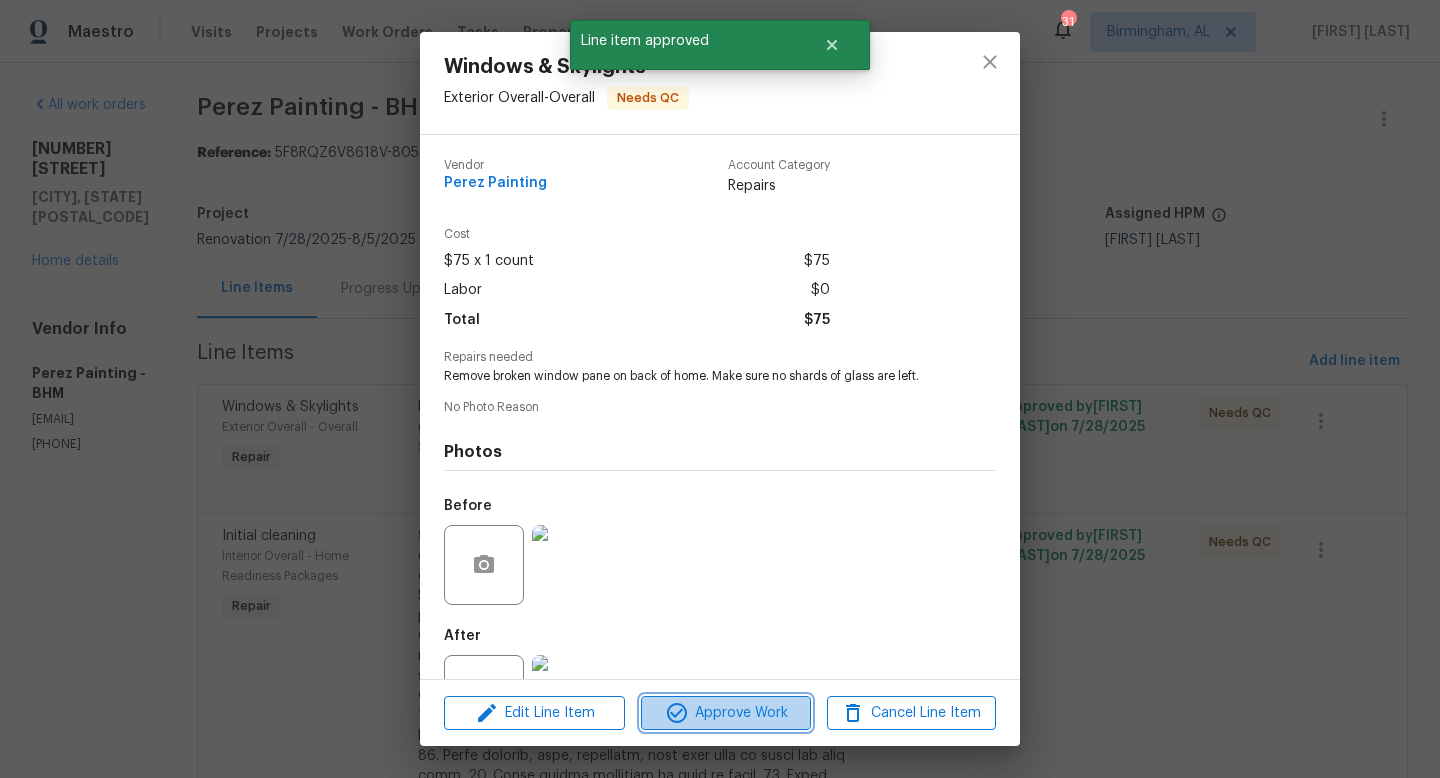 click on "Approve Work" at bounding box center [725, 713] 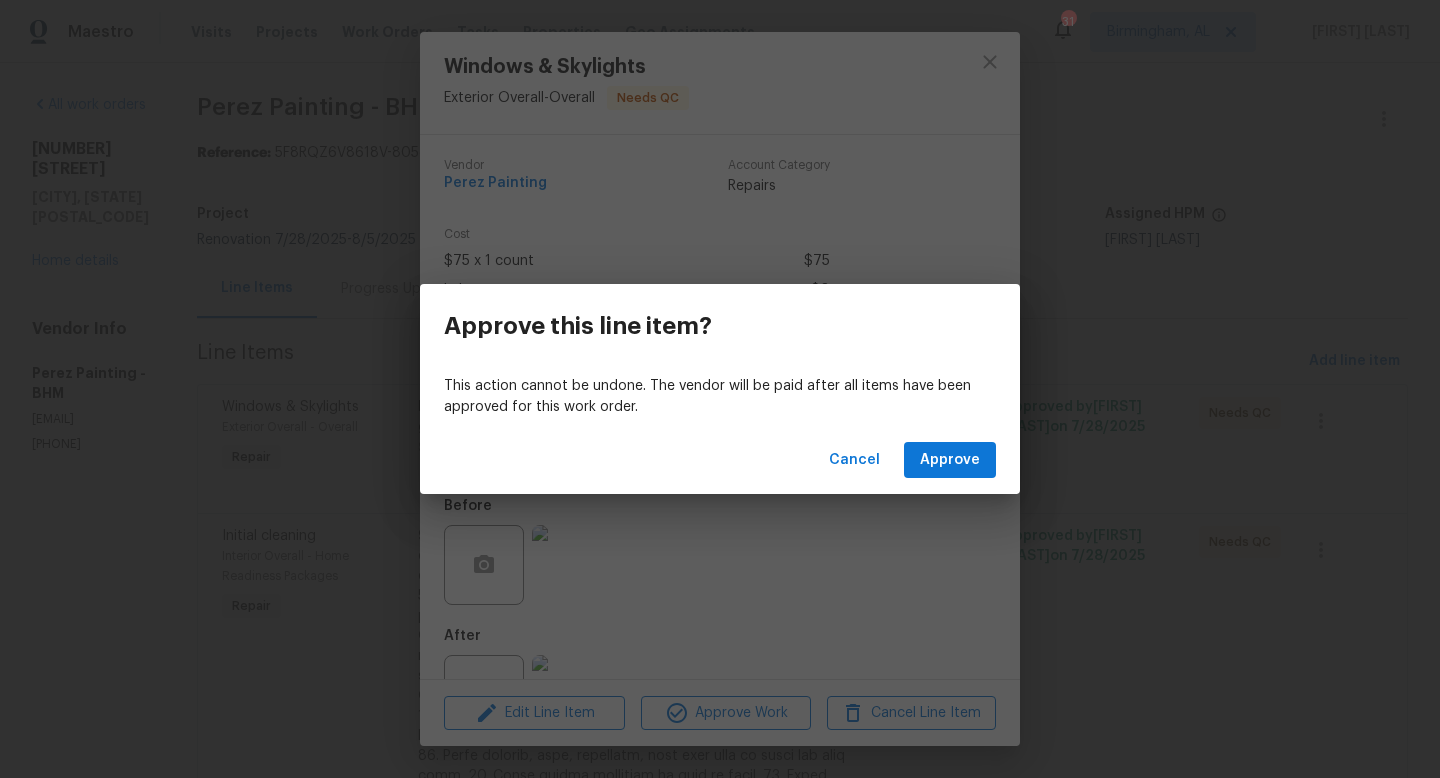 click on "Cancel Approve" at bounding box center [720, 460] 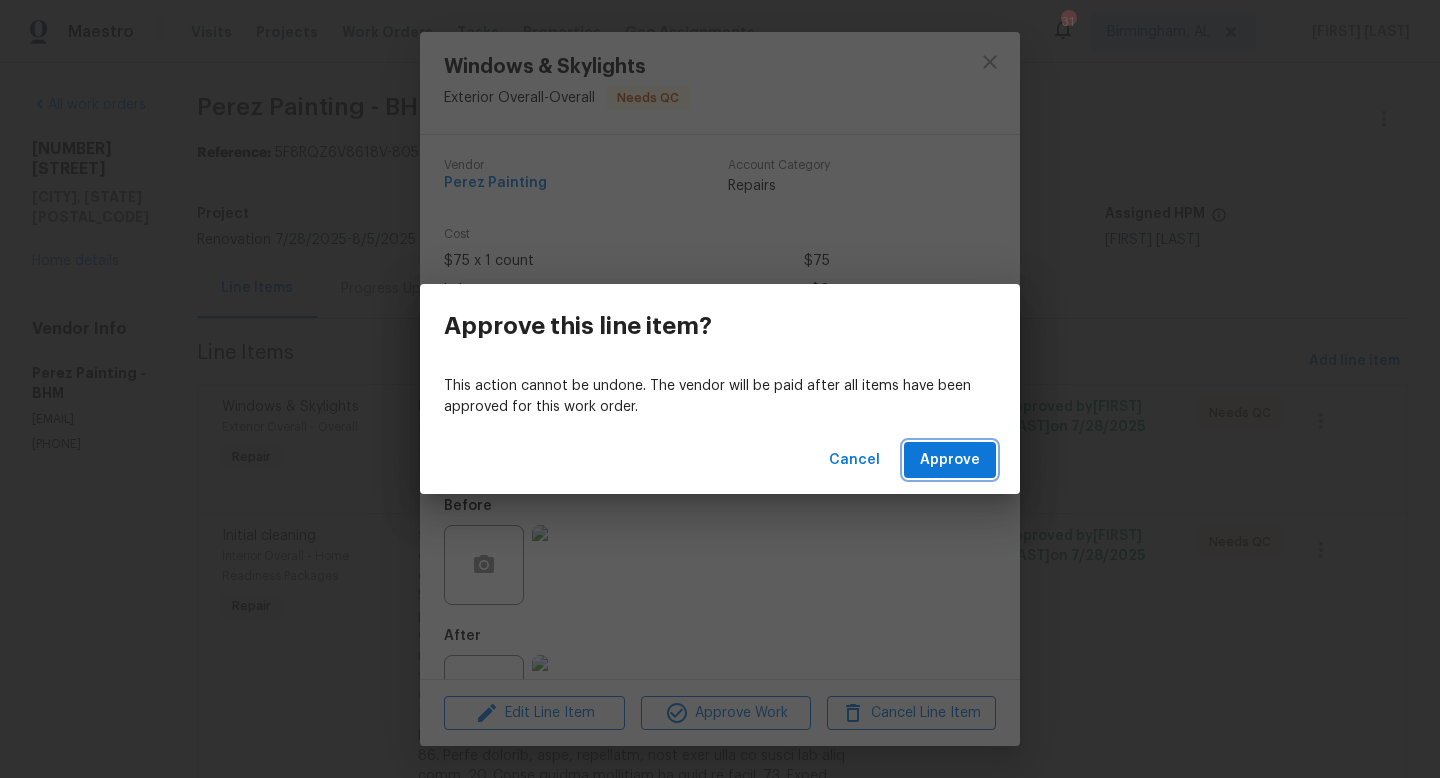 click on "Approve" at bounding box center [950, 460] 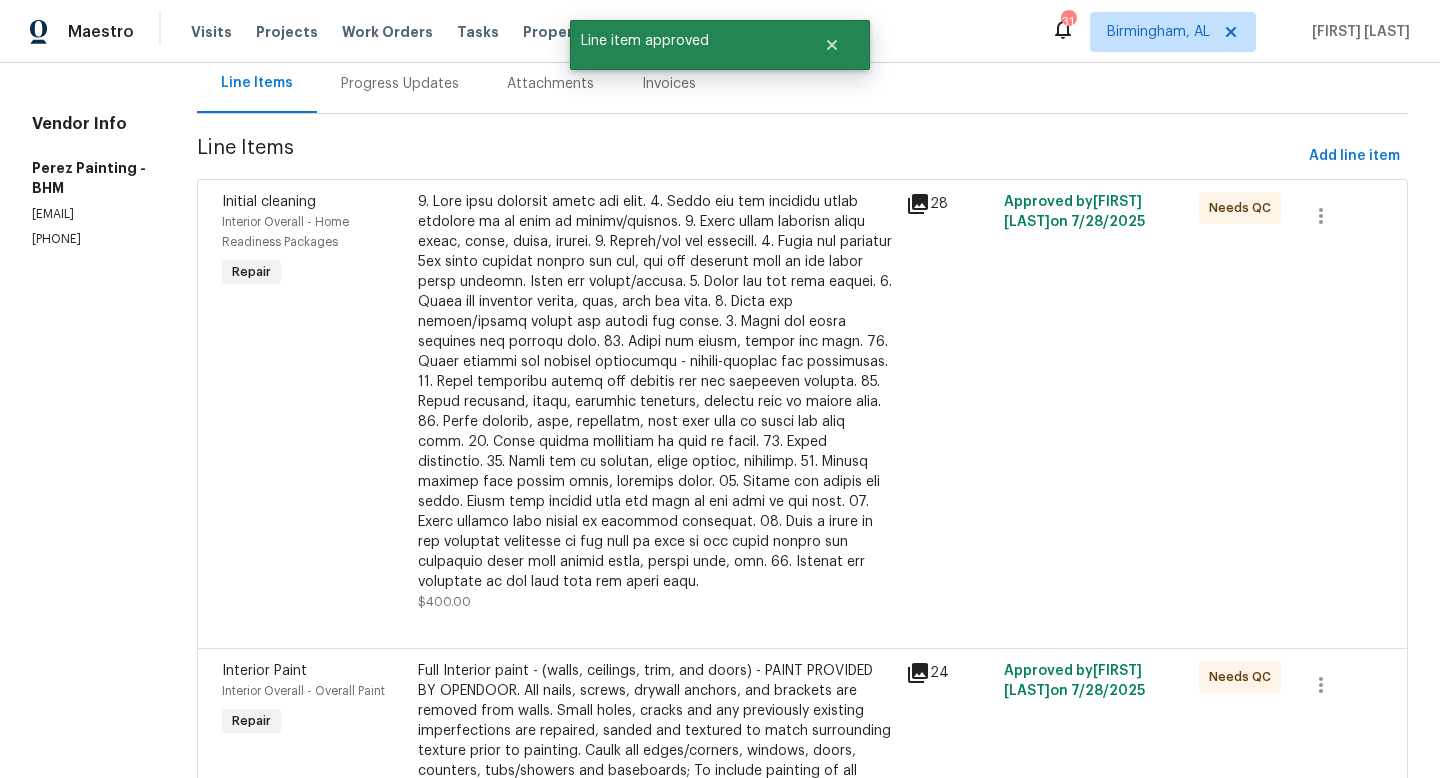scroll, scrollTop: 206, scrollLeft: 0, axis: vertical 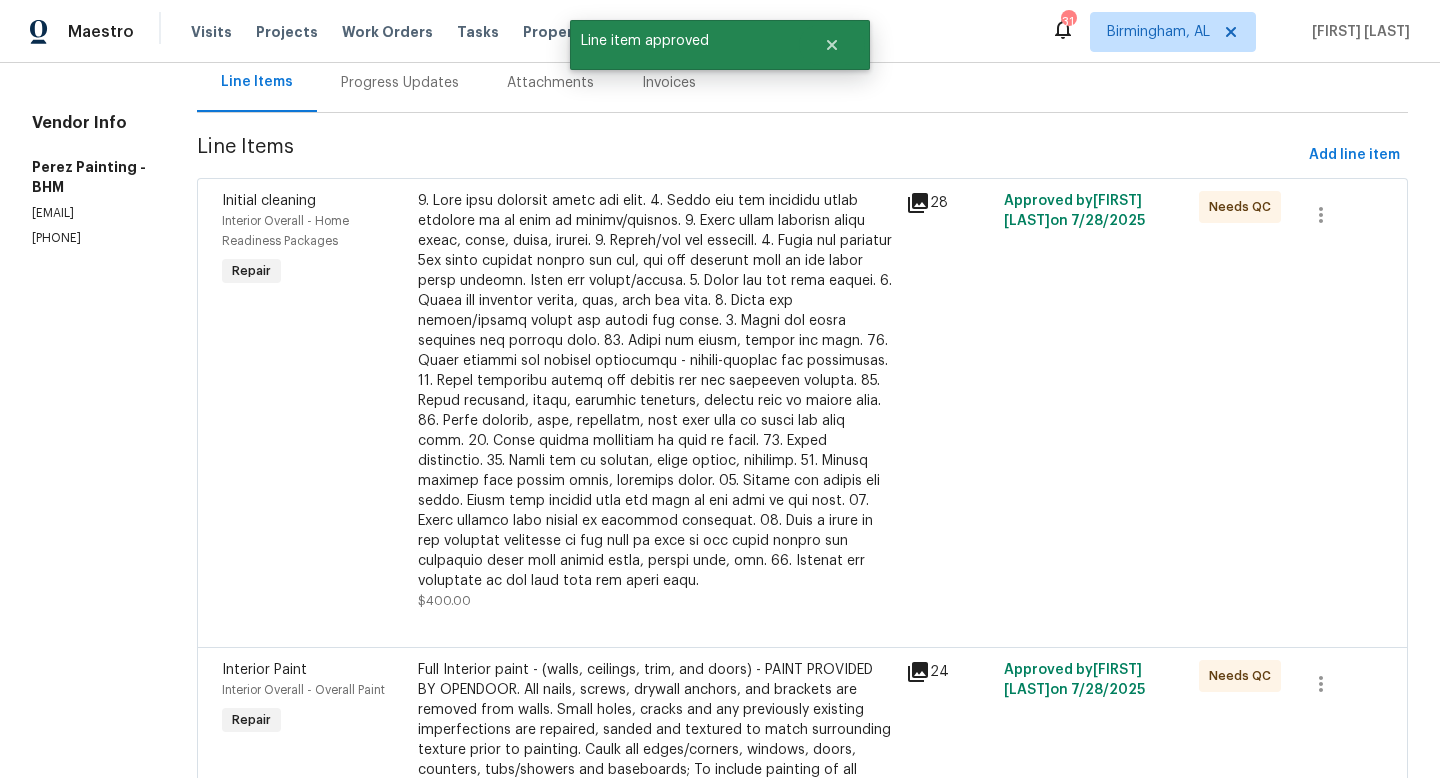 click at bounding box center [656, 391] 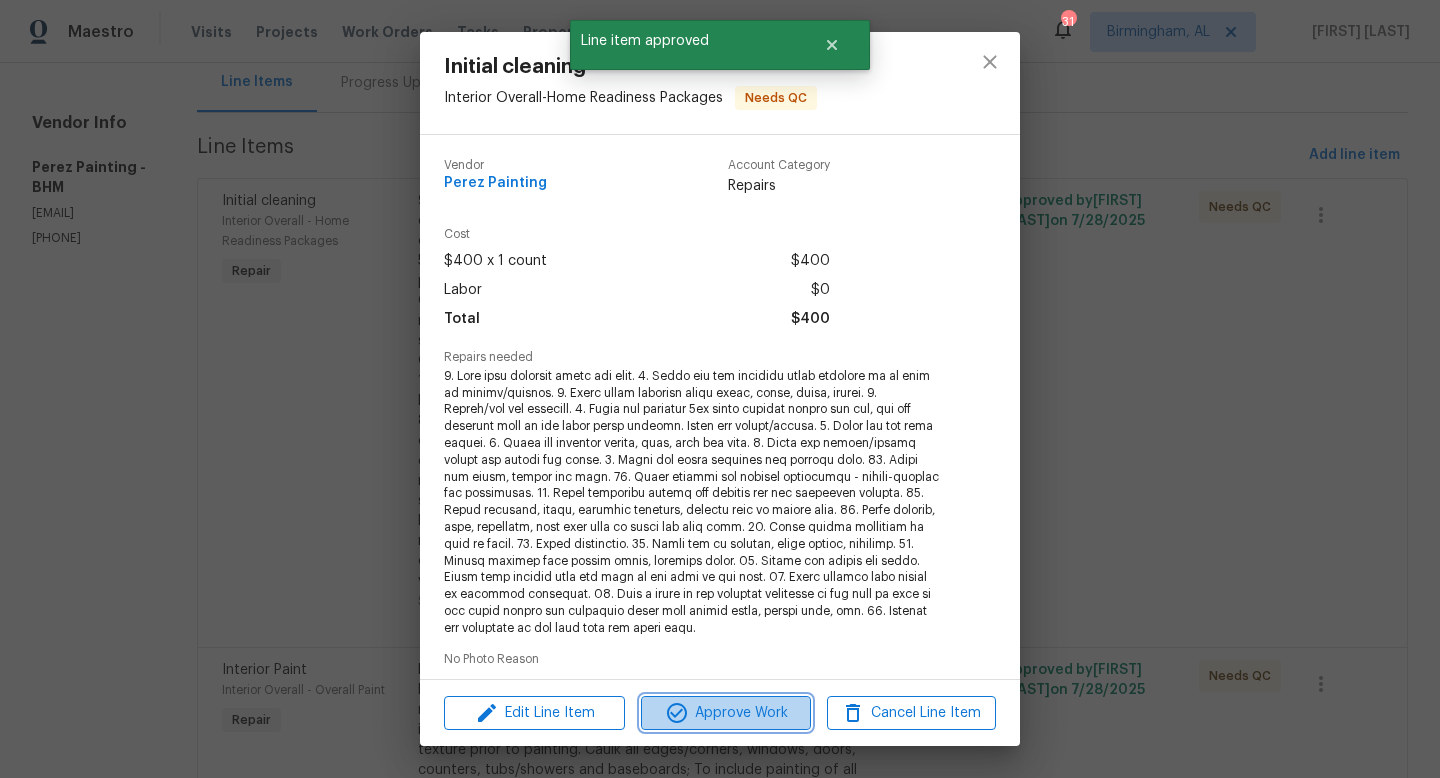 click on "Approve Work" at bounding box center (725, 713) 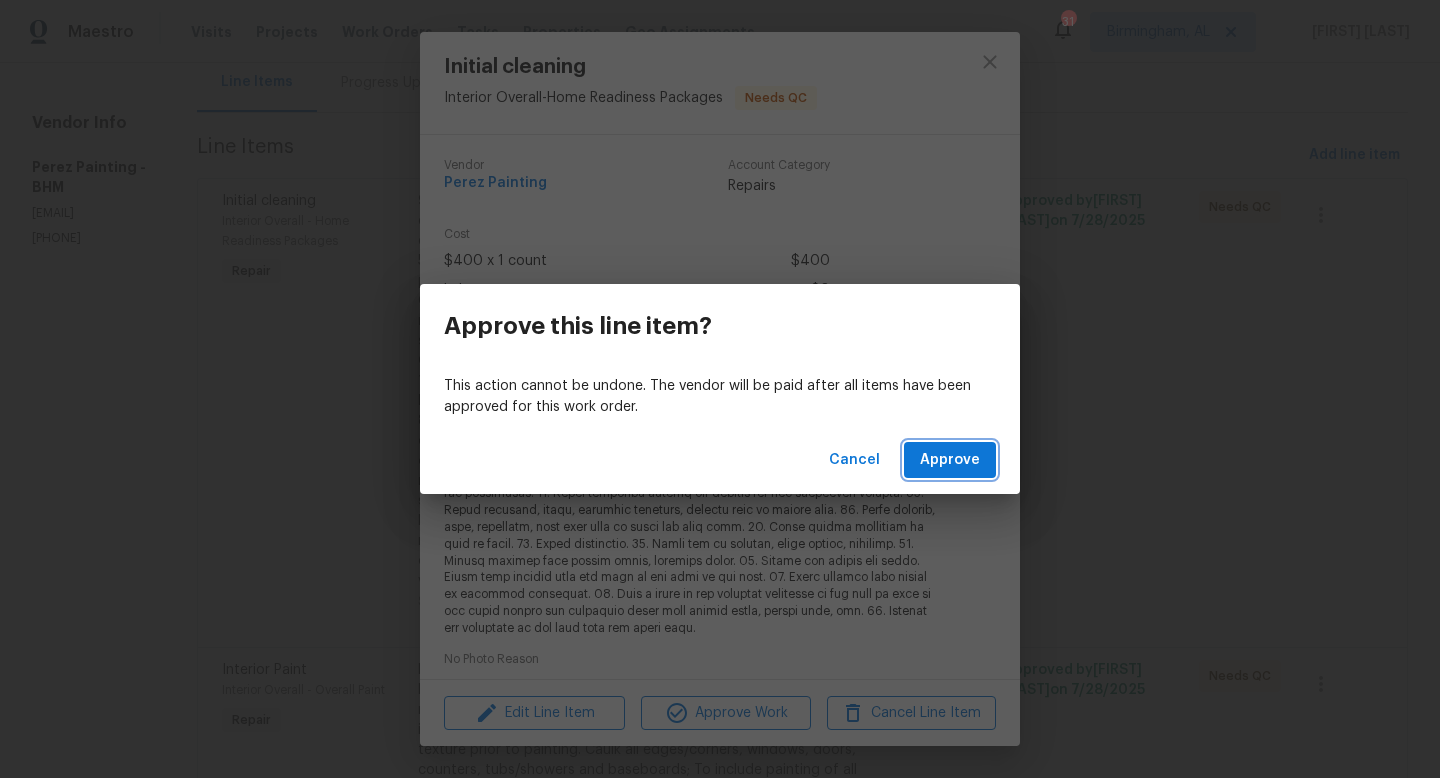 click on "Approve" at bounding box center (950, 460) 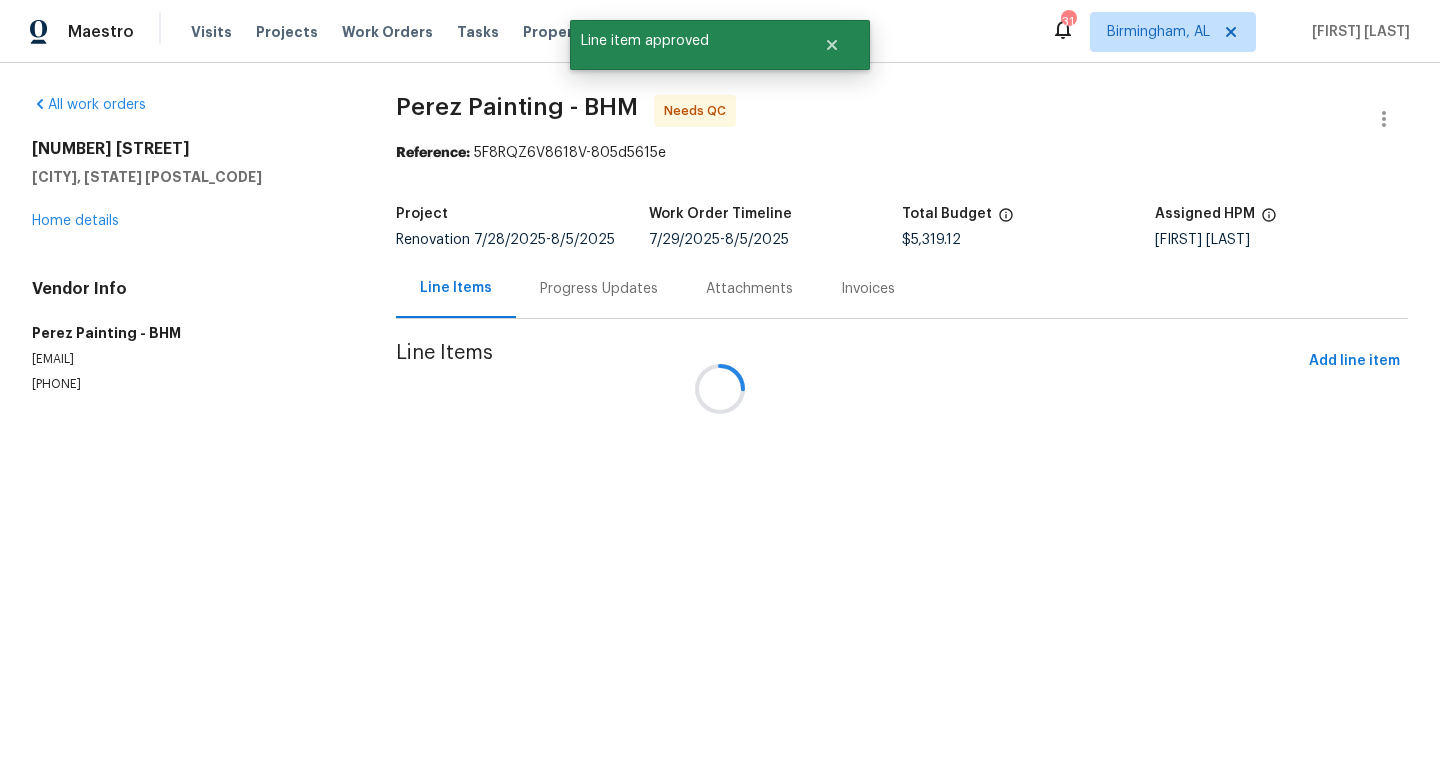 scroll, scrollTop: 0, scrollLeft: 0, axis: both 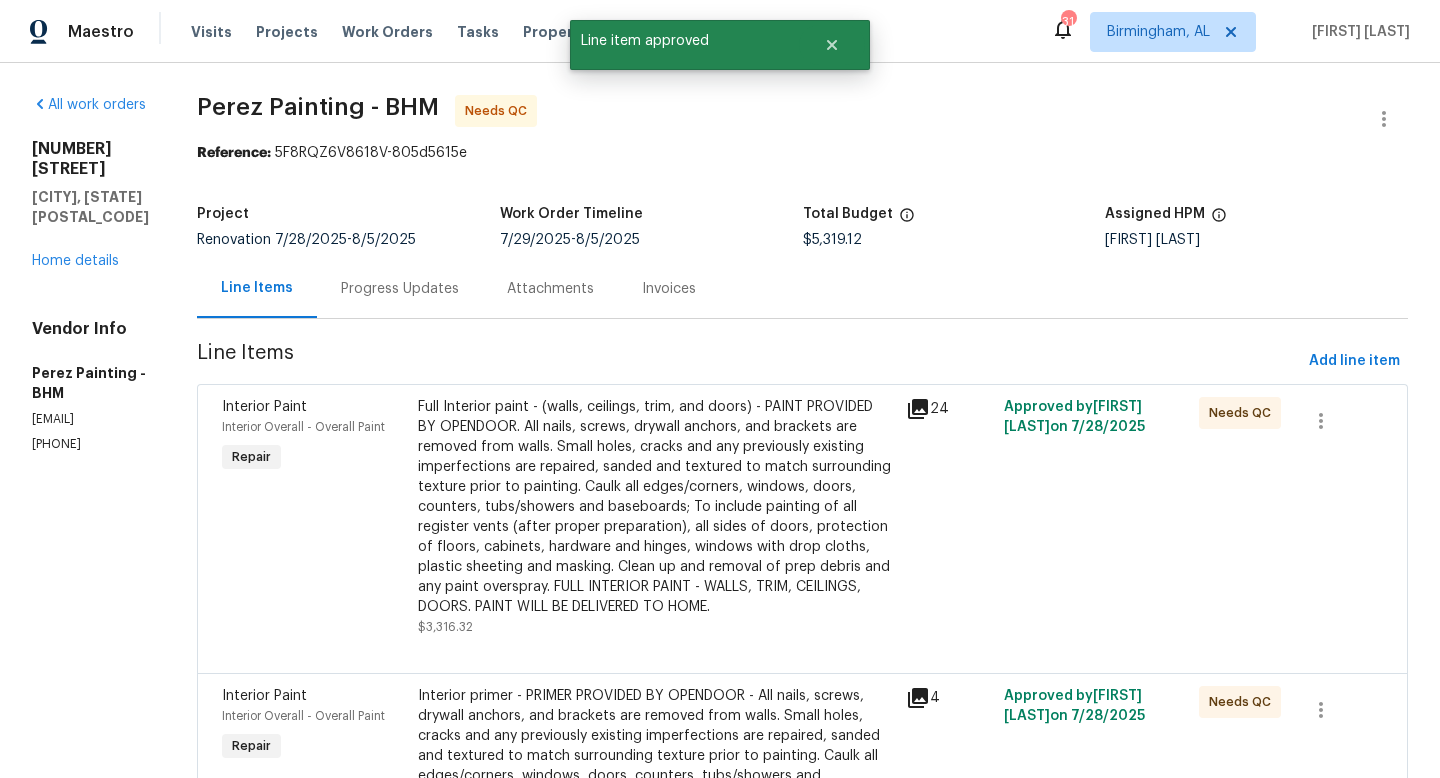 click on "Full Interior paint - (walls, ceilings, trim, and doors) - PAINT PROVIDED BY OPENDOOR. All nails, screws, drywall anchors, and brackets are removed from walls. Small holes, cracks and any previously existing imperfections are repaired, sanded and textured to match surrounding texture prior to painting. Caulk all edges/corners, windows, doors, counters, tubs/showers and baseboards; To include painting of all register vents (after proper preparation), all sides of doors, protection of floors, cabinets, hardware and hinges, windows with drop cloths, plastic sheeting and masking. Clean up and removal of prep debris and any paint overspray. FULL INTERIOR PAINT - WALLS, TRIM, CEILINGS, DOORS. PAINT WILL BE DELIVERED TO HOME." at bounding box center (656, 507) 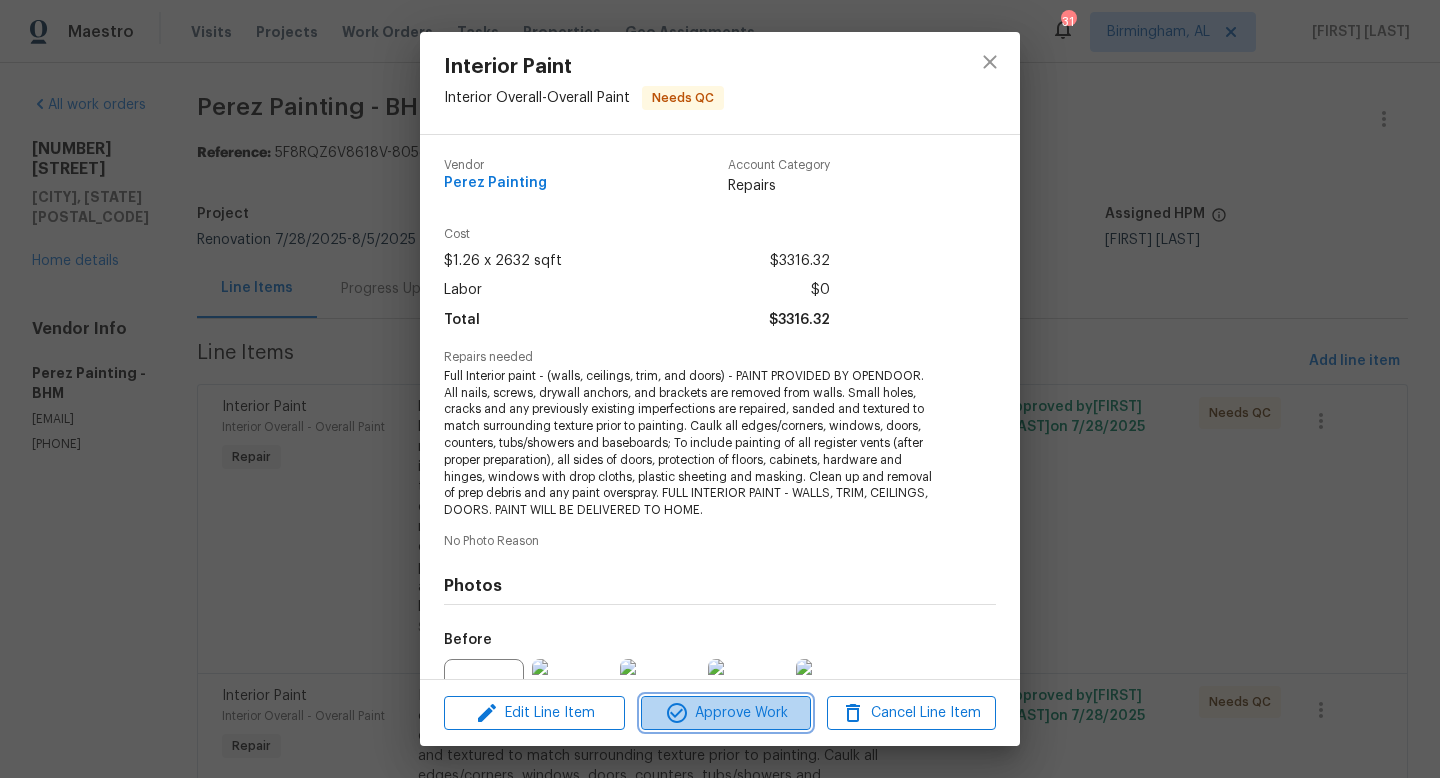 click on "Approve Work" at bounding box center [725, 713] 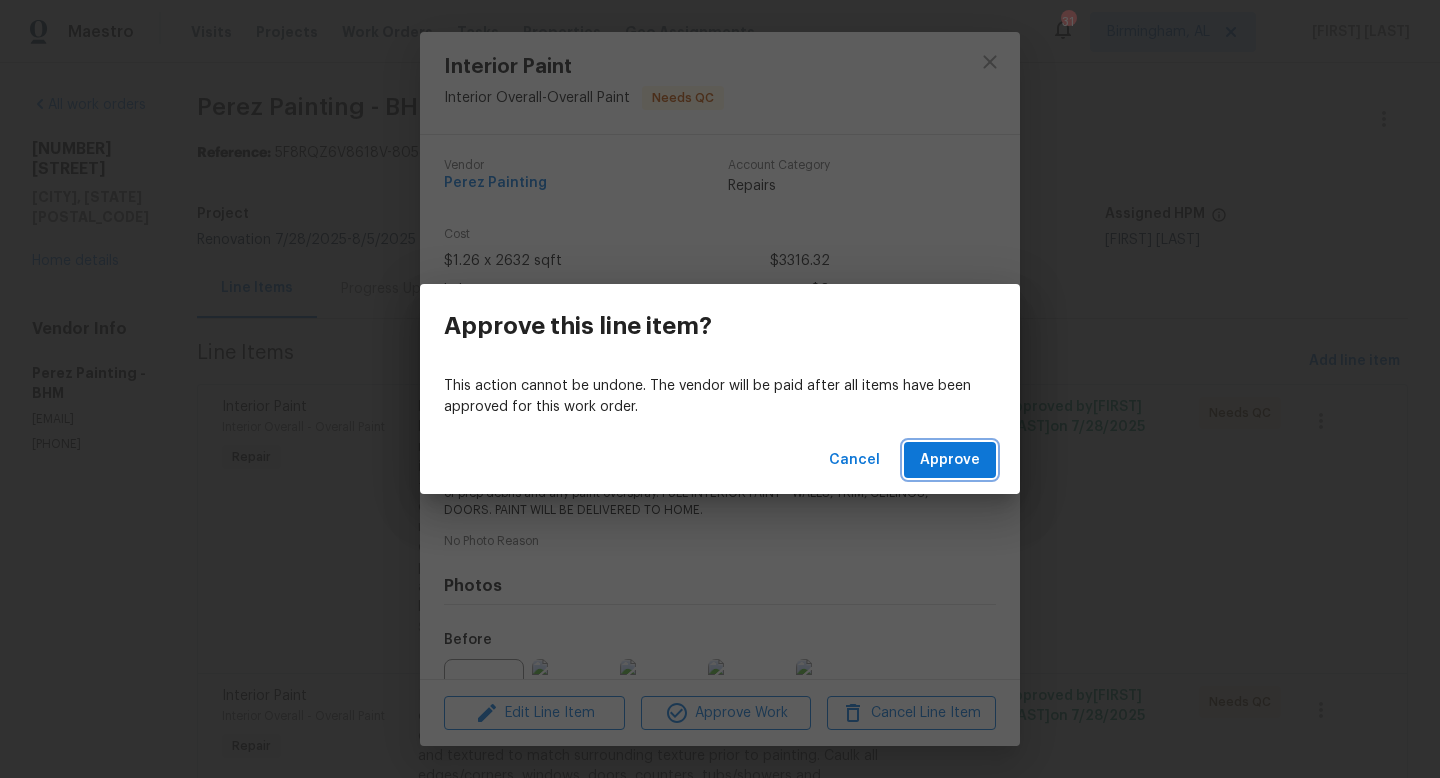 click on "Approve" at bounding box center (950, 460) 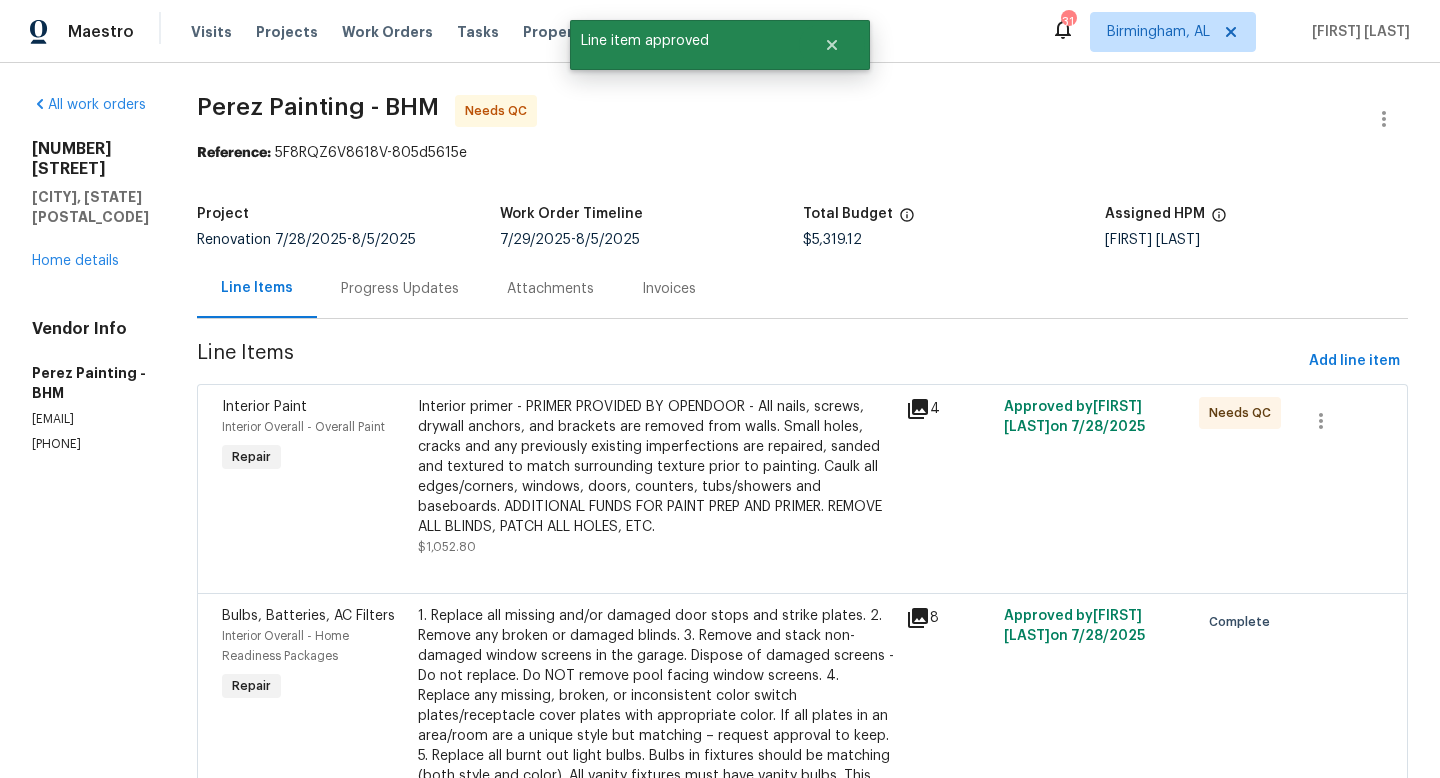 click on "Interior primer - PRIMER PROVIDED BY OPENDOOR - All nails, screws, drywall anchors, and brackets are removed from walls. Small holes, cracks and any previously existing imperfections are repaired, sanded and textured to match surrounding texture prior to painting. Caulk all edges/corners, windows, doors, counters, tubs/showers and baseboards. ADDITIONAL FUNDS FOR PAINT PREP AND PRIMER. REMOVE ALL BLINDS, PATCH ALL HOLES, ETC." at bounding box center (656, 467) 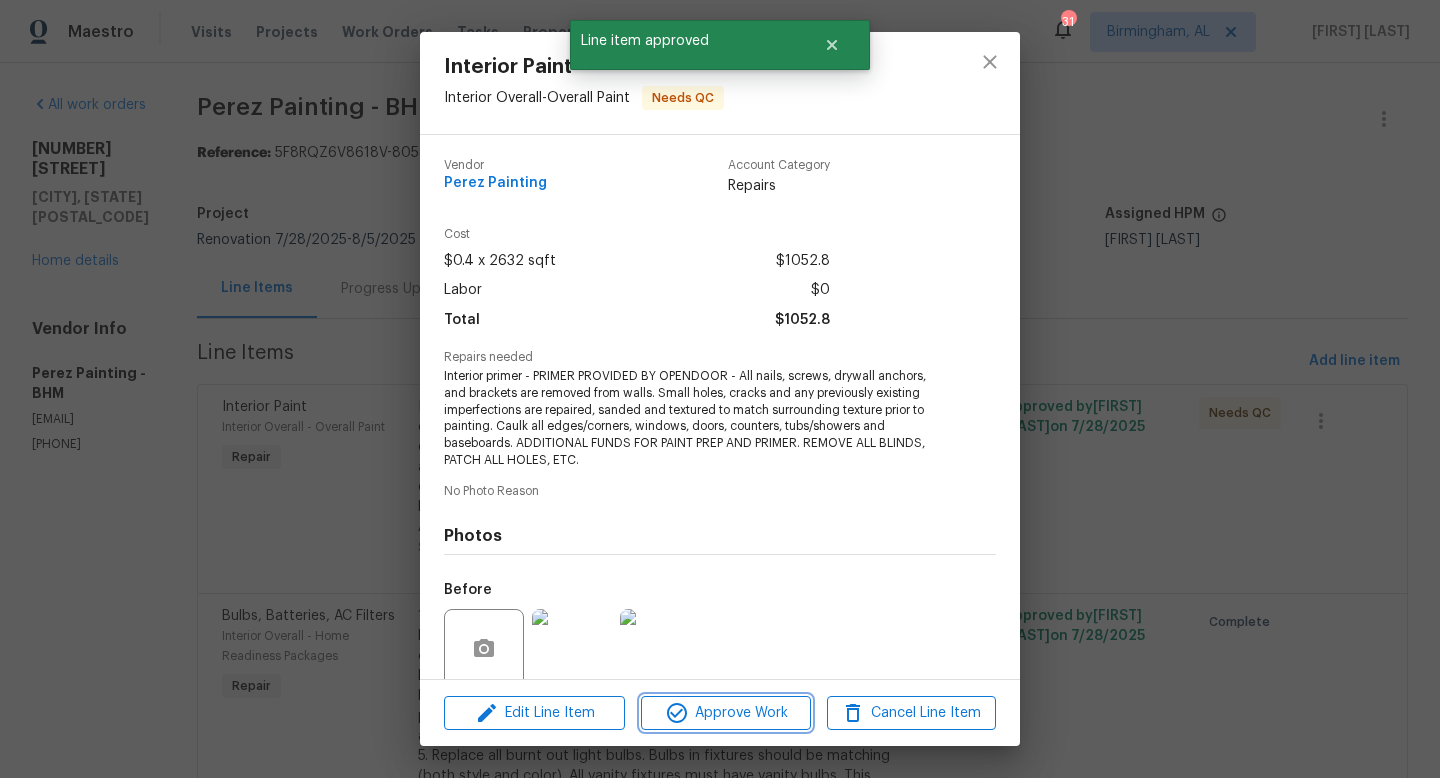 click on "Approve Work" at bounding box center (725, 713) 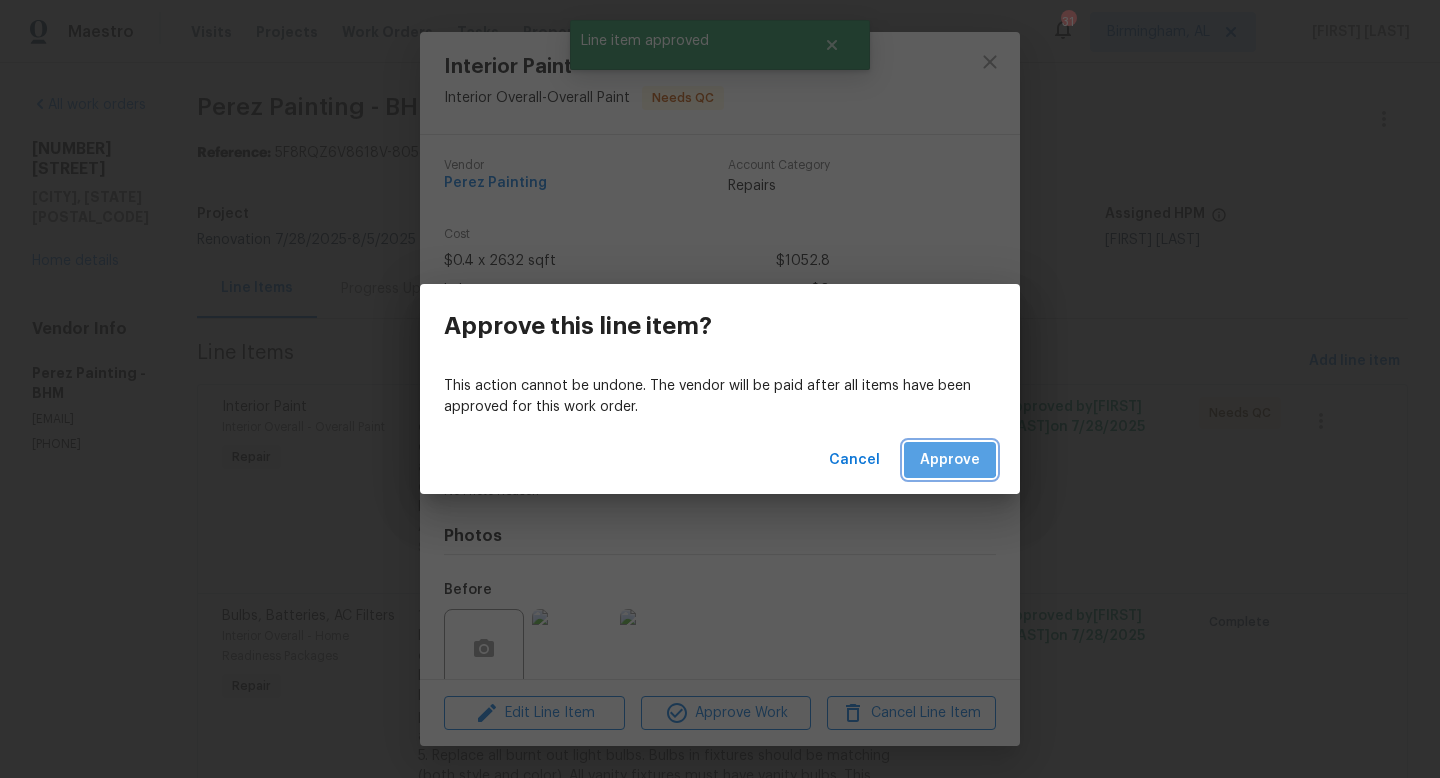 click on "Approve" at bounding box center [950, 460] 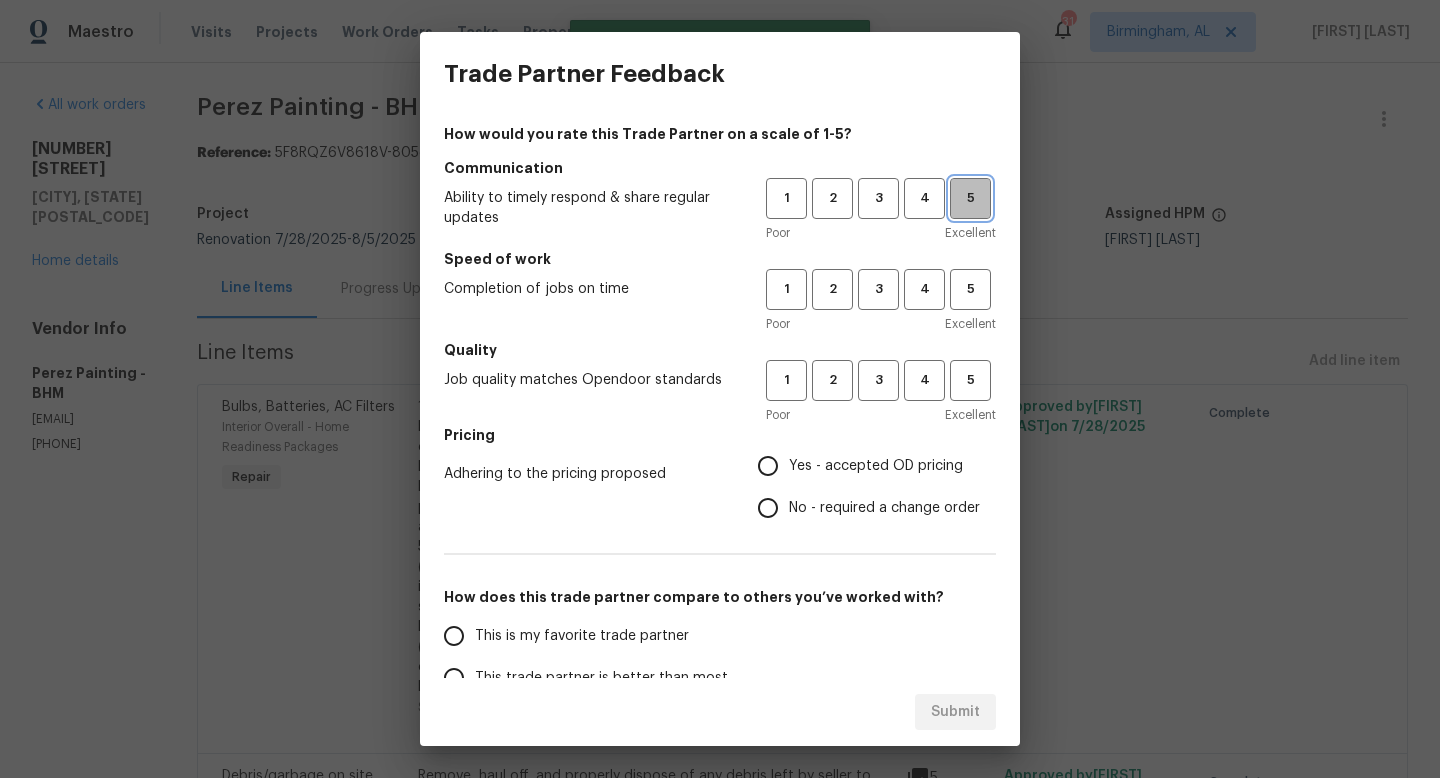 click on "5" at bounding box center (970, 198) 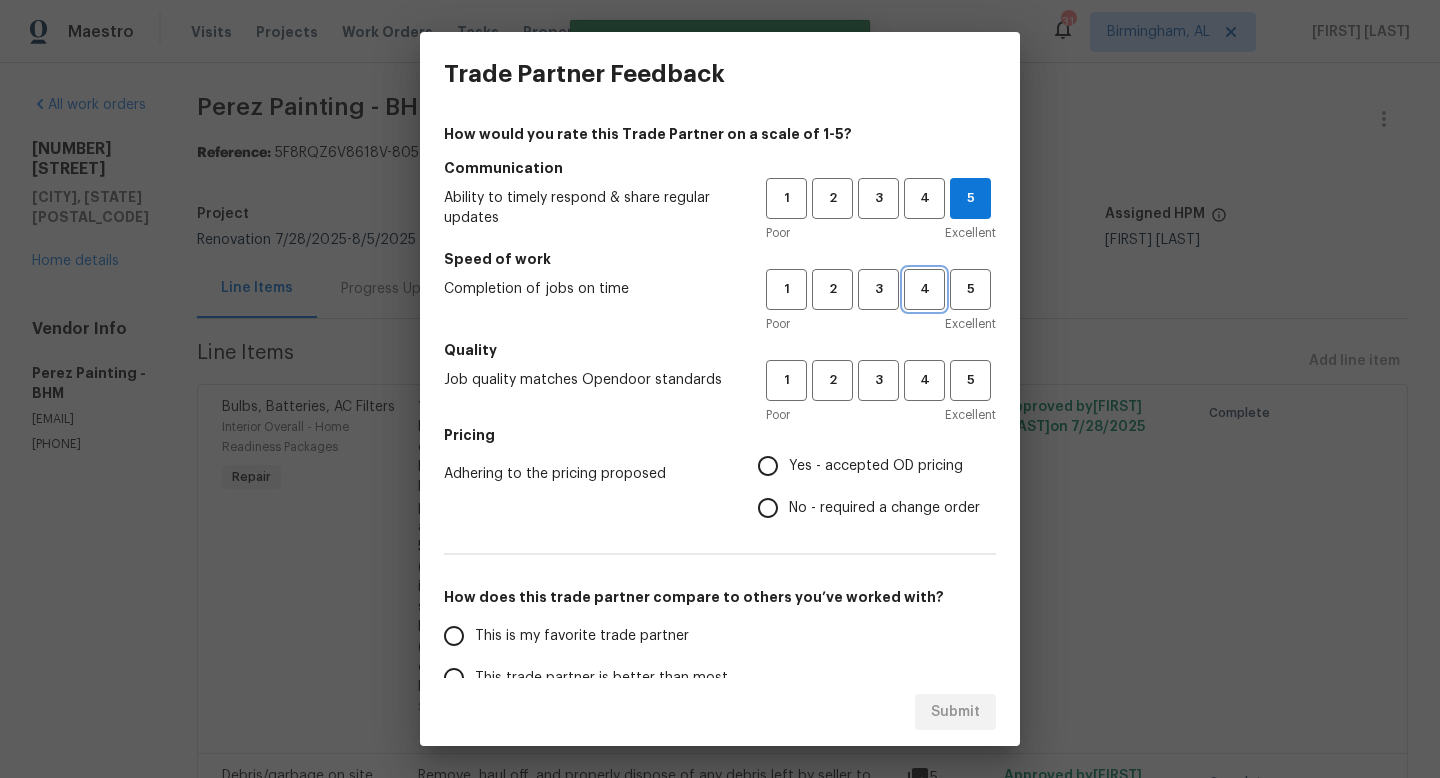 click on "4" at bounding box center (924, 289) 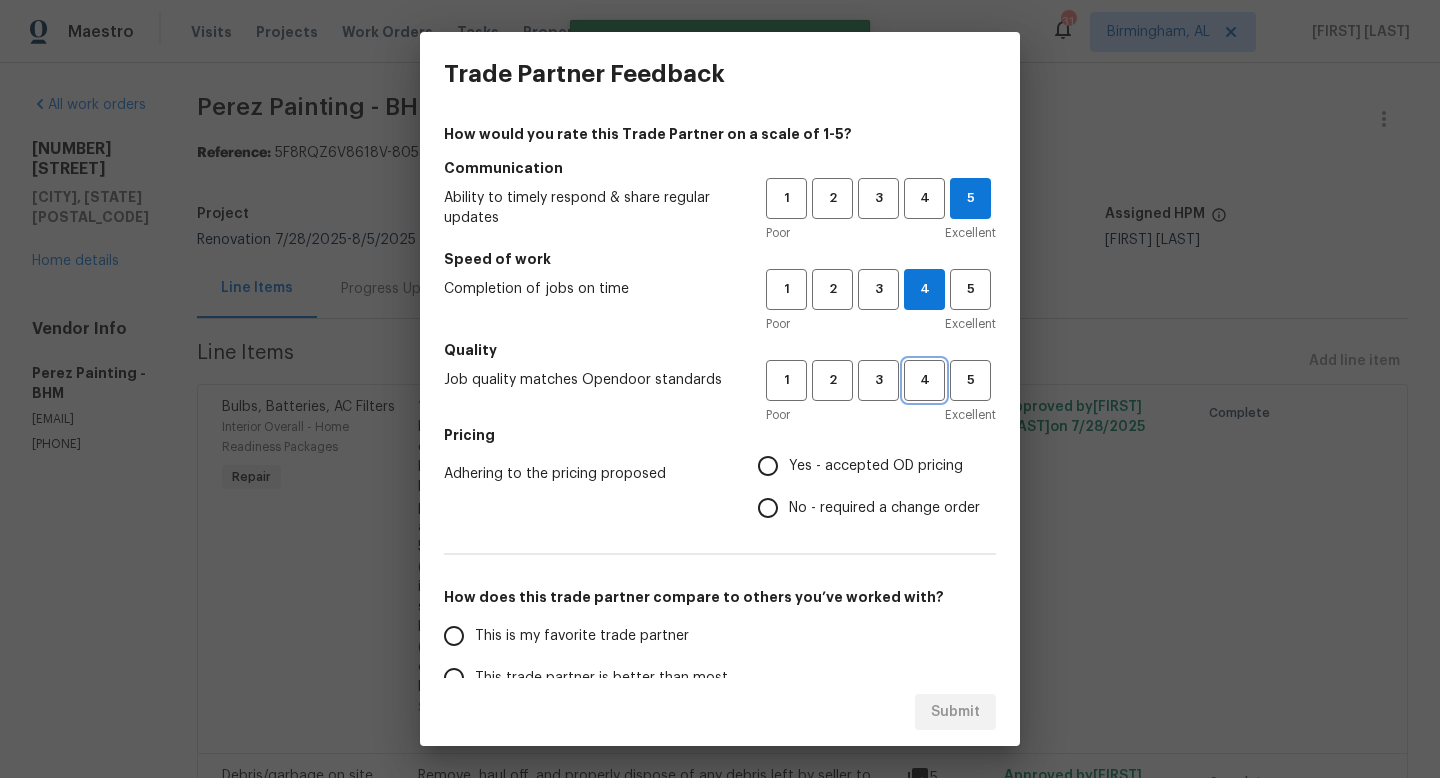 click on "4" at bounding box center [924, 380] 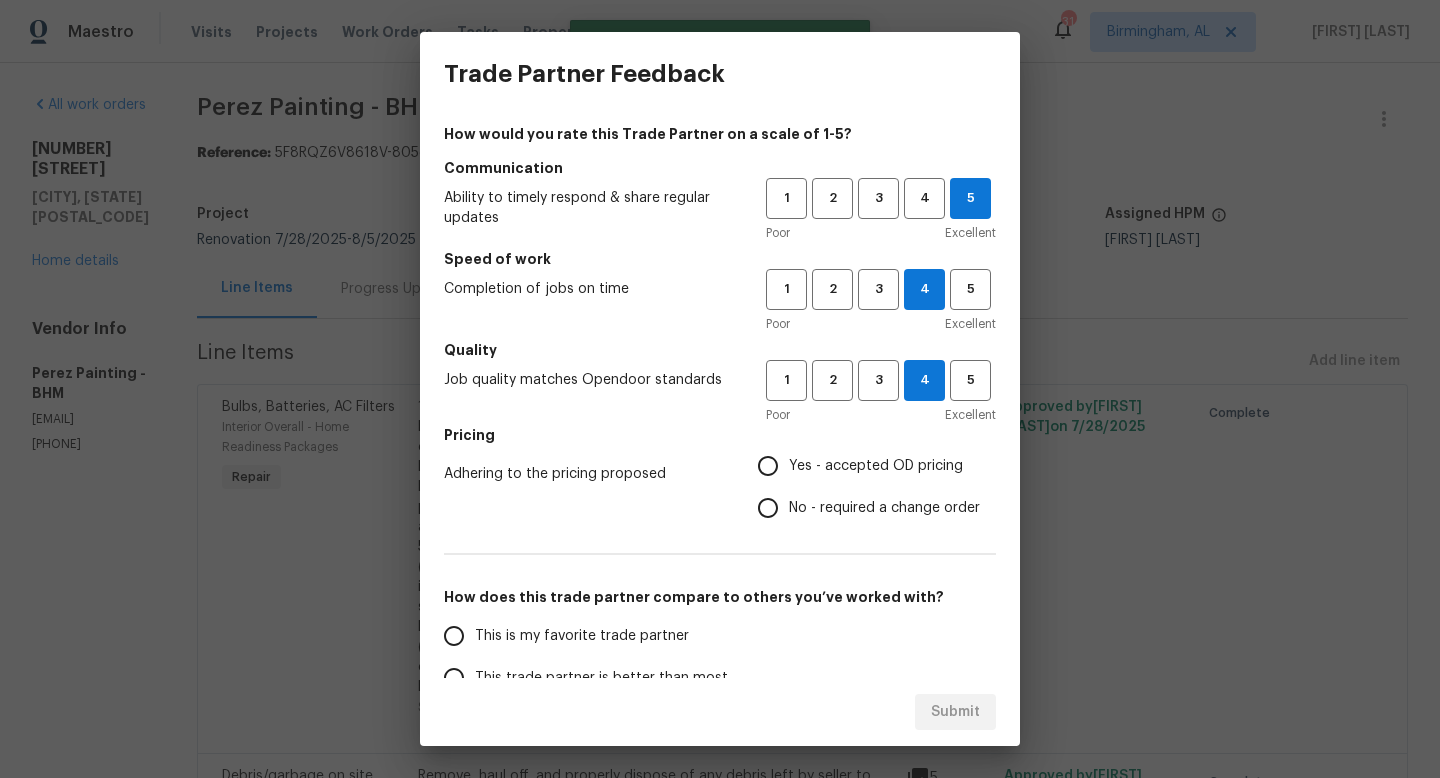 click on "Yes - accepted OD pricing" at bounding box center [876, 466] 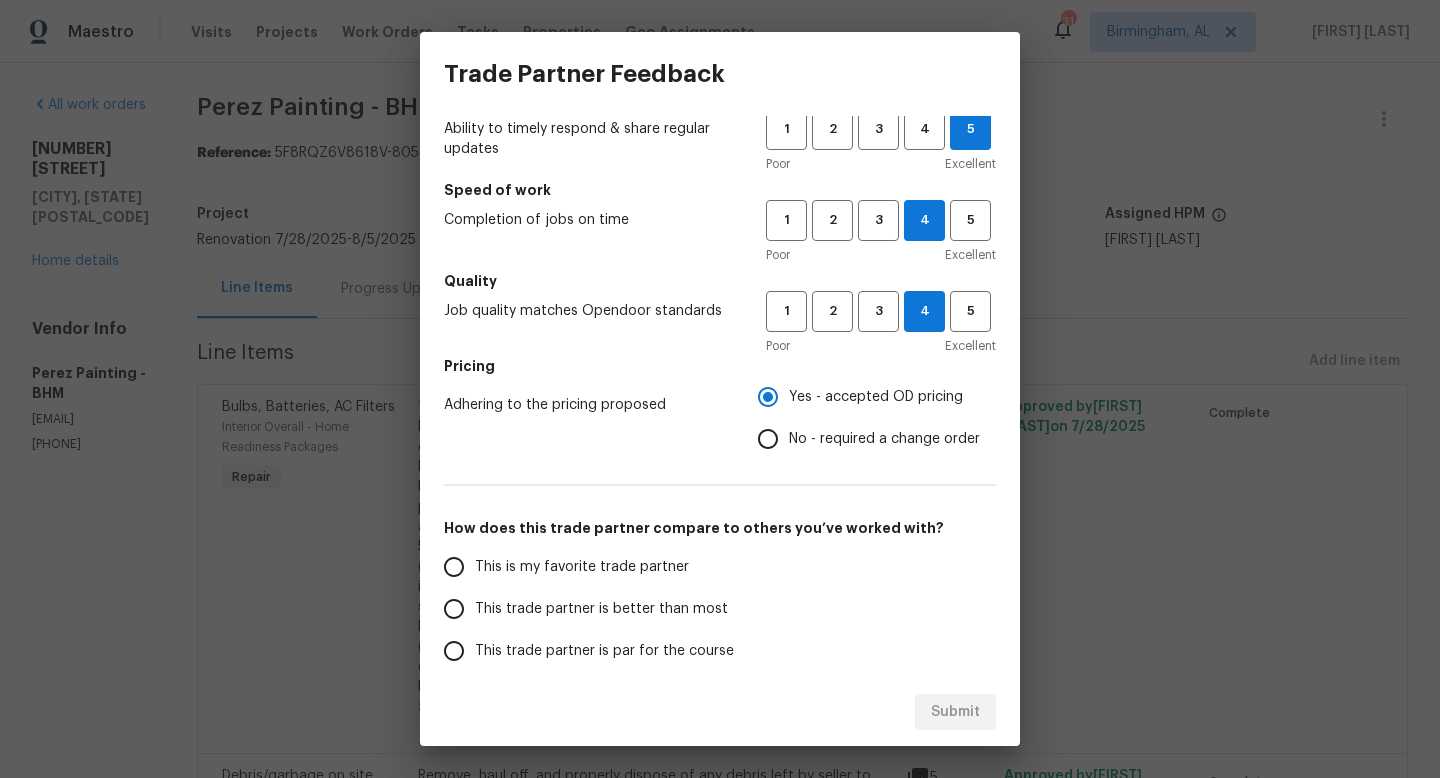 scroll, scrollTop: 83, scrollLeft: 0, axis: vertical 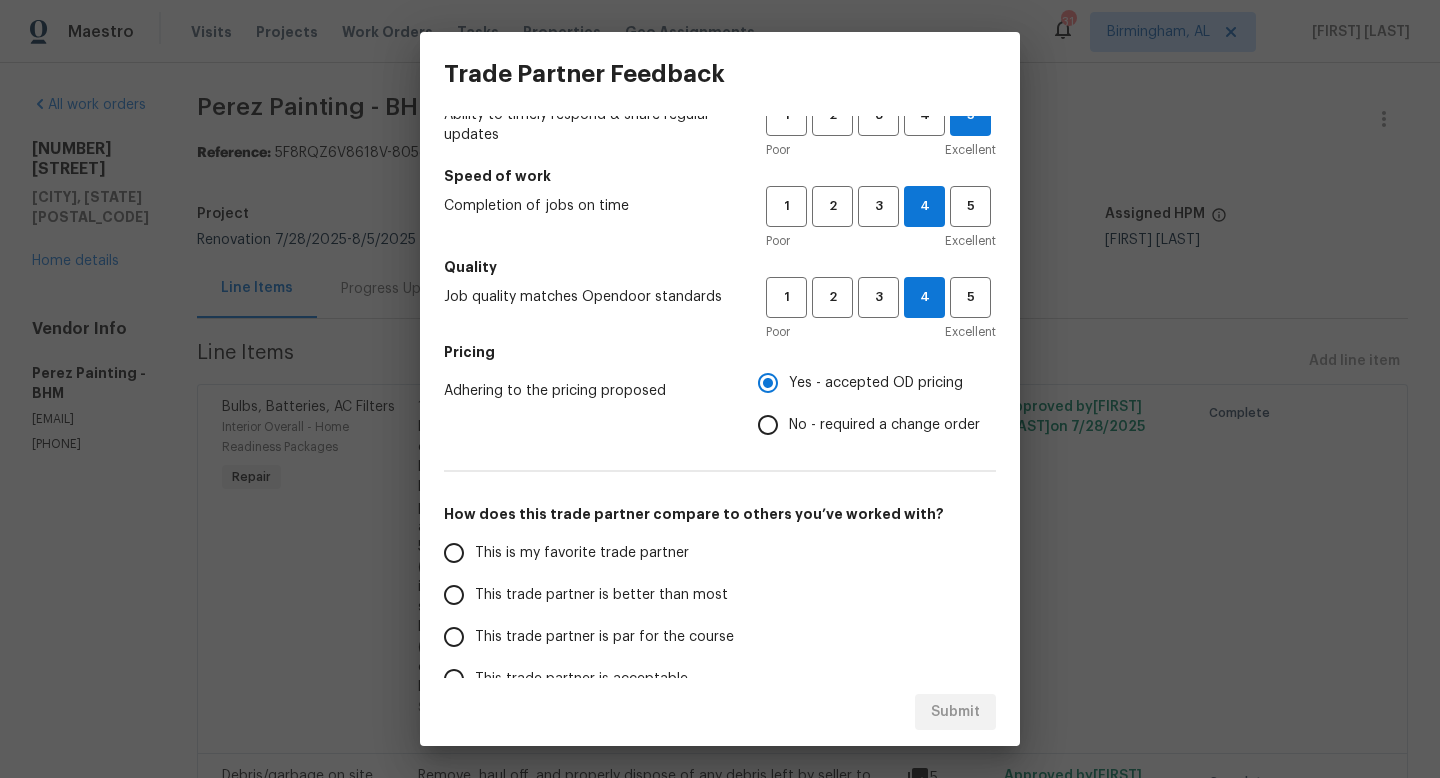 click on "This trade partner is better than most" at bounding box center (601, 595) 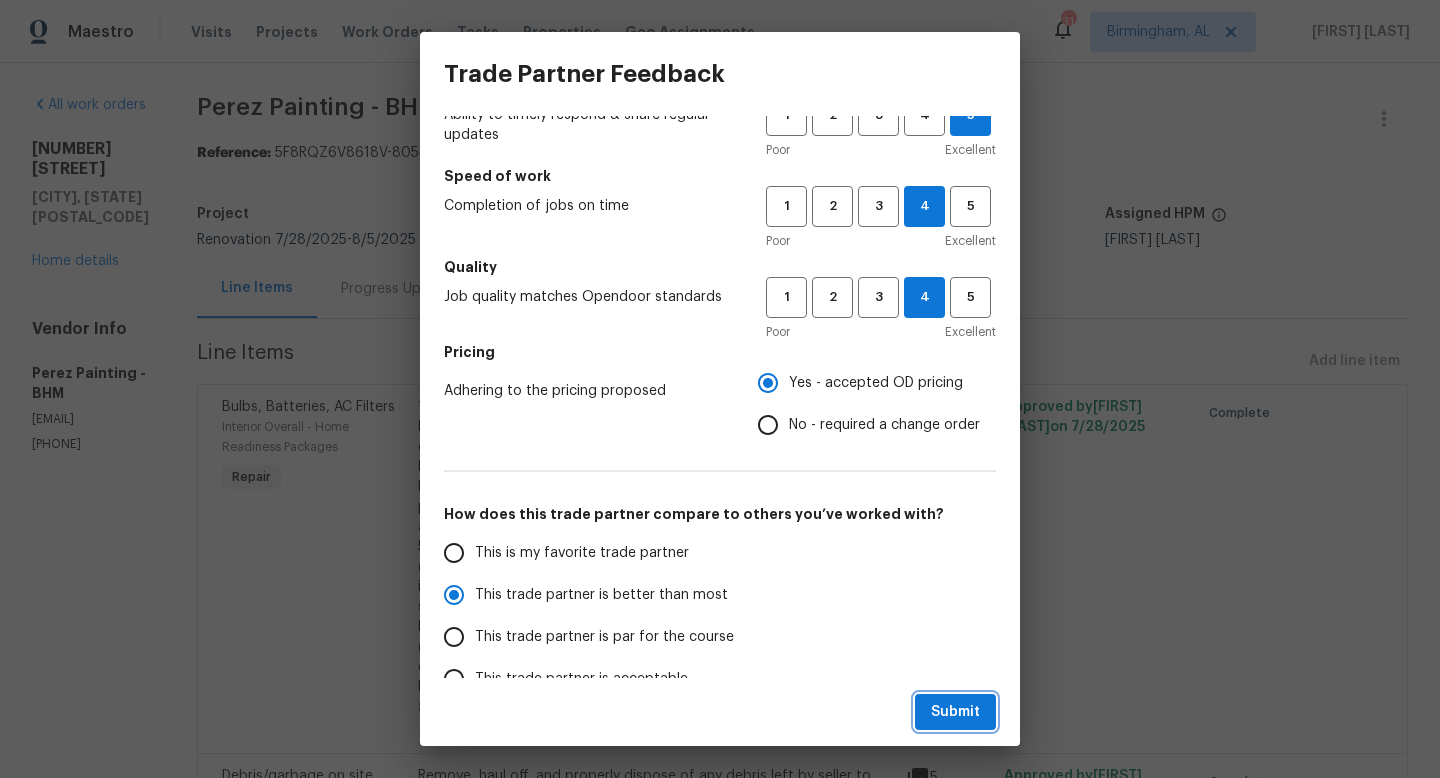 click on "Submit" at bounding box center [955, 712] 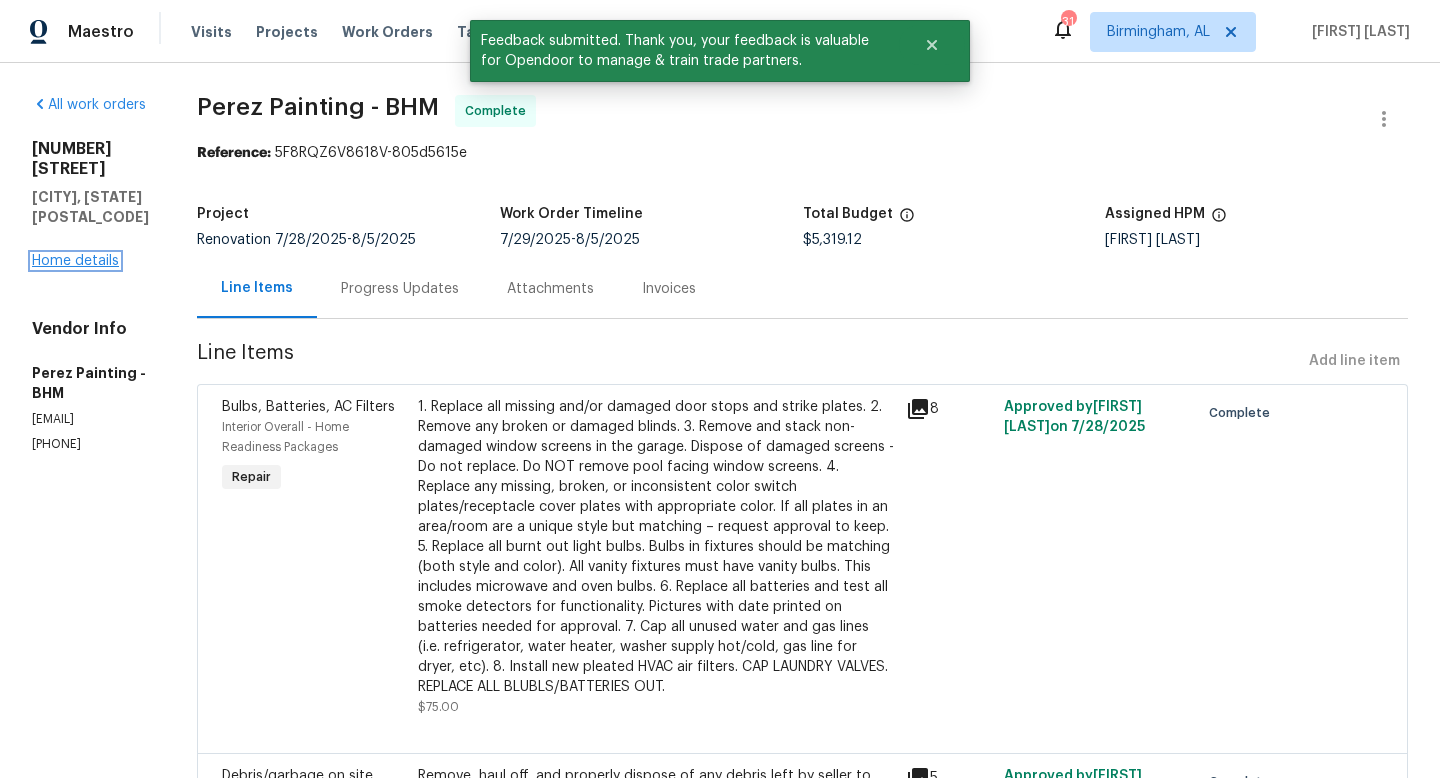click on "Home details" at bounding box center [75, 261] 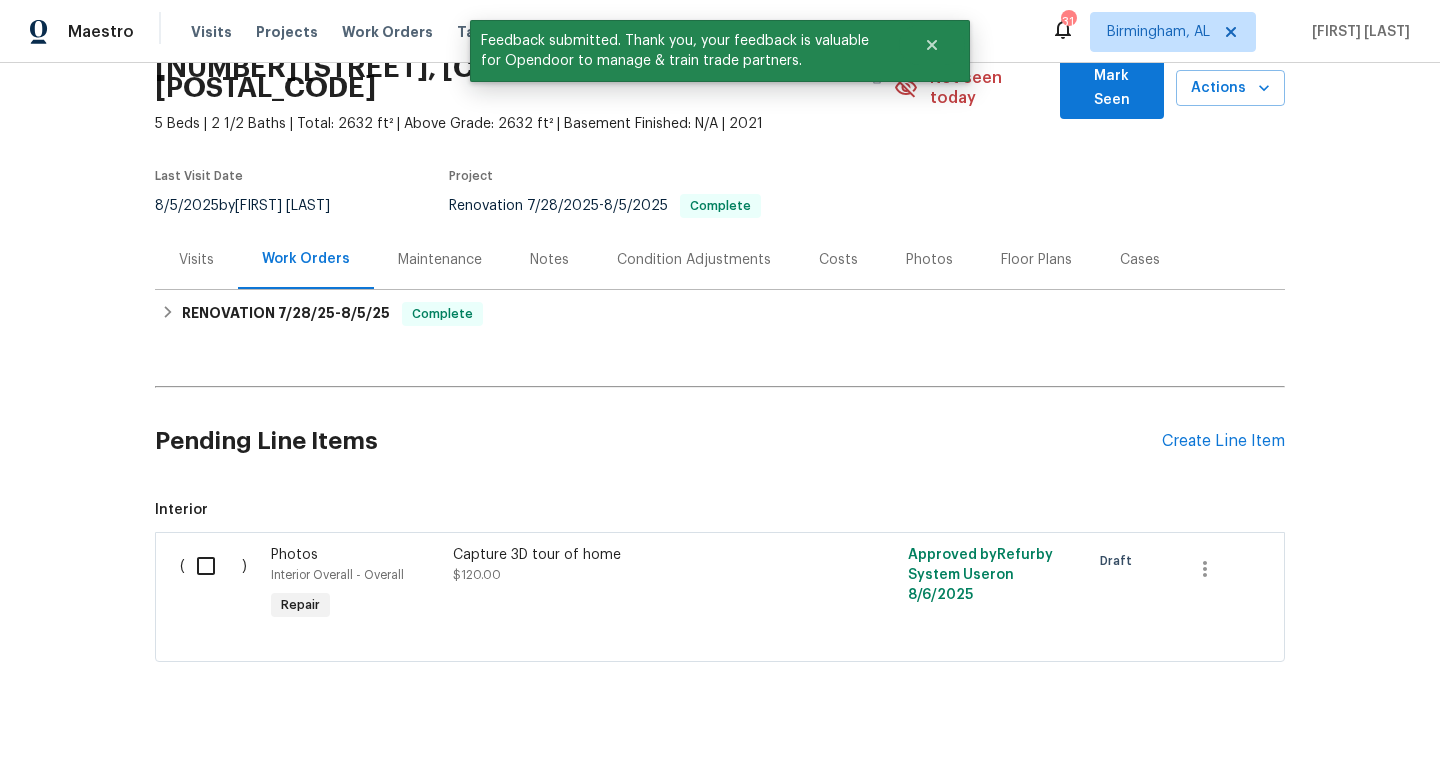 scroll, scrollTop: 0, scrollLeft: 0, axis: both 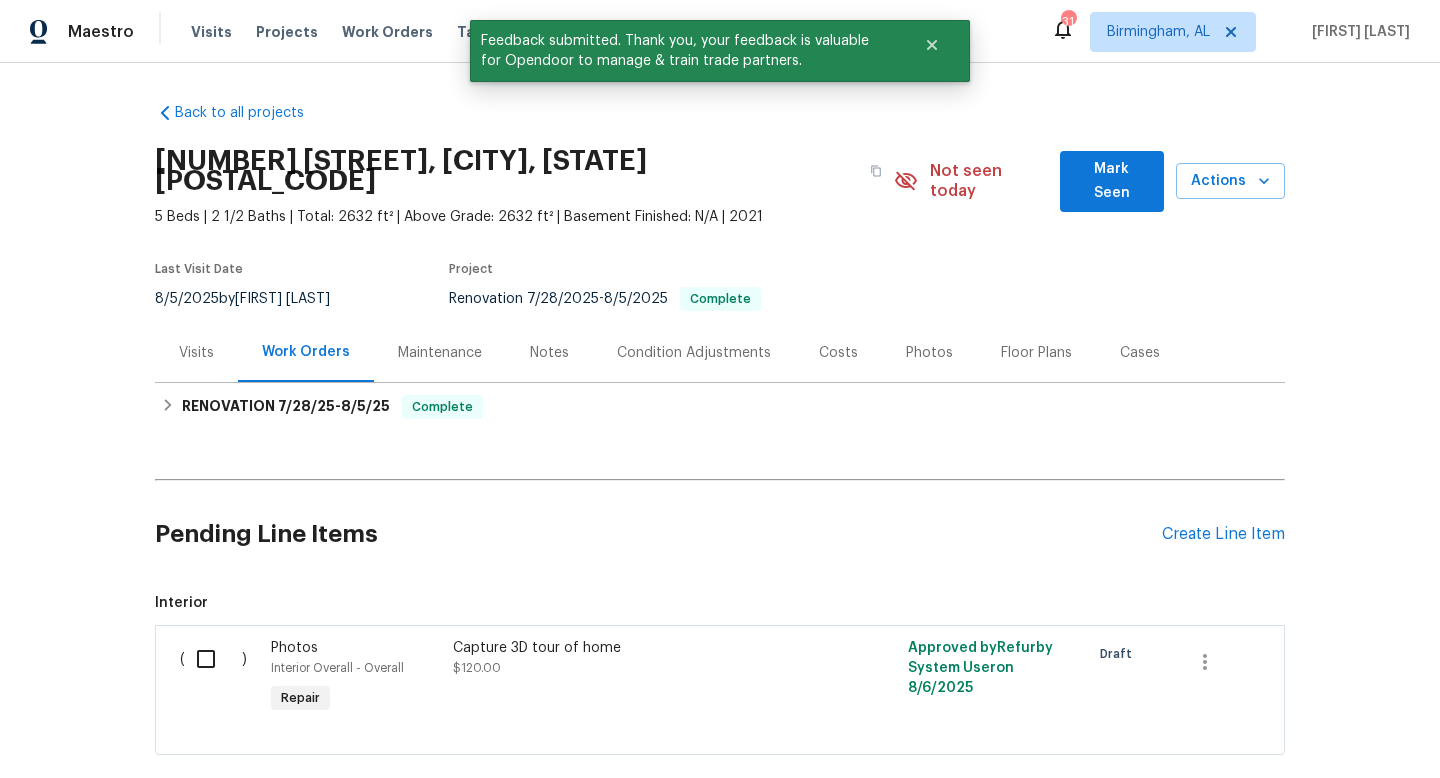 click on "Photos" at bounding box center (929, 352) 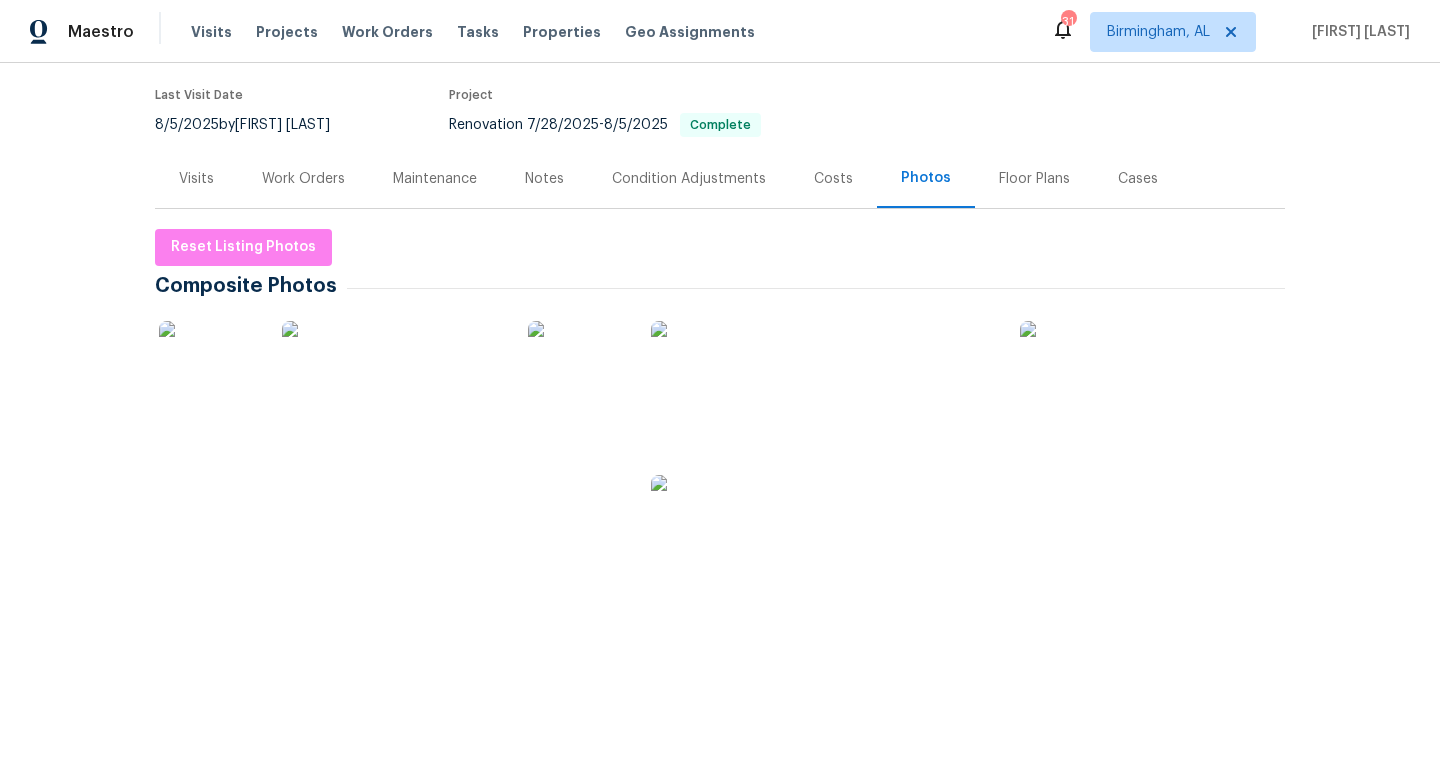 scroll, scrollTop: 0, scrollLeft: 0, axis: both 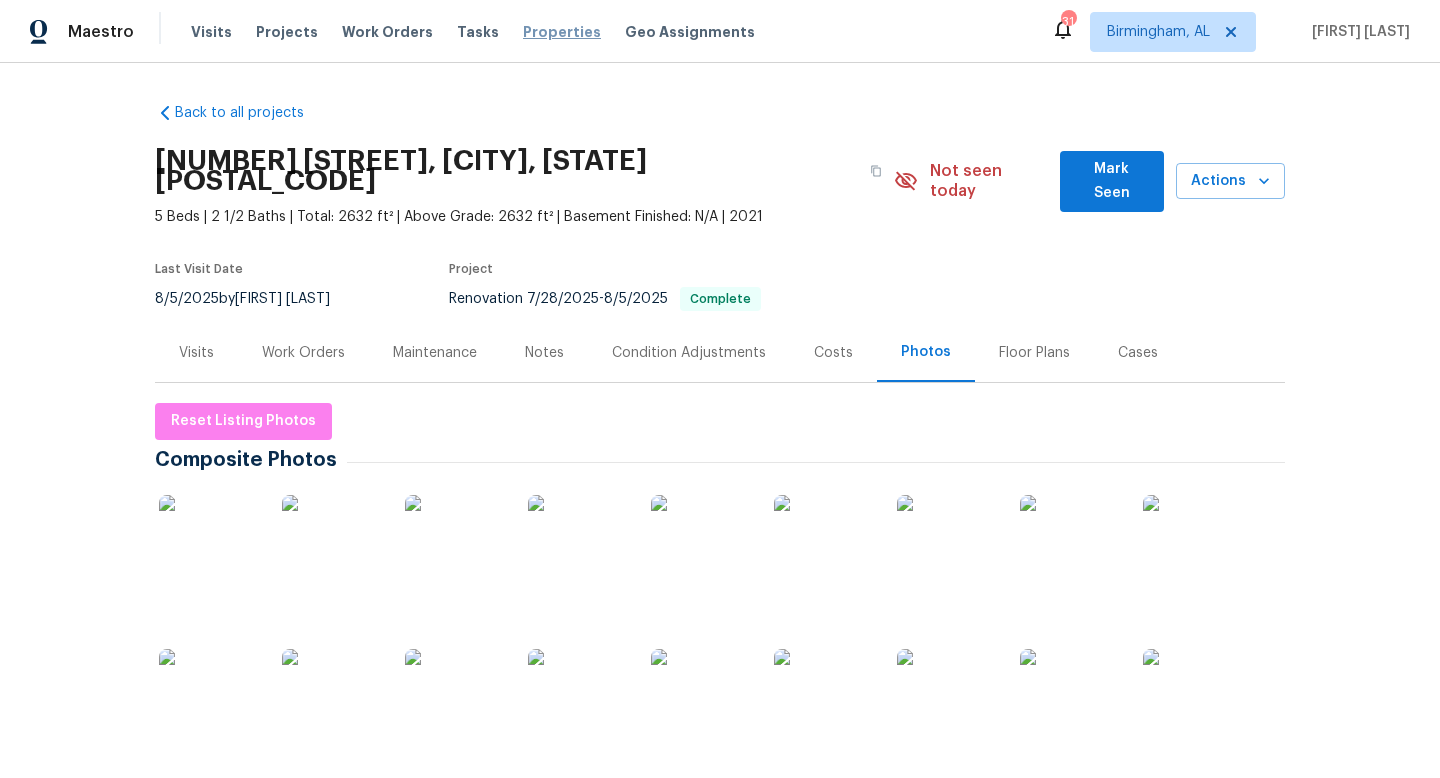 click on "Properties" at bounding box center (562, 32) 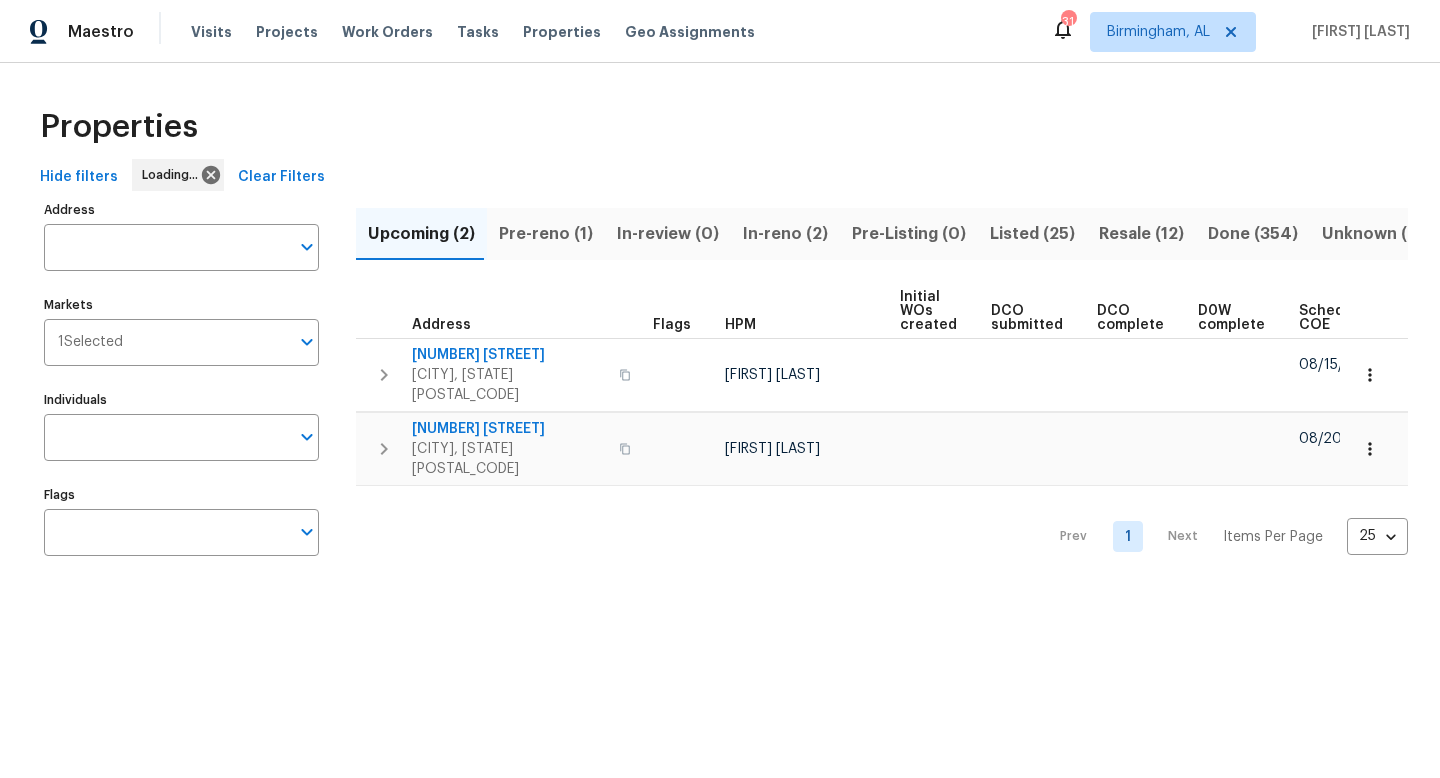 click on "Pre-reno (1)" at bounding box center [546, 234] 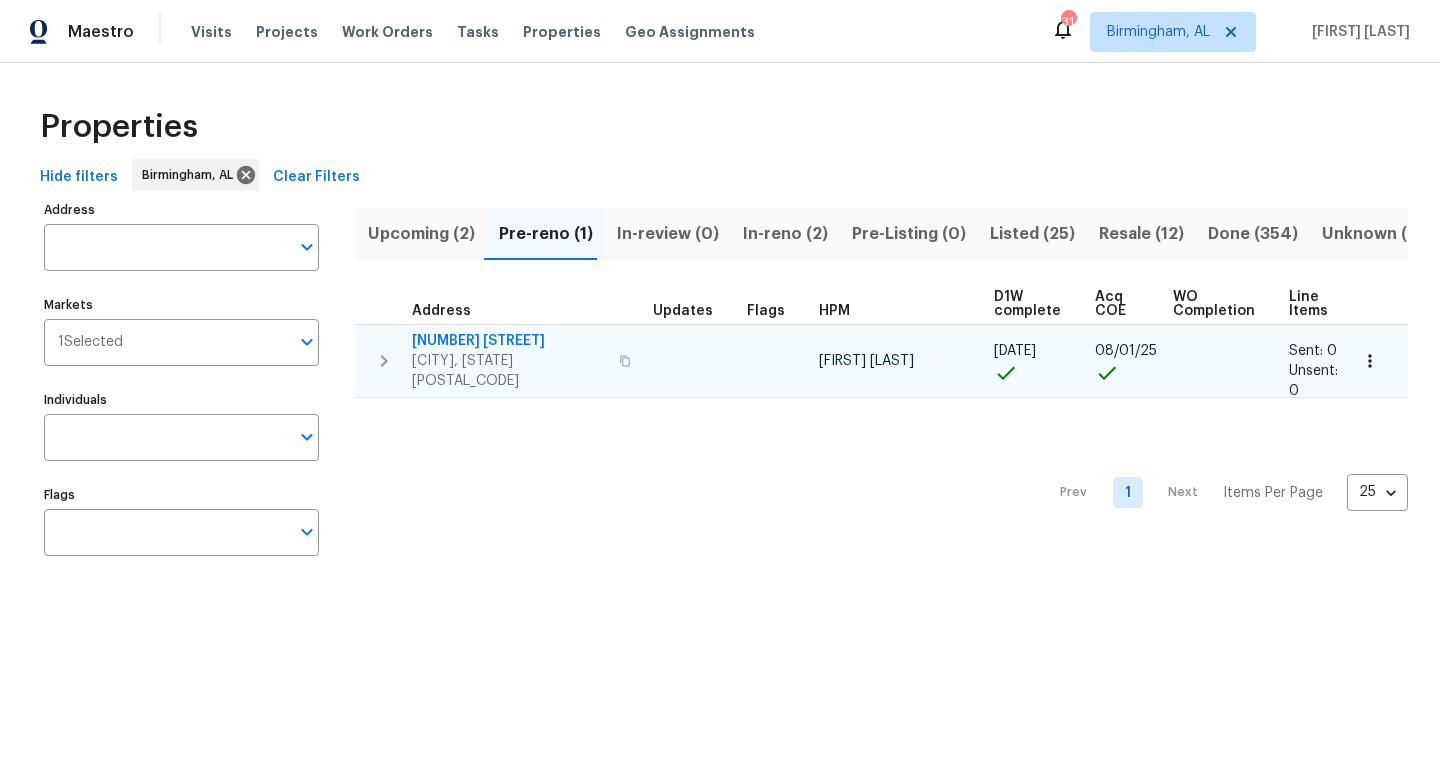 click on "[NUMBER] [STREET]" at bounding box center (509, 341) 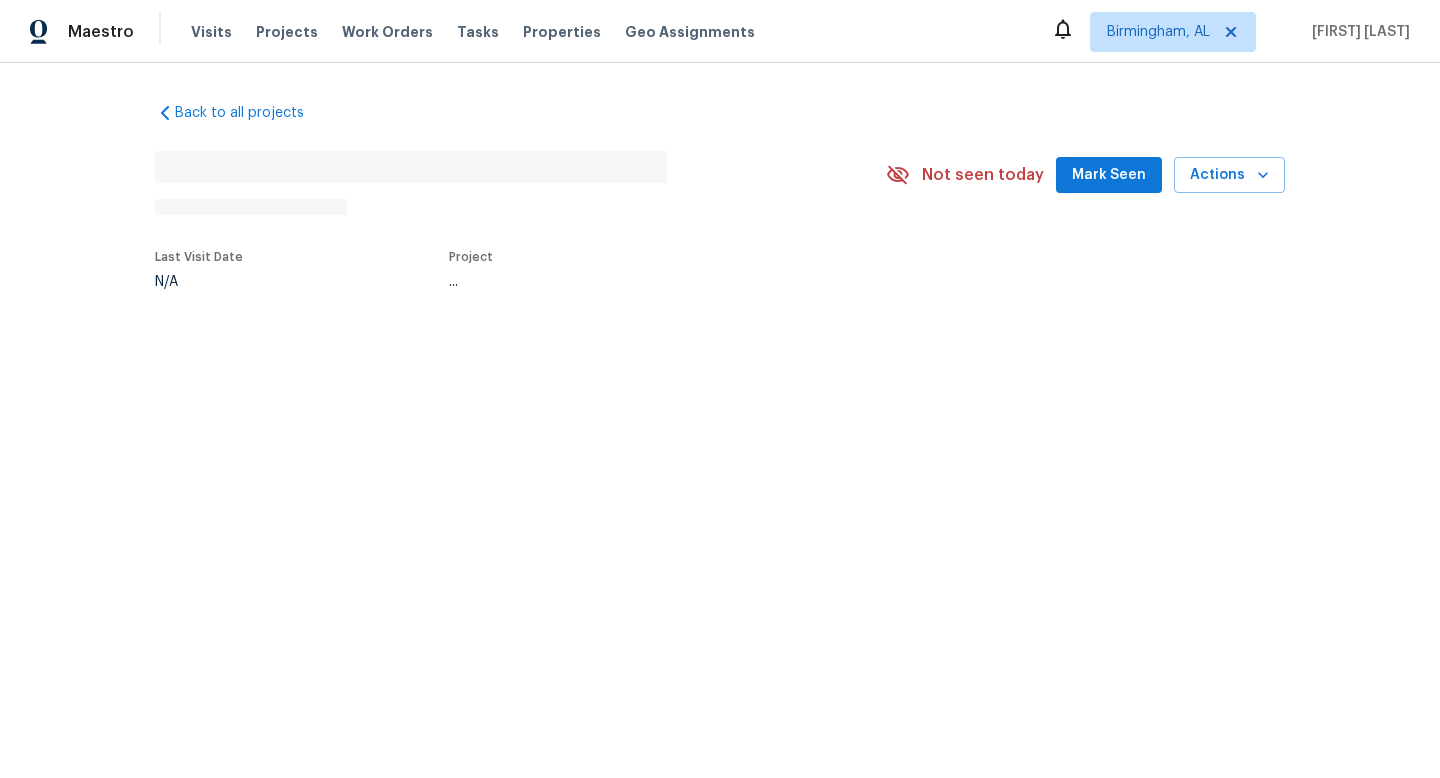scroll, scrollTop: 0, scrollLeft: 0, axis: both 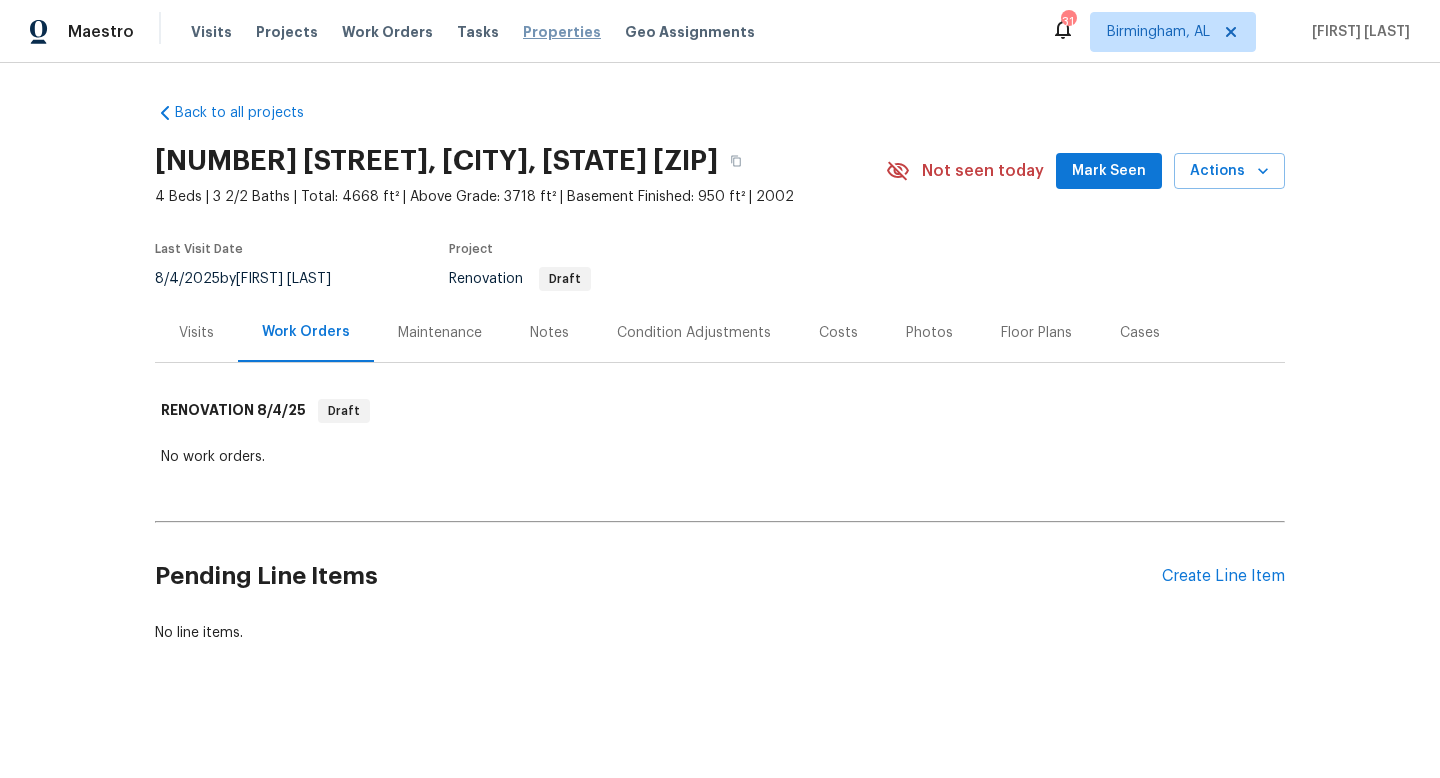 click on "Properties" at bounding box center (562, 32) 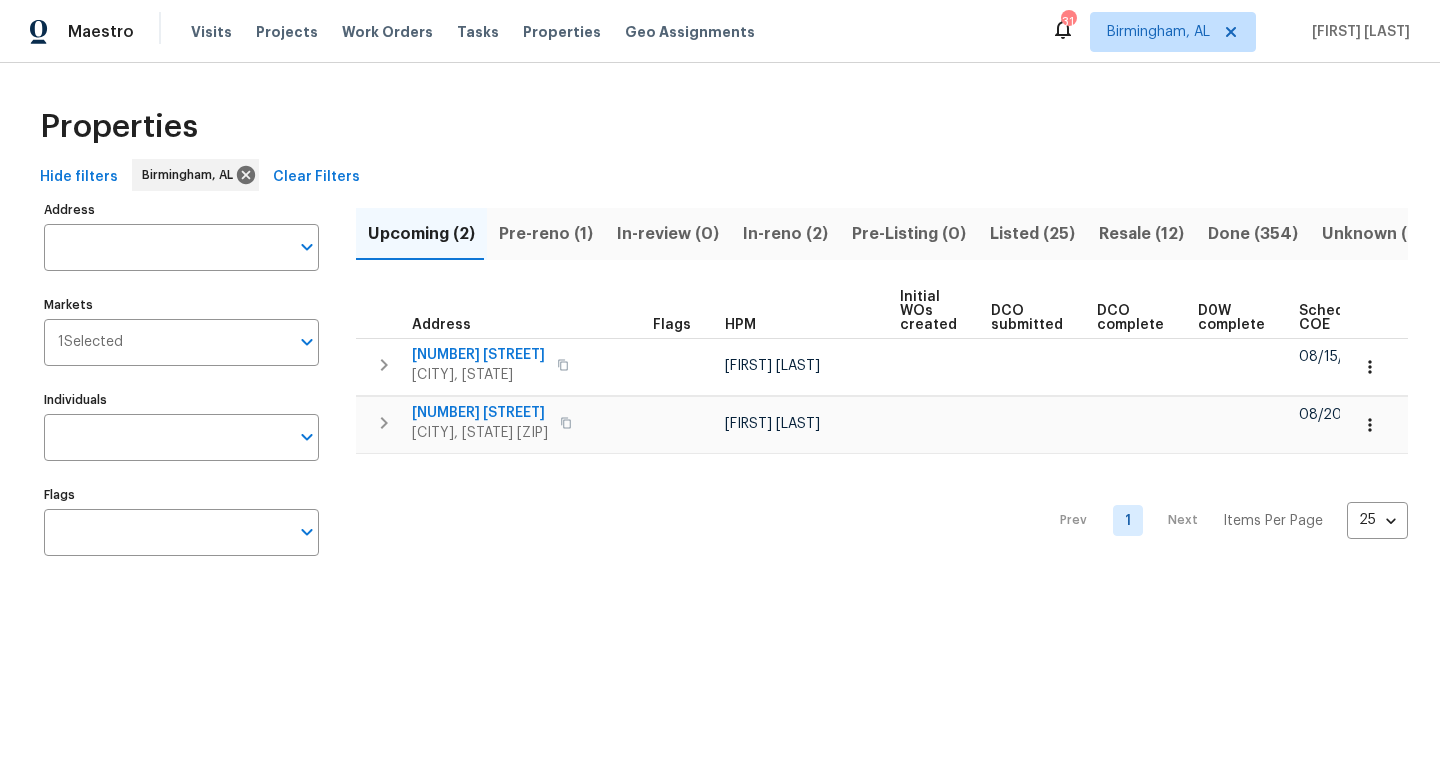 click on "Pre-reno (1)" at bounding box center (546, 234) 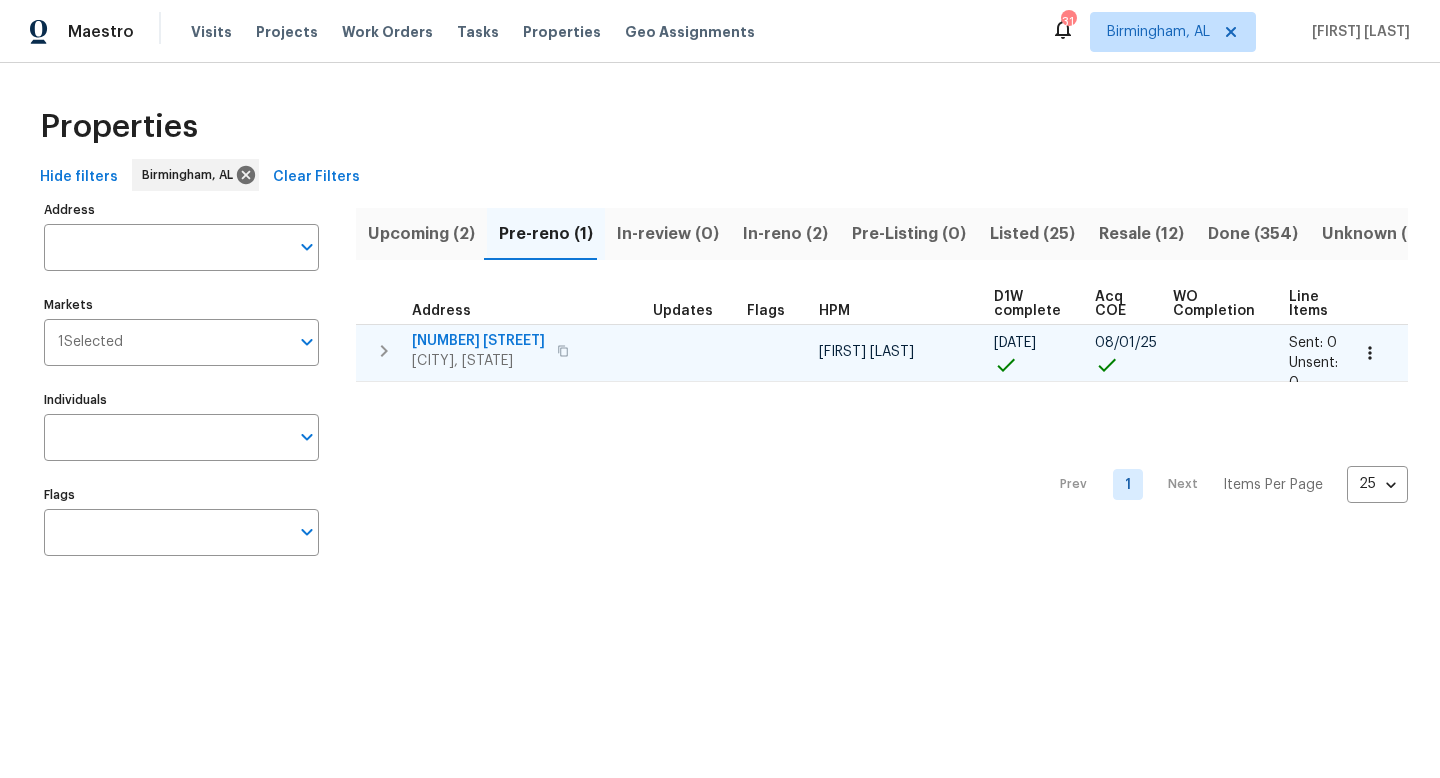 click on "1040 Greystone Cove Dr" at bounding box center [478, 341] 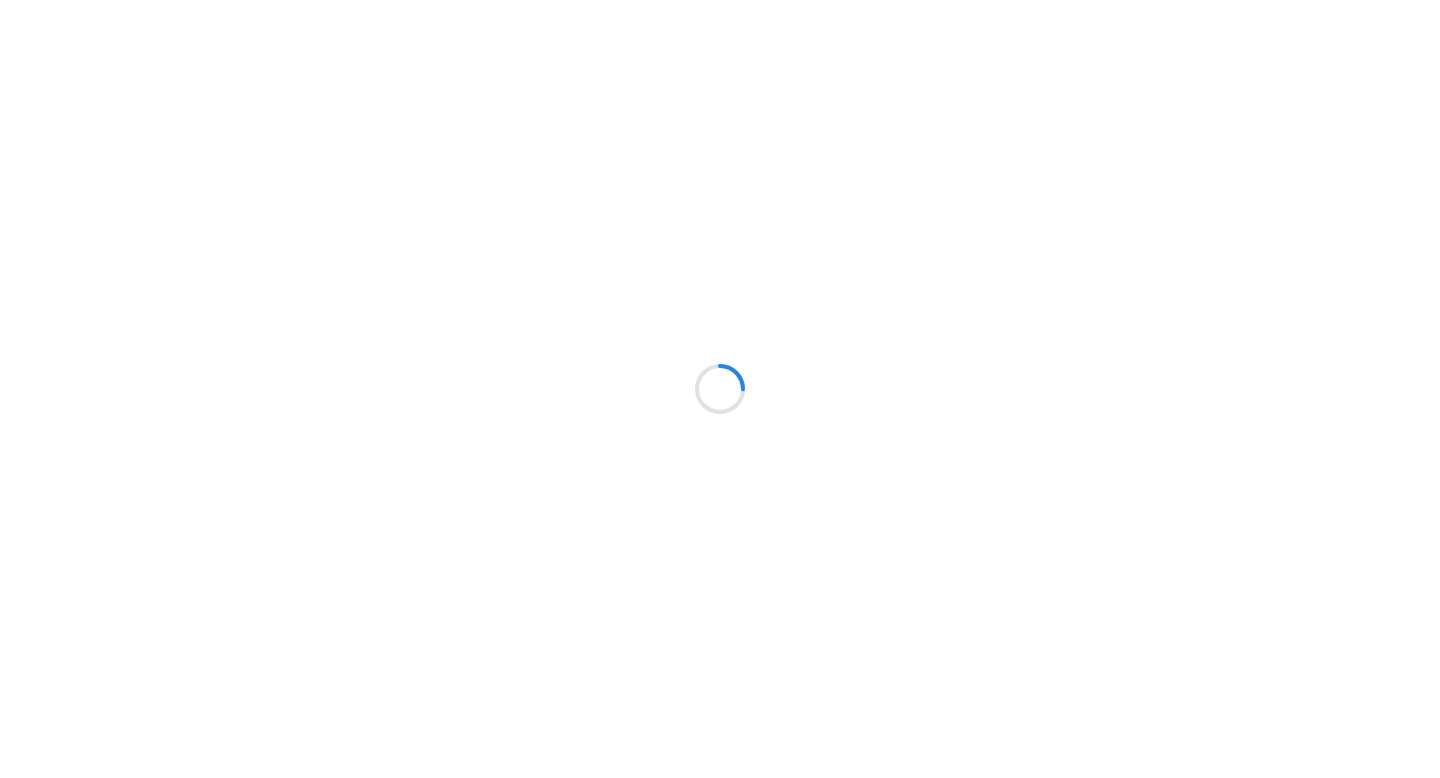 scroll, scrollTop: 0, scrollLeft: 0, axis: both 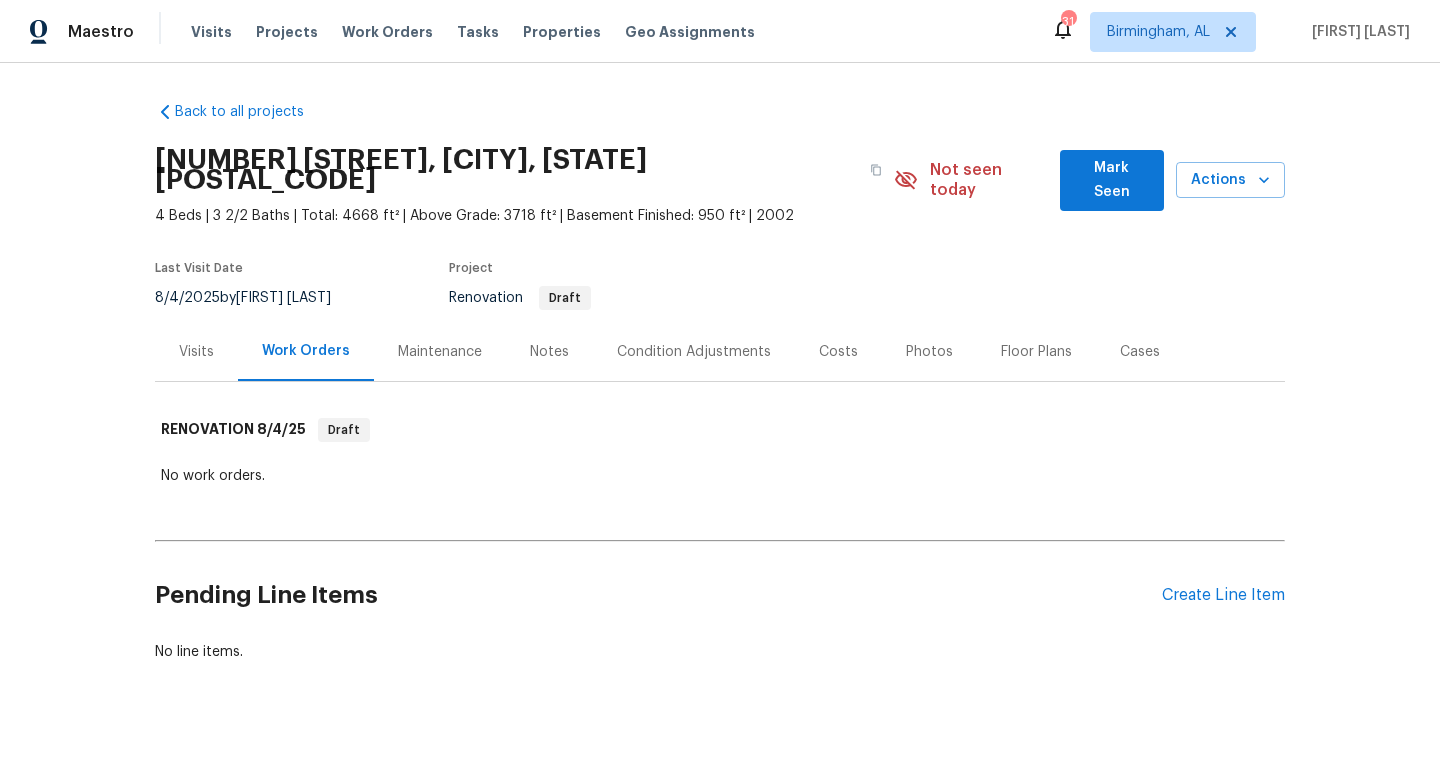 click on "Notes" at bounding box center [549, 352] 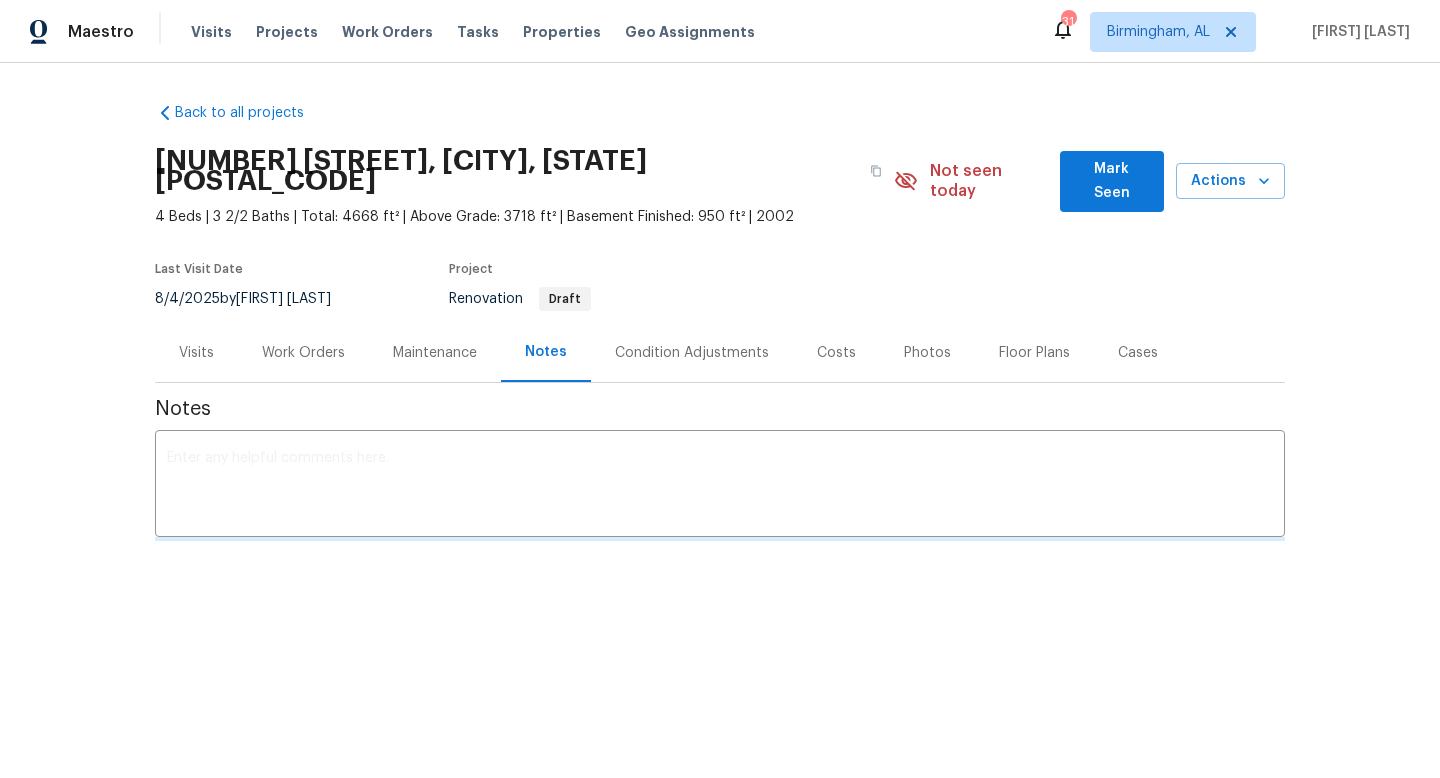 scroll, scrollTop: 0, scrollLeft: 0, axis: both 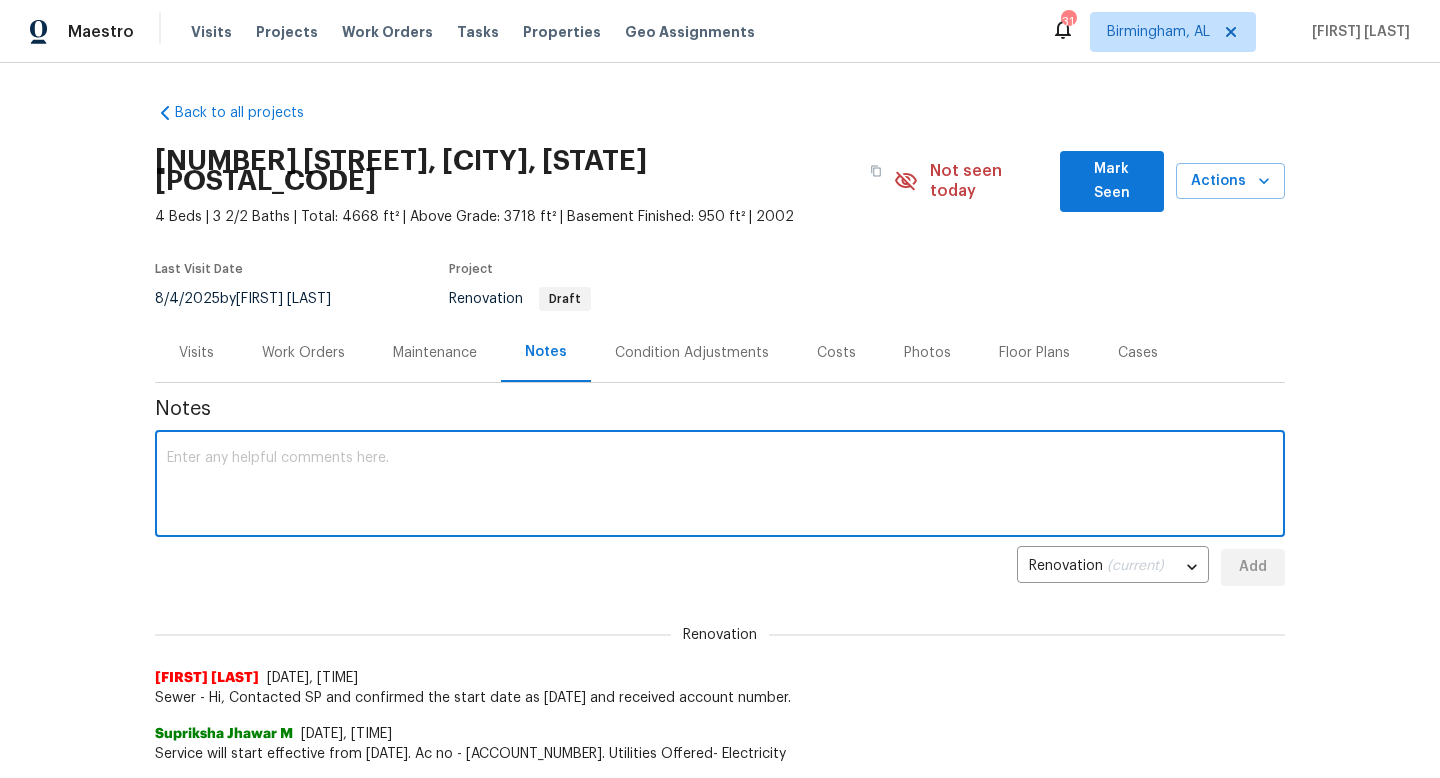 click at bounding box center [720, 486] 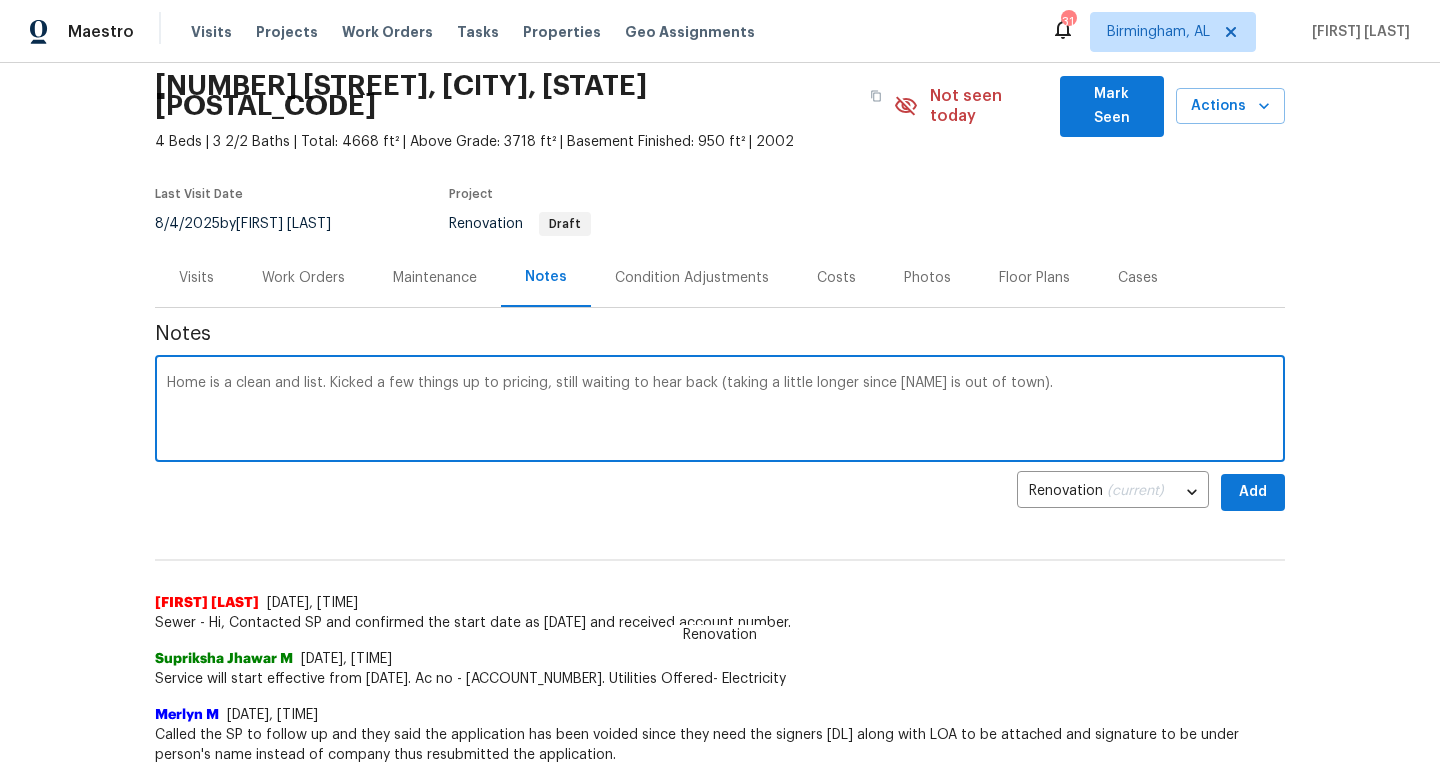 scroll, scrollTop: 80, scrollLeft: 0, axis: vertical 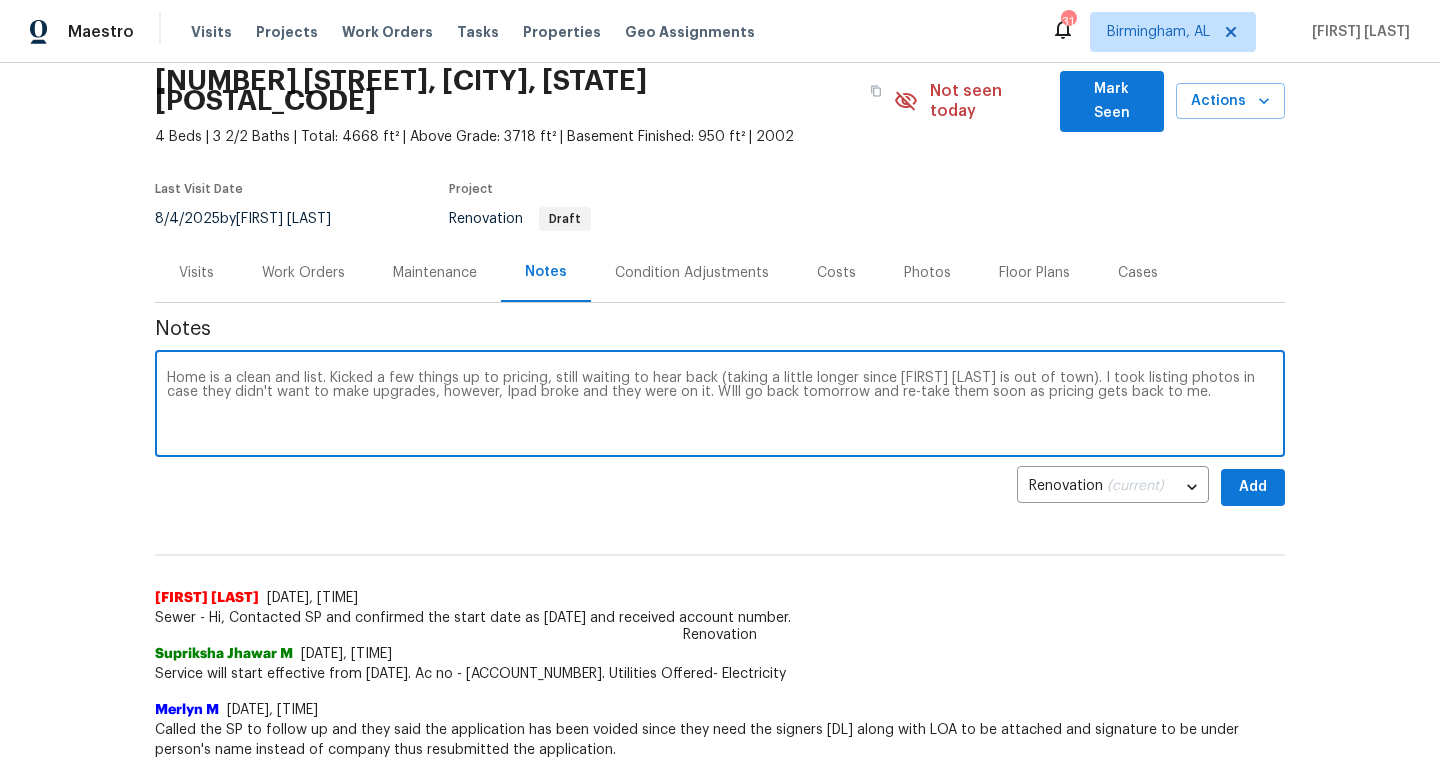 type on "Home is a clean and list. Kicked a few things up to pricing, still waiting to hear back (taking a little longer since [FIRST] [LAST] is out of town). I took listing photos in case they didn't want to make upgrades, however, Ipad broke and they were on it. WIll go back tomorrow and re-take them soon as pricing gets back to me." 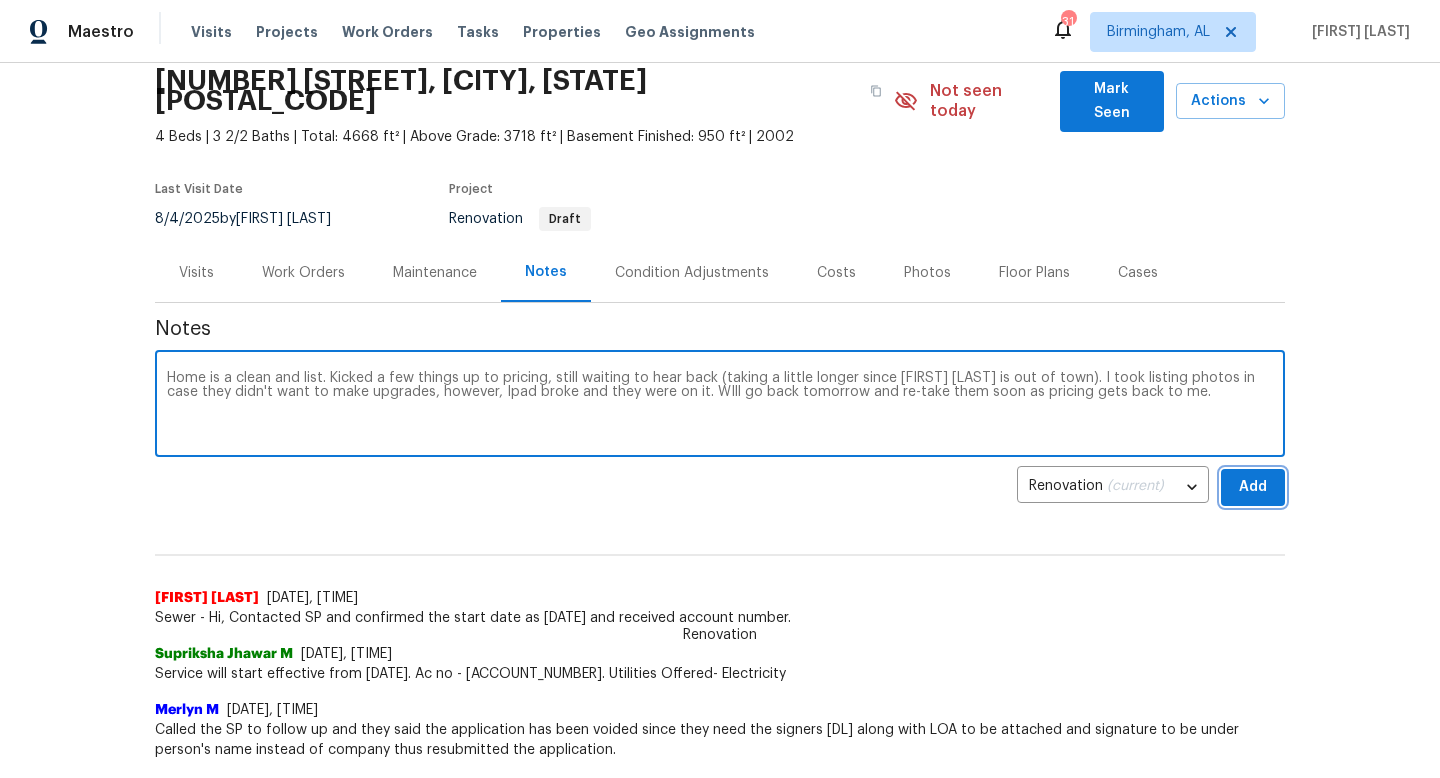 click on "Add" at bounding box center [1253, 487] 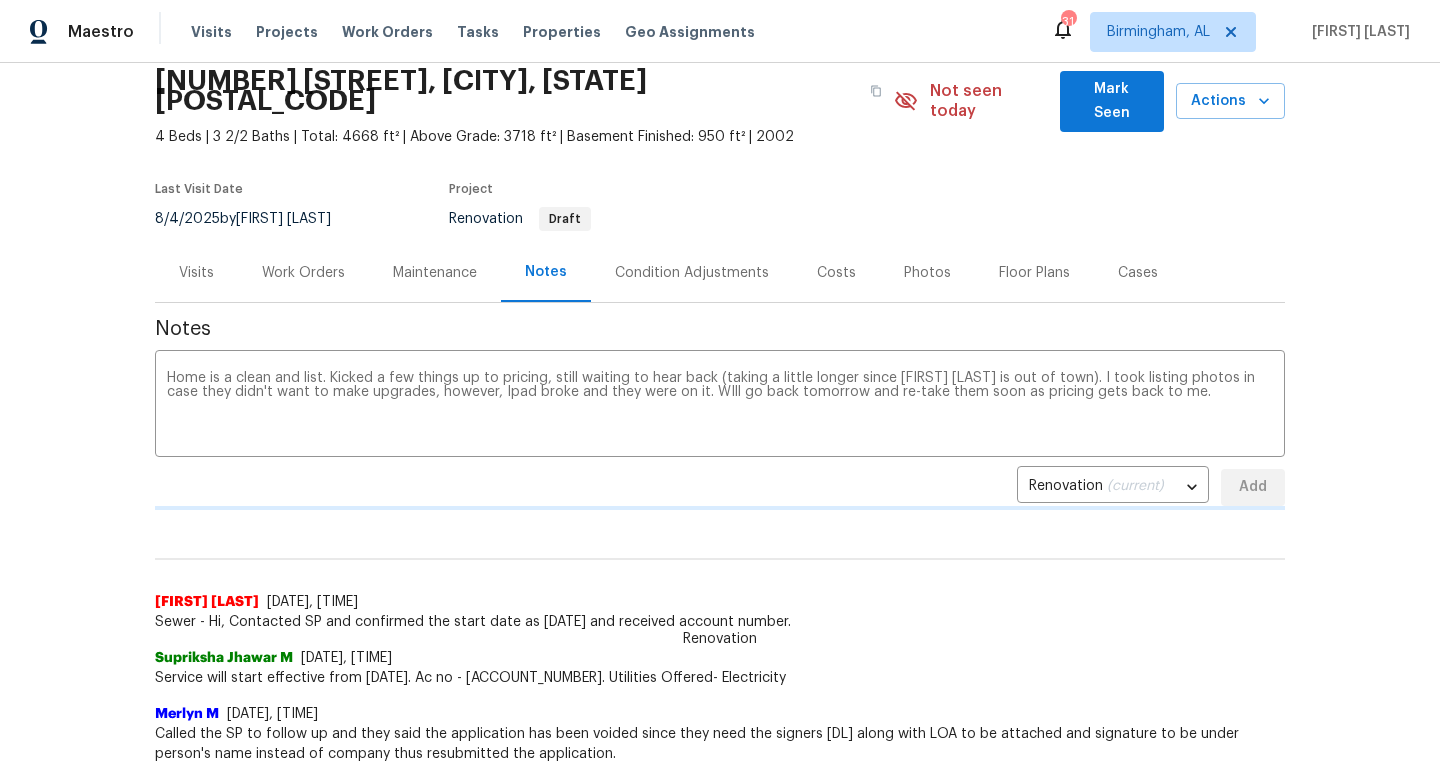 type 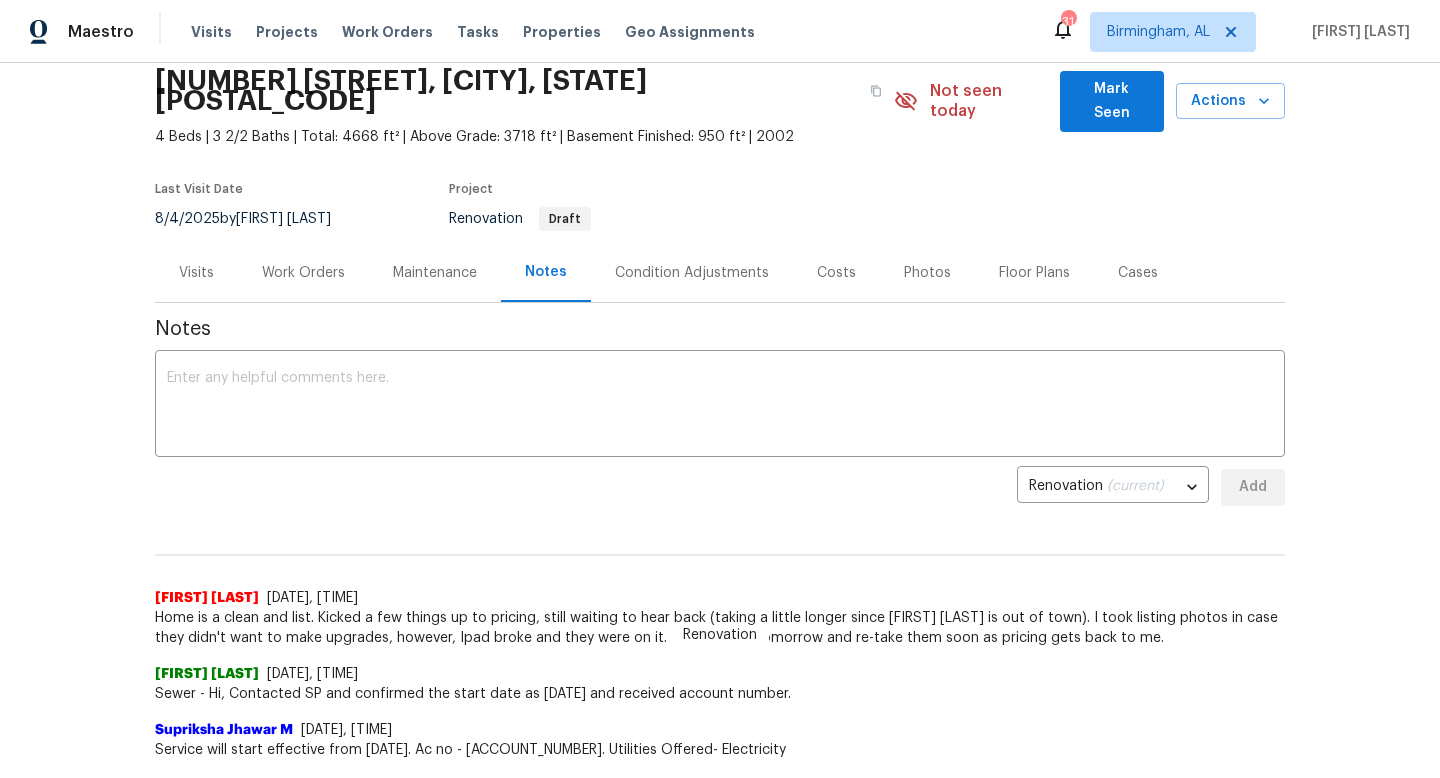 click on "Work Orders" at bounding box center [303, 272] 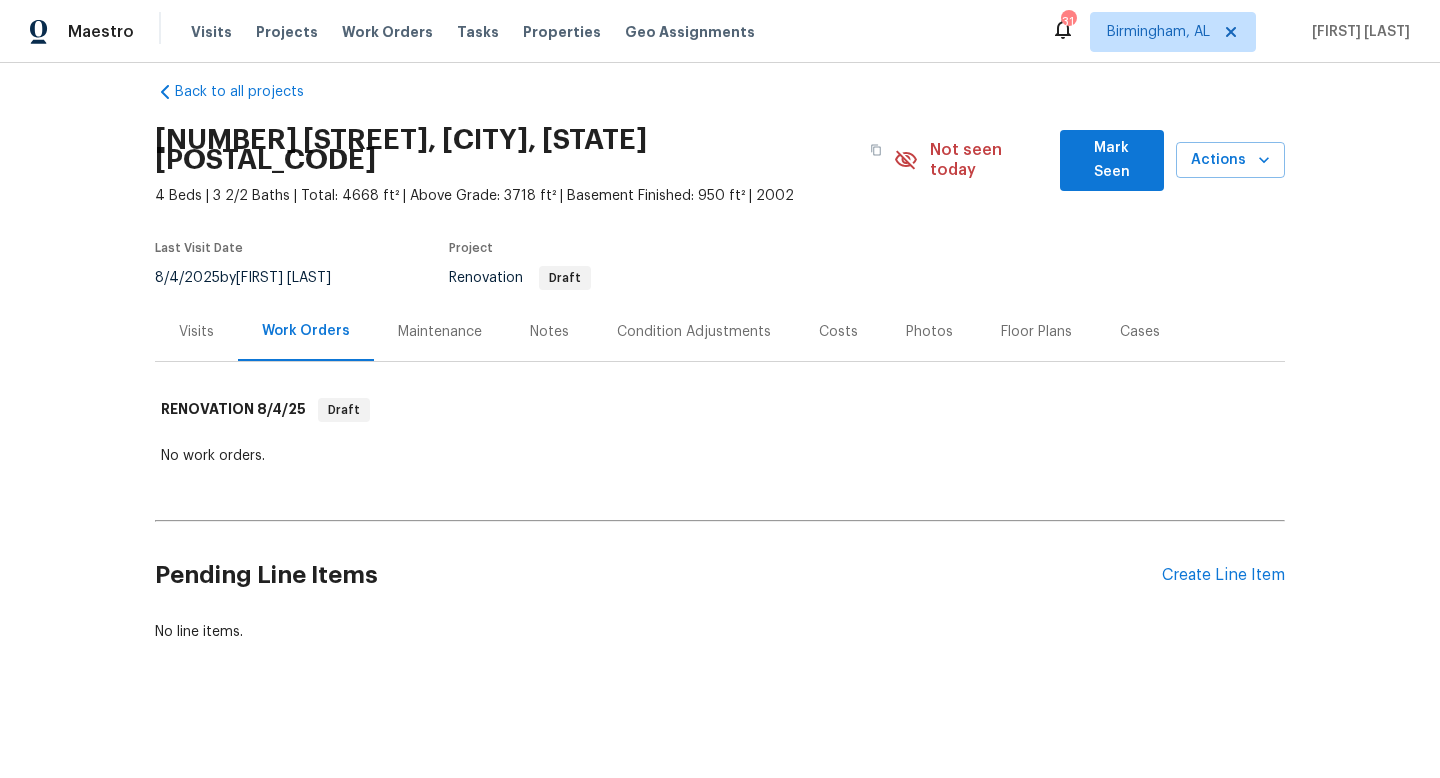 scroll, scrollTop: 1, scrollLeft: 0, axis: vertical 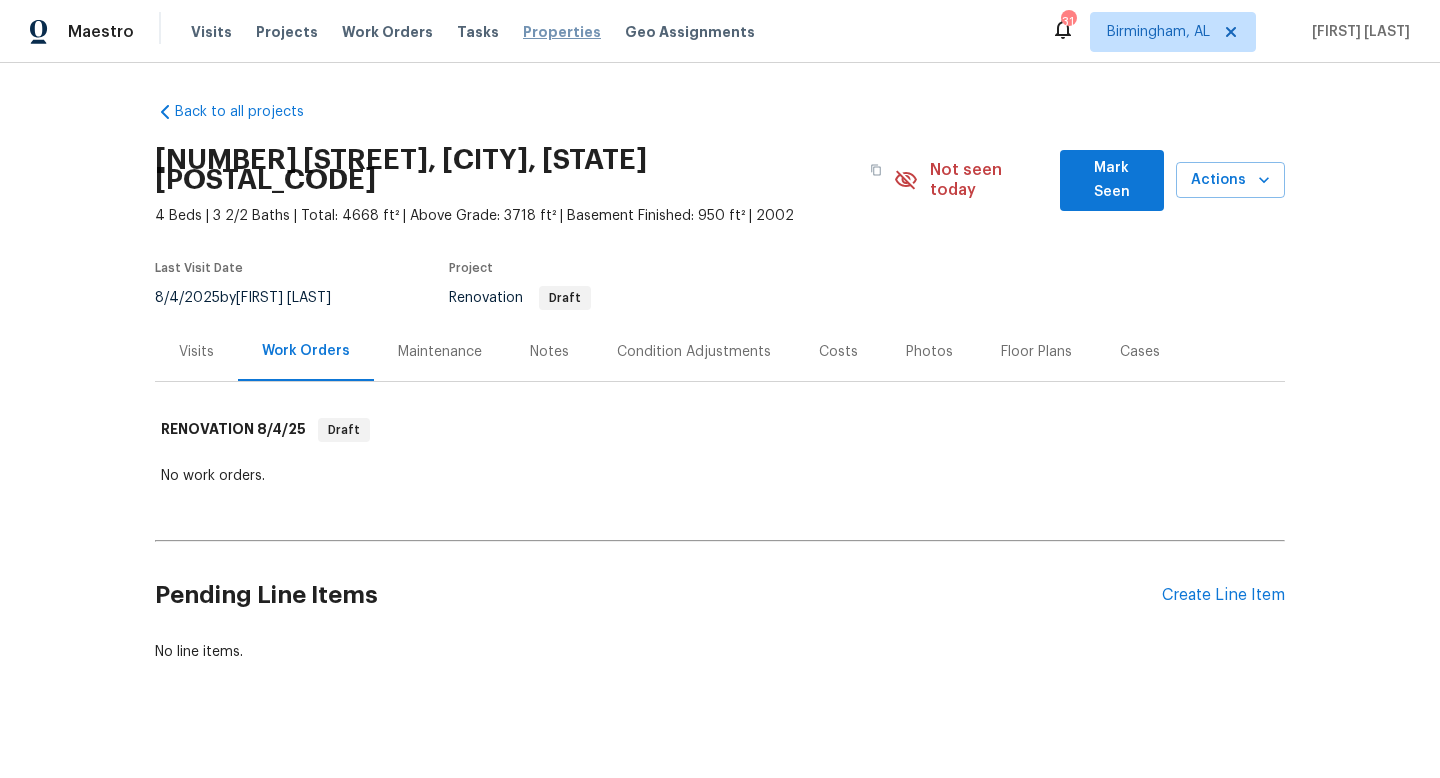 click on "Properties" at bounding box center (562, 32) 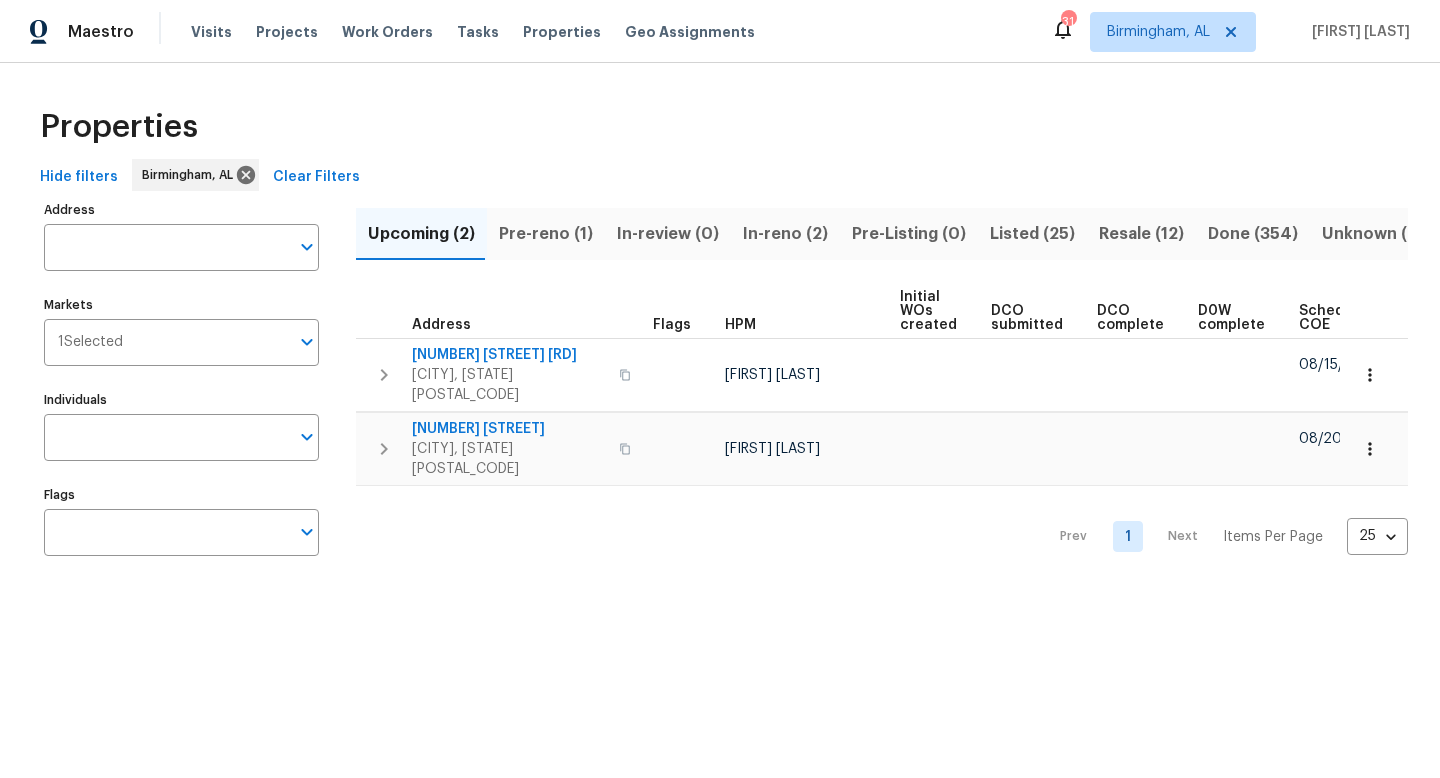 click on "Pre-reno (1)" at bounding box center [546, 234] 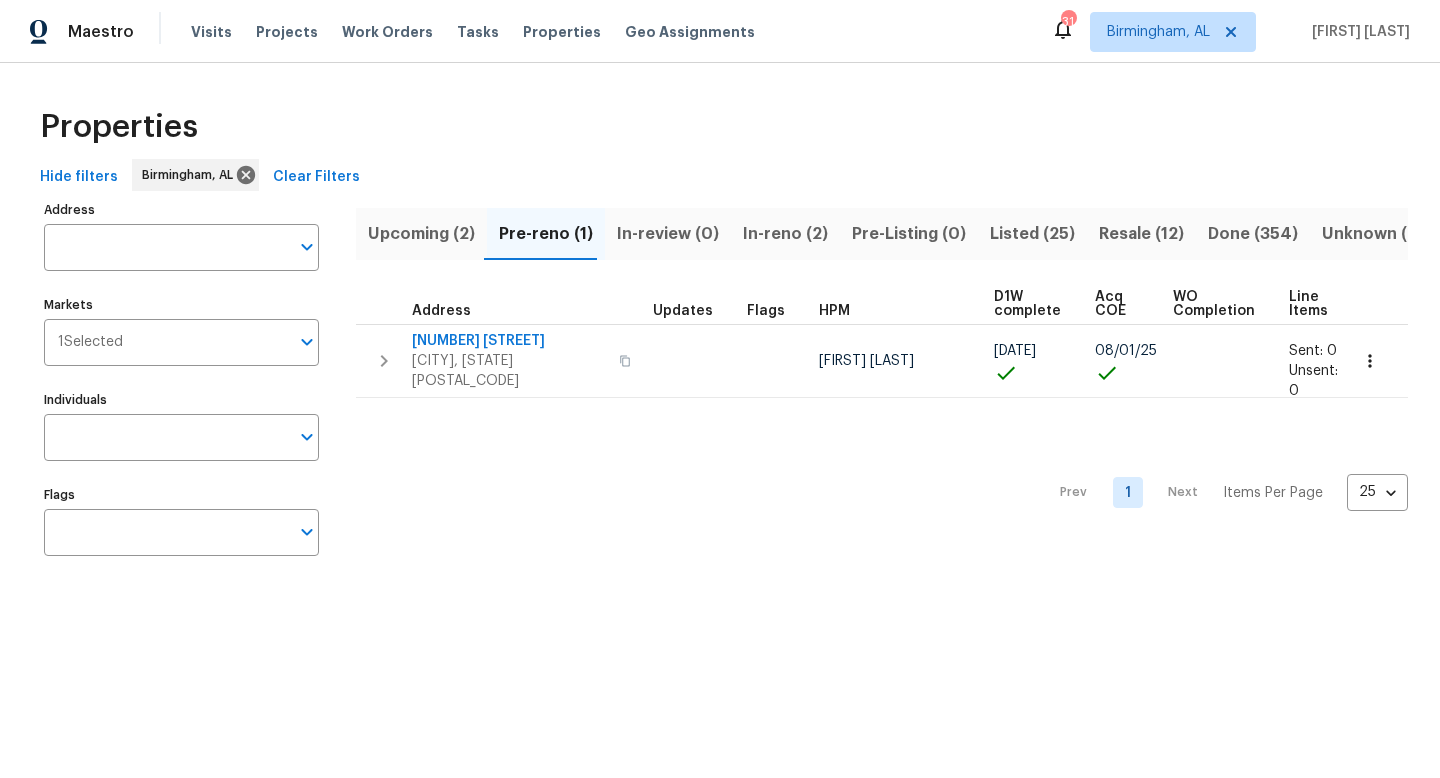 click on "Upcoming (2)" at bounding box center [421, 234] 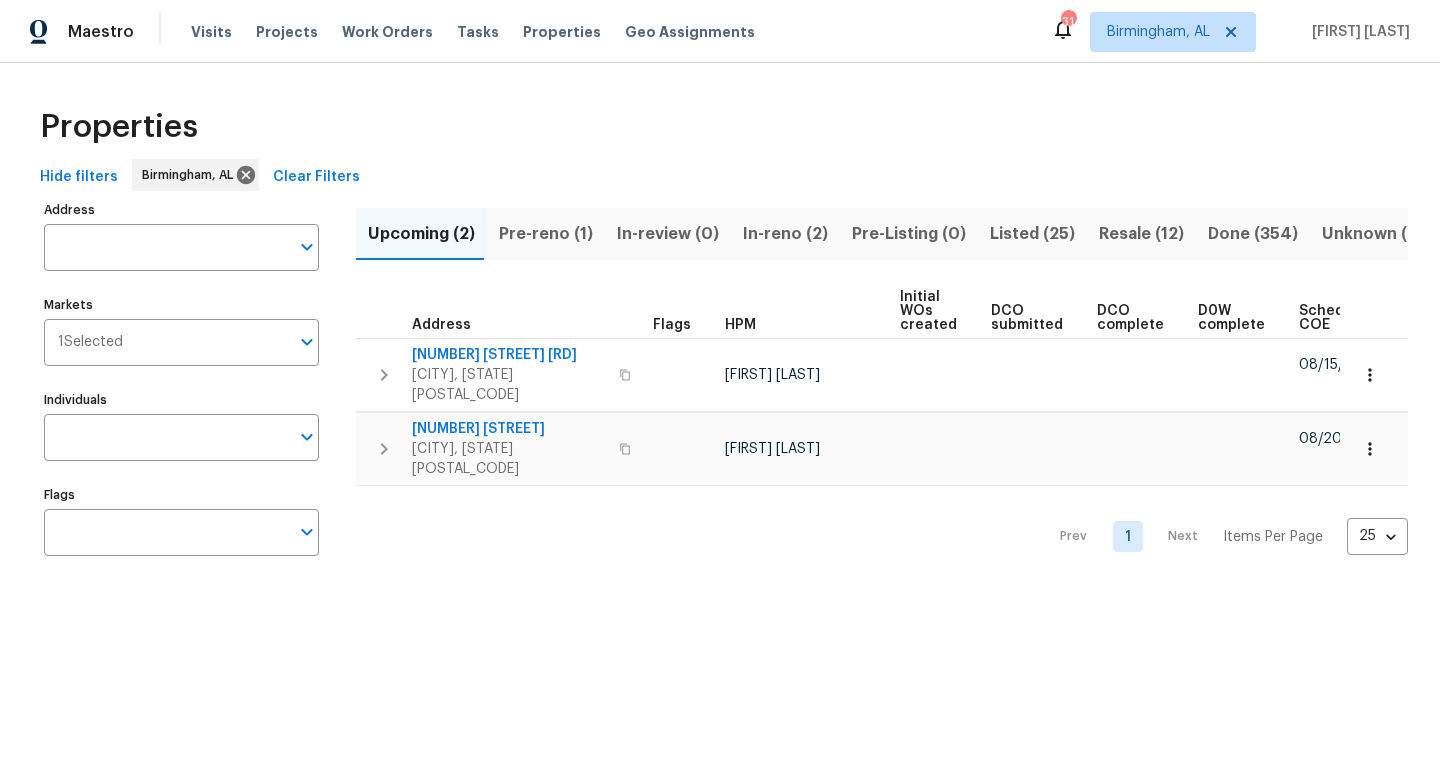 click on "Resale (12)" at bounding box center [1141, 234] 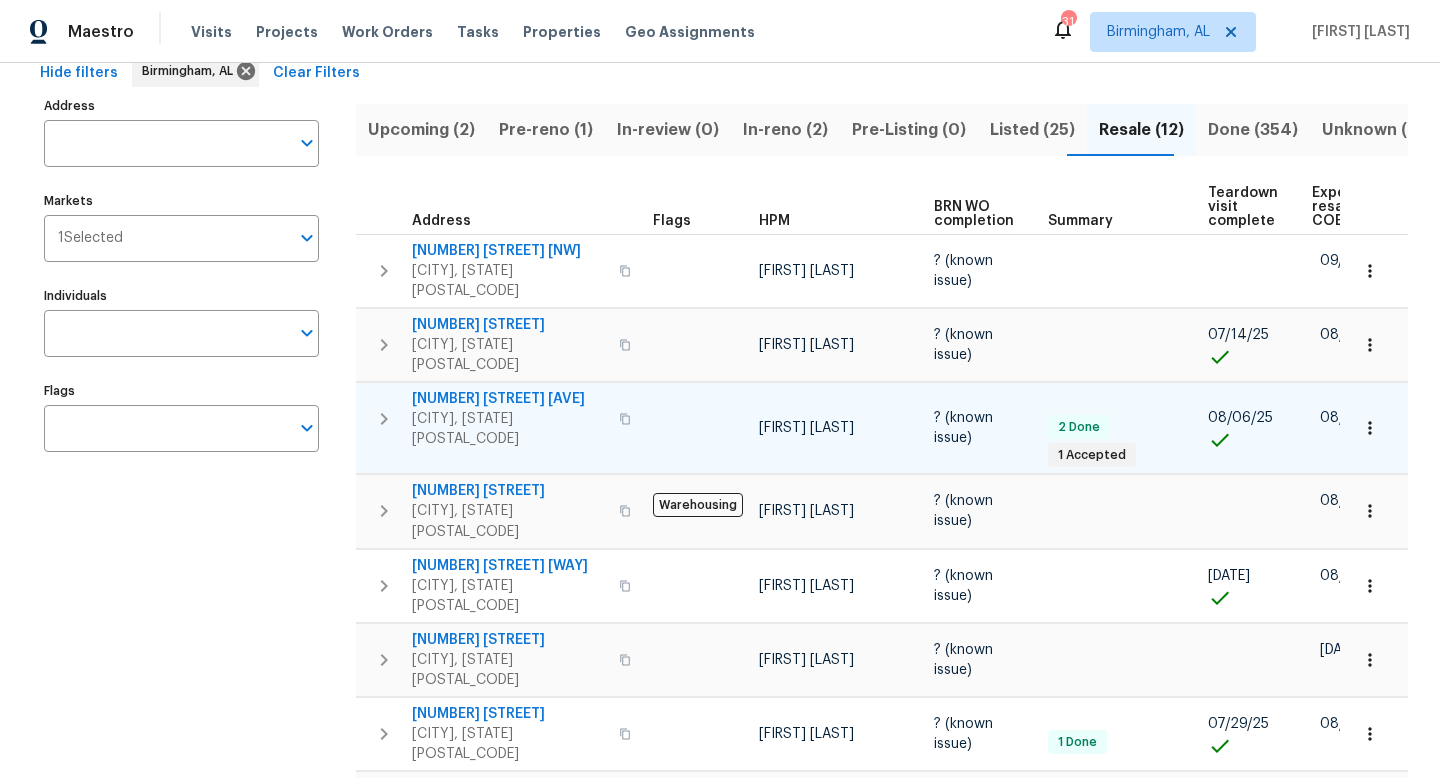scroll, scrollTop: 109, scrollLeft: 0, axis: vertical 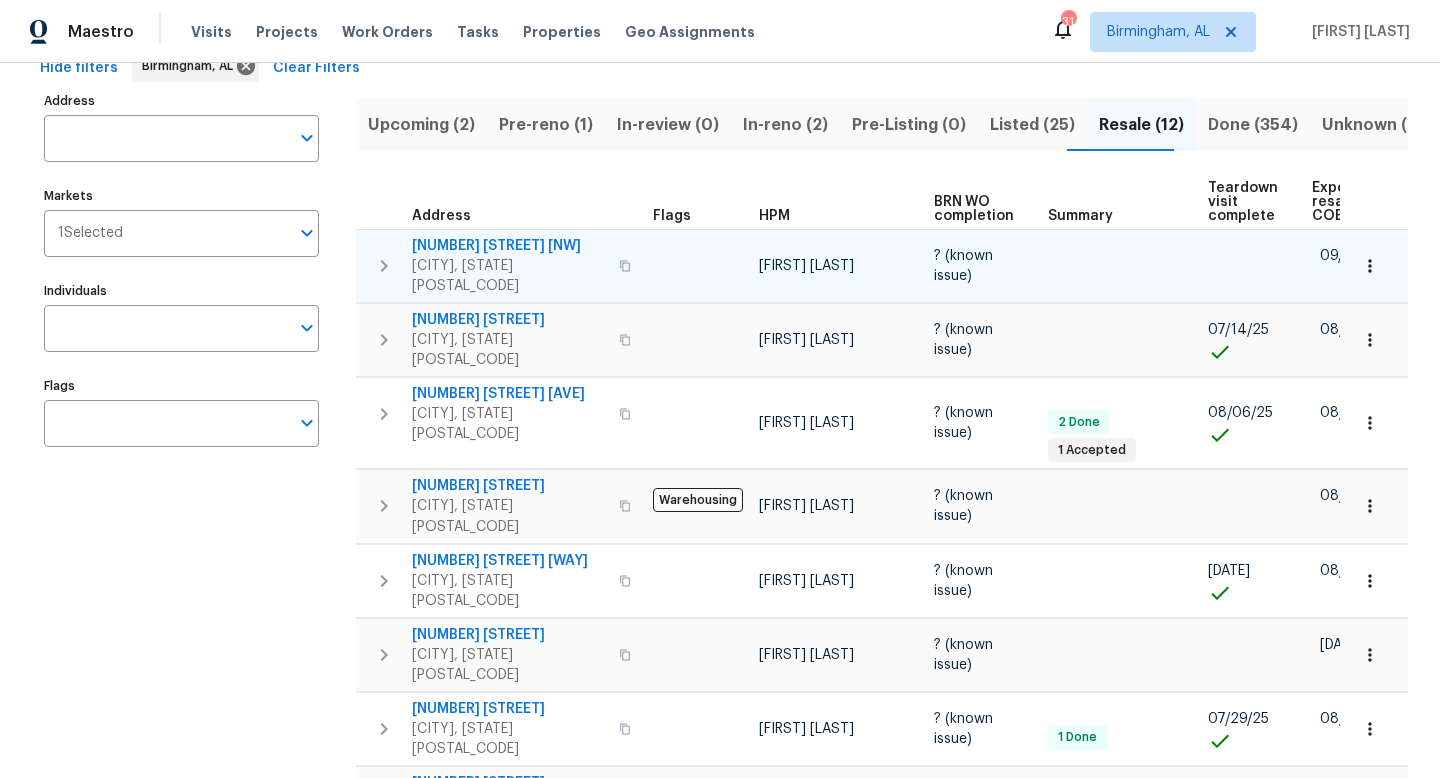 click on "616 15th Ave NW" at bounding box center [509, 246] 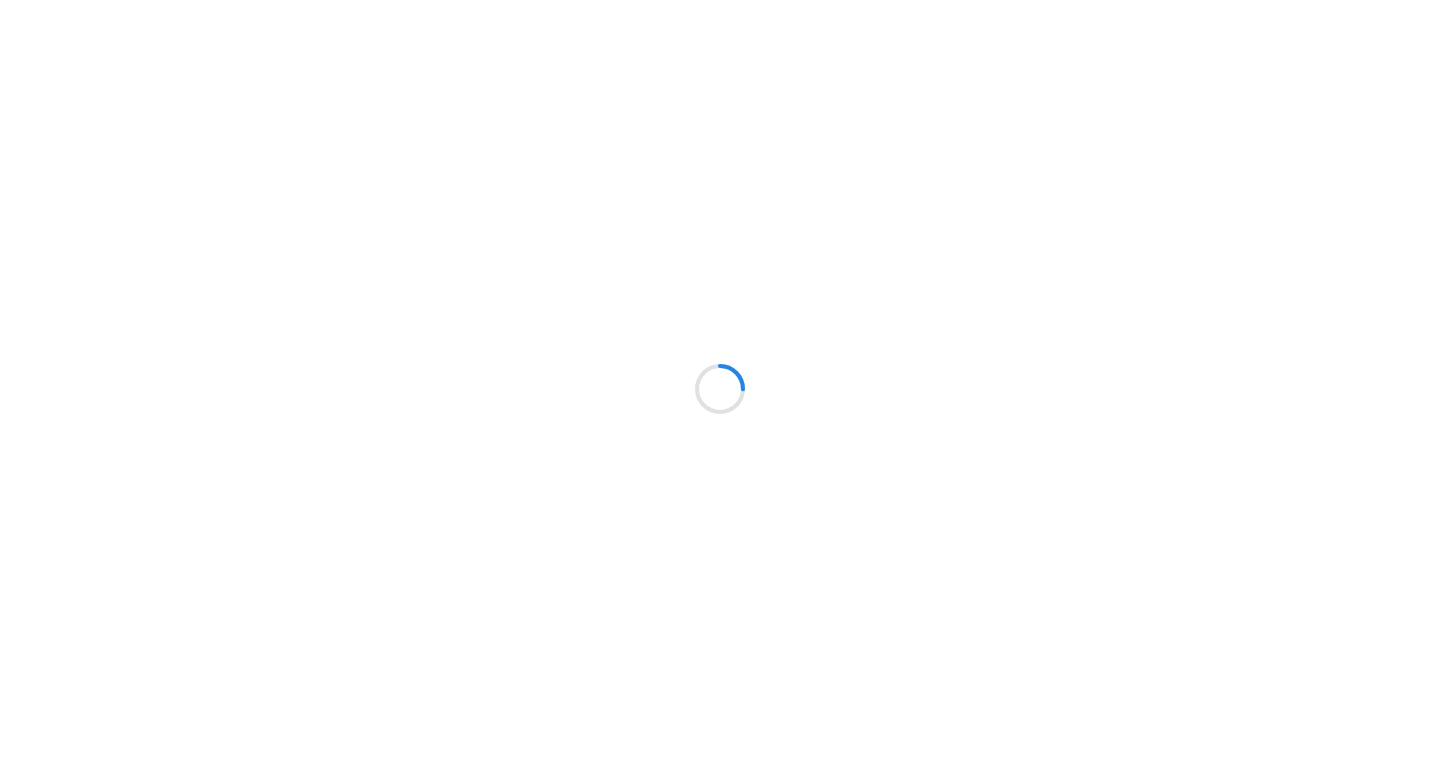 scroll, scrollTop: 0, scrollLeft: 0, axis: both 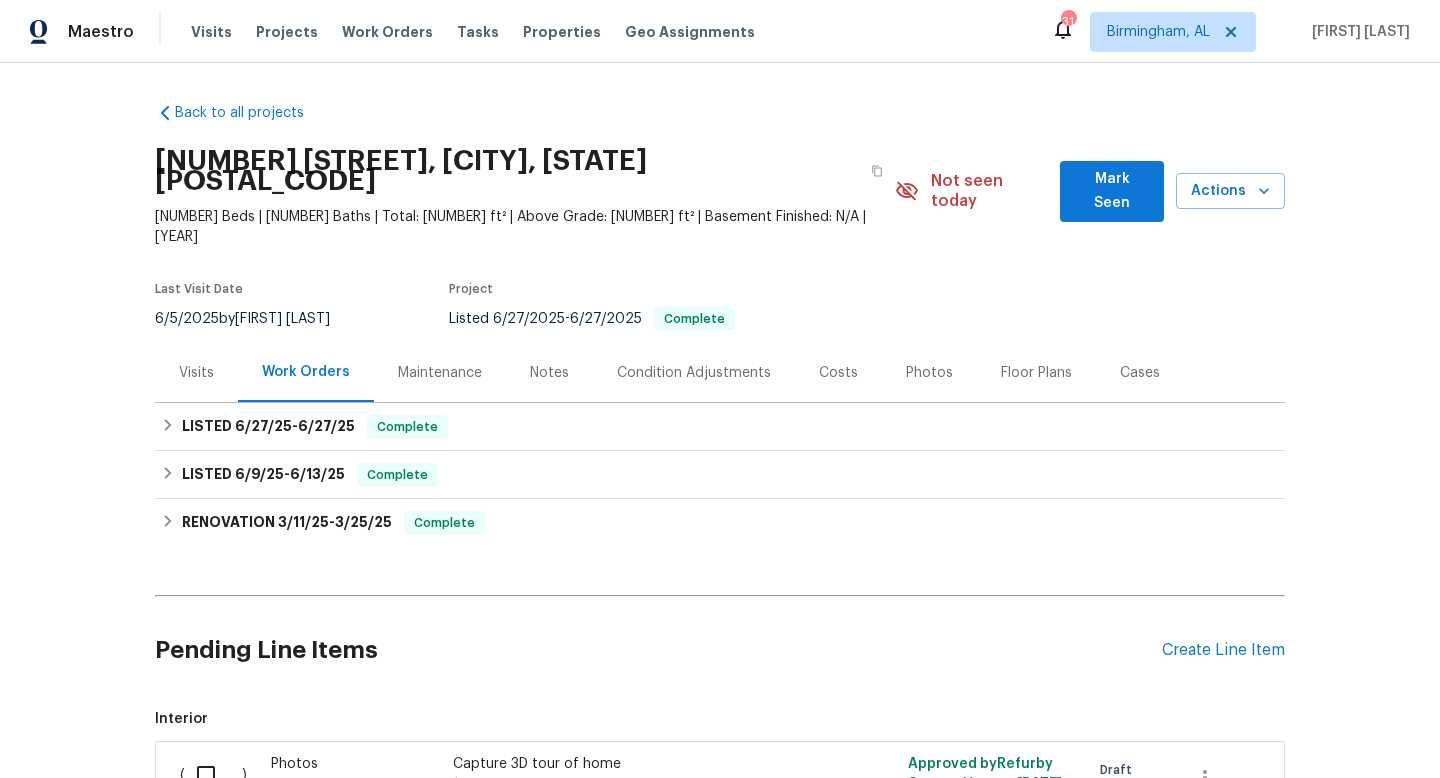 click on "Costs" at bounding box center [838, 373] 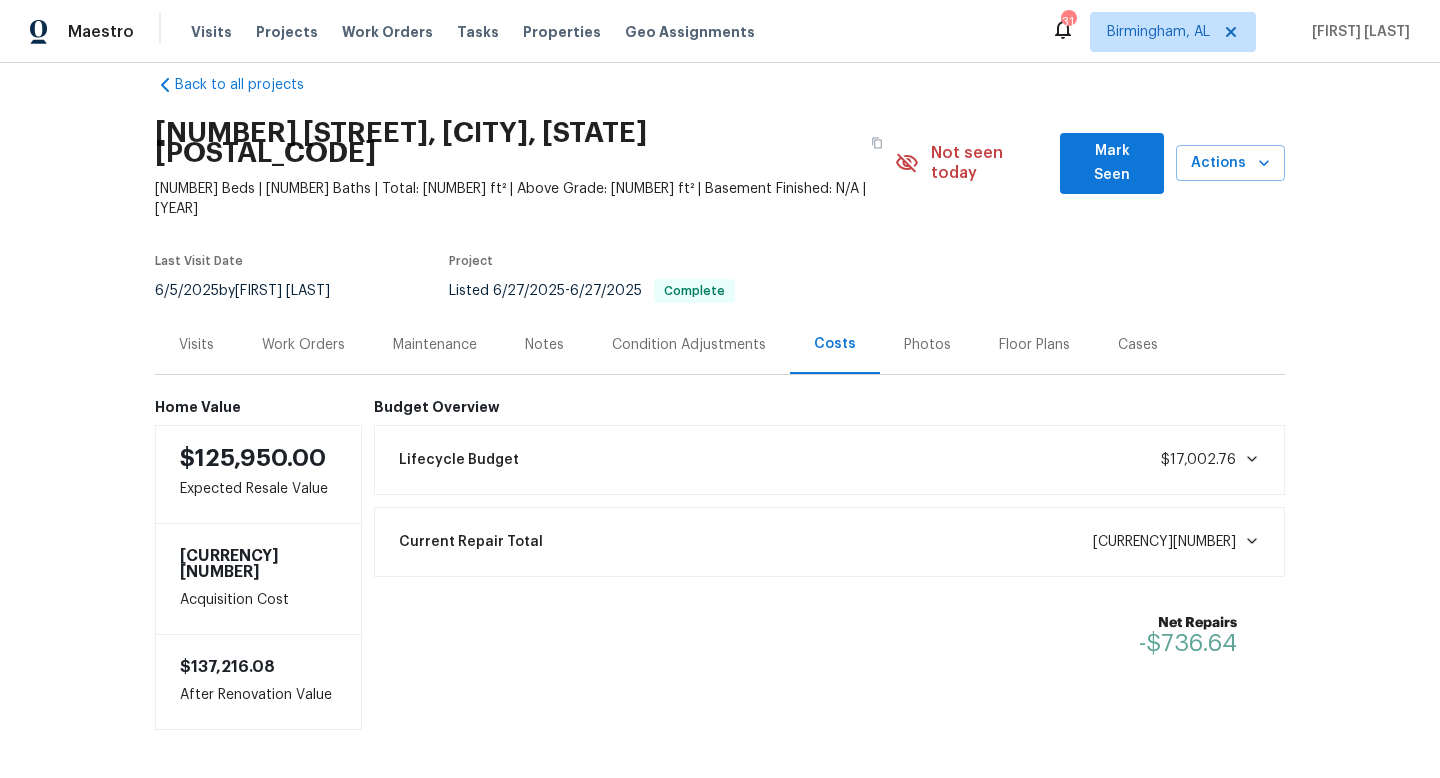 scroll, scrollTop: 36, scrollLeft: 0, axis: vertical 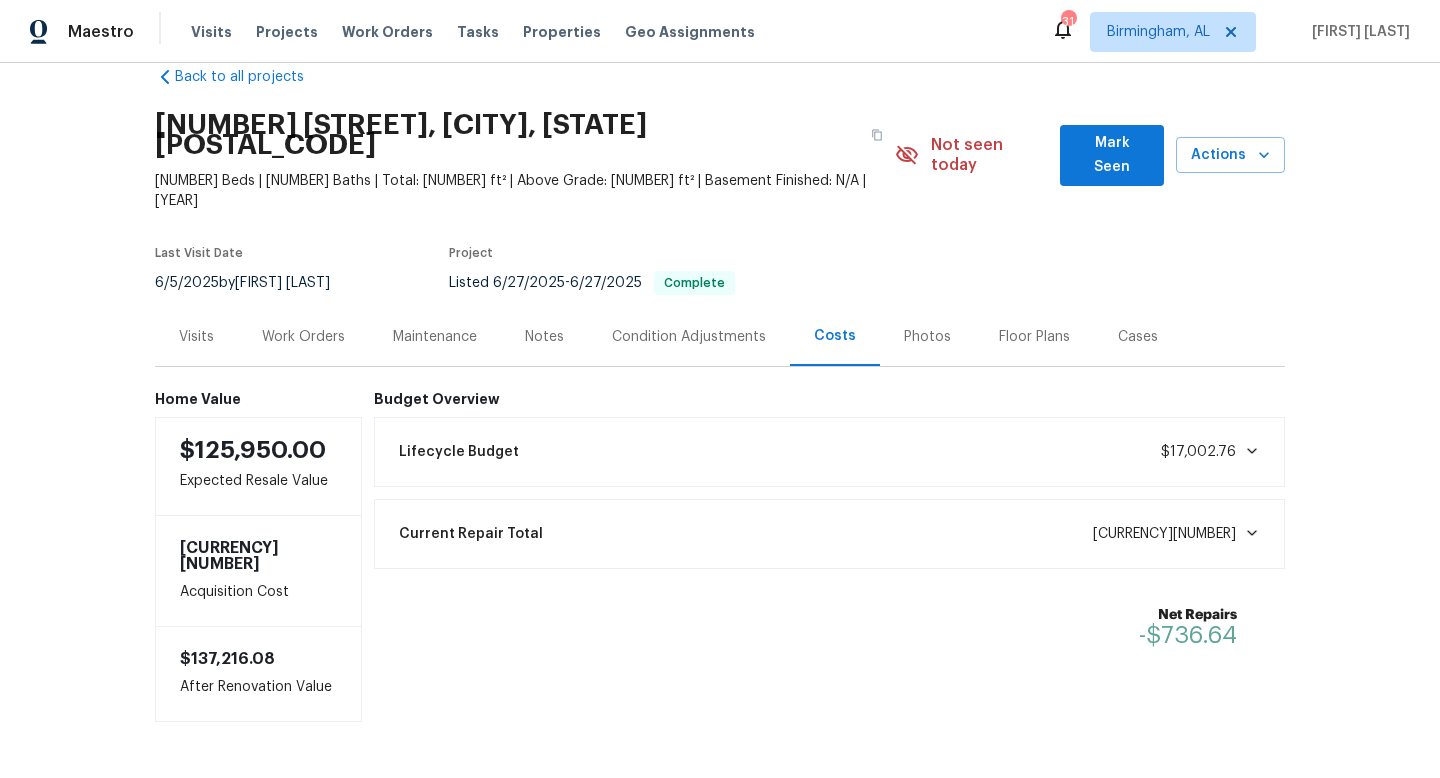 click on "Photos" at bounding box center (927, 337) 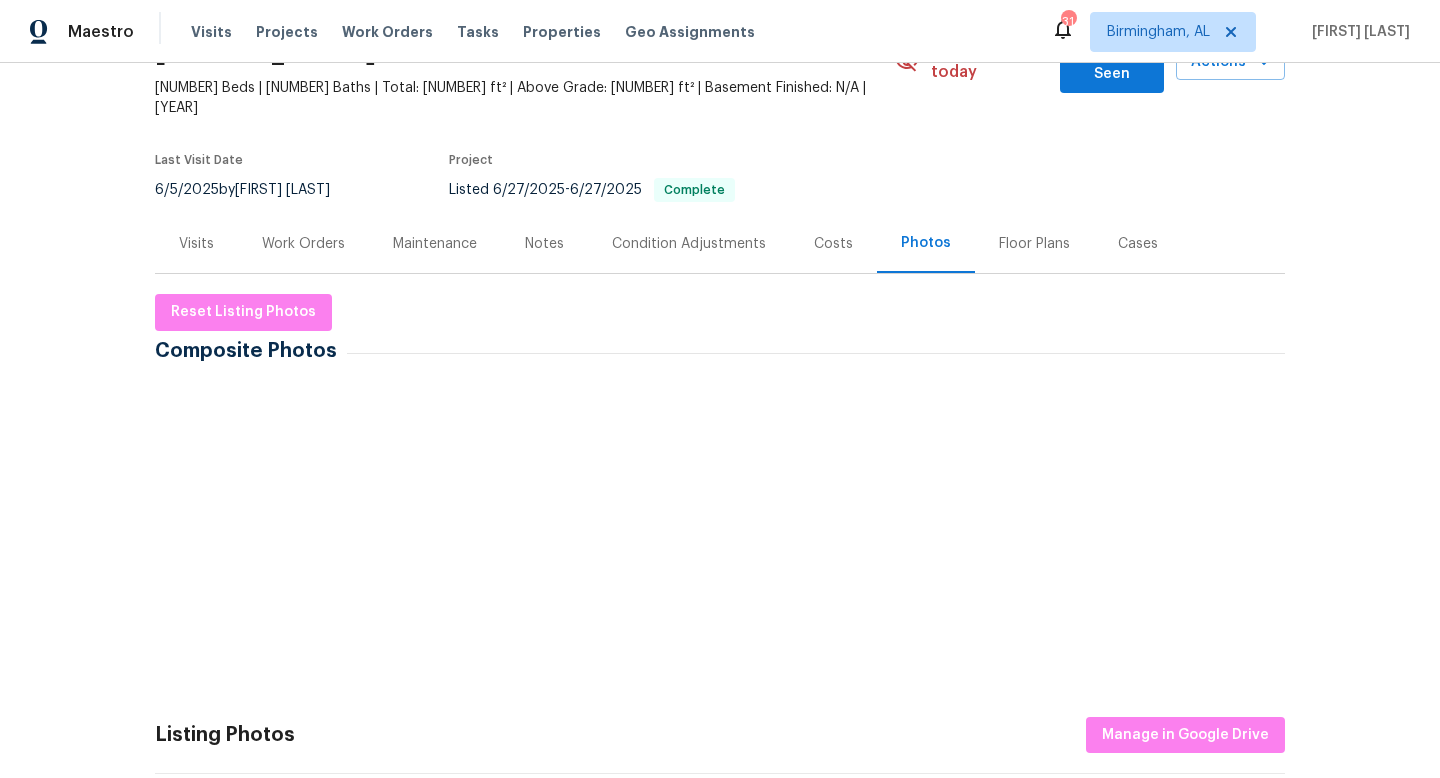 scroll, scrollTop: 140, scrollLeft: 0, axis: vertical 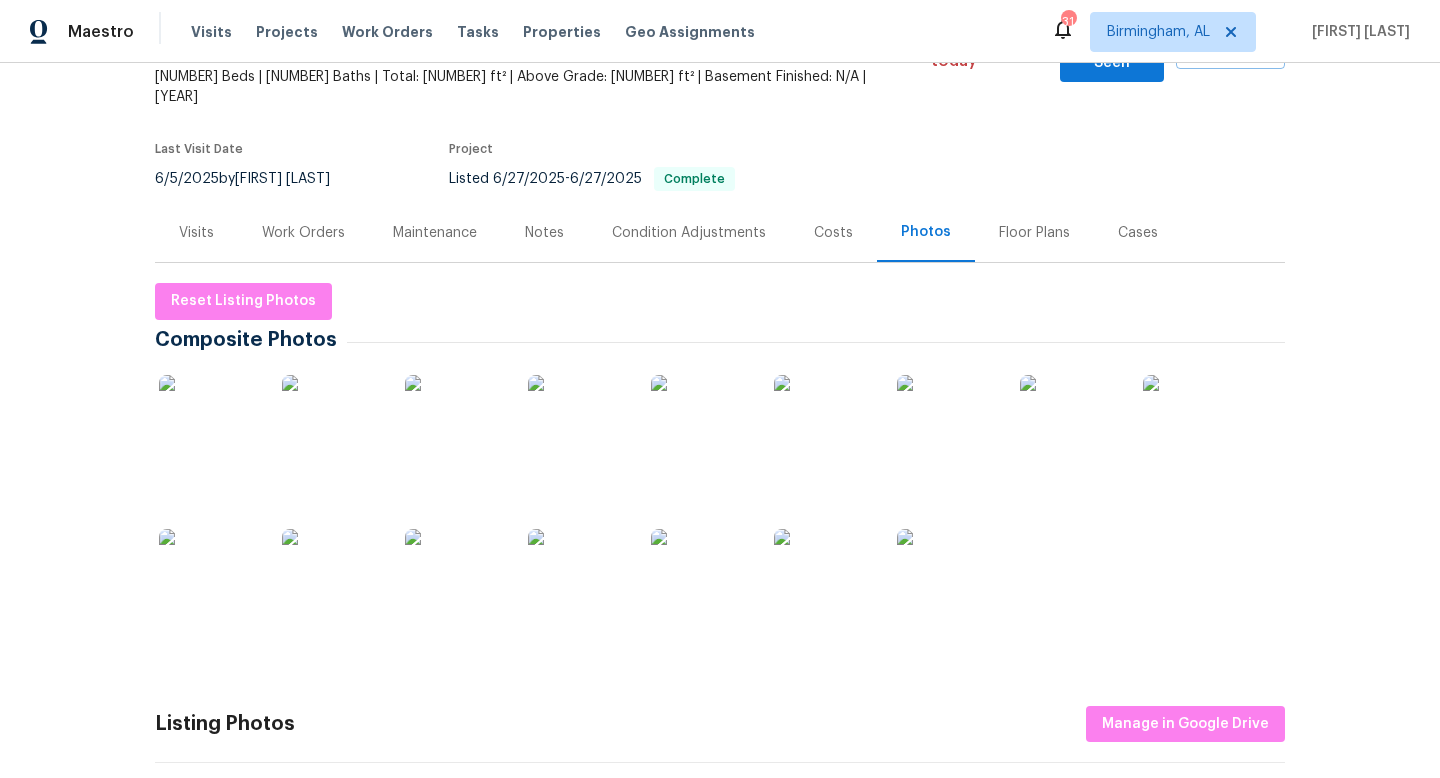click at bounding box center (578, 579) 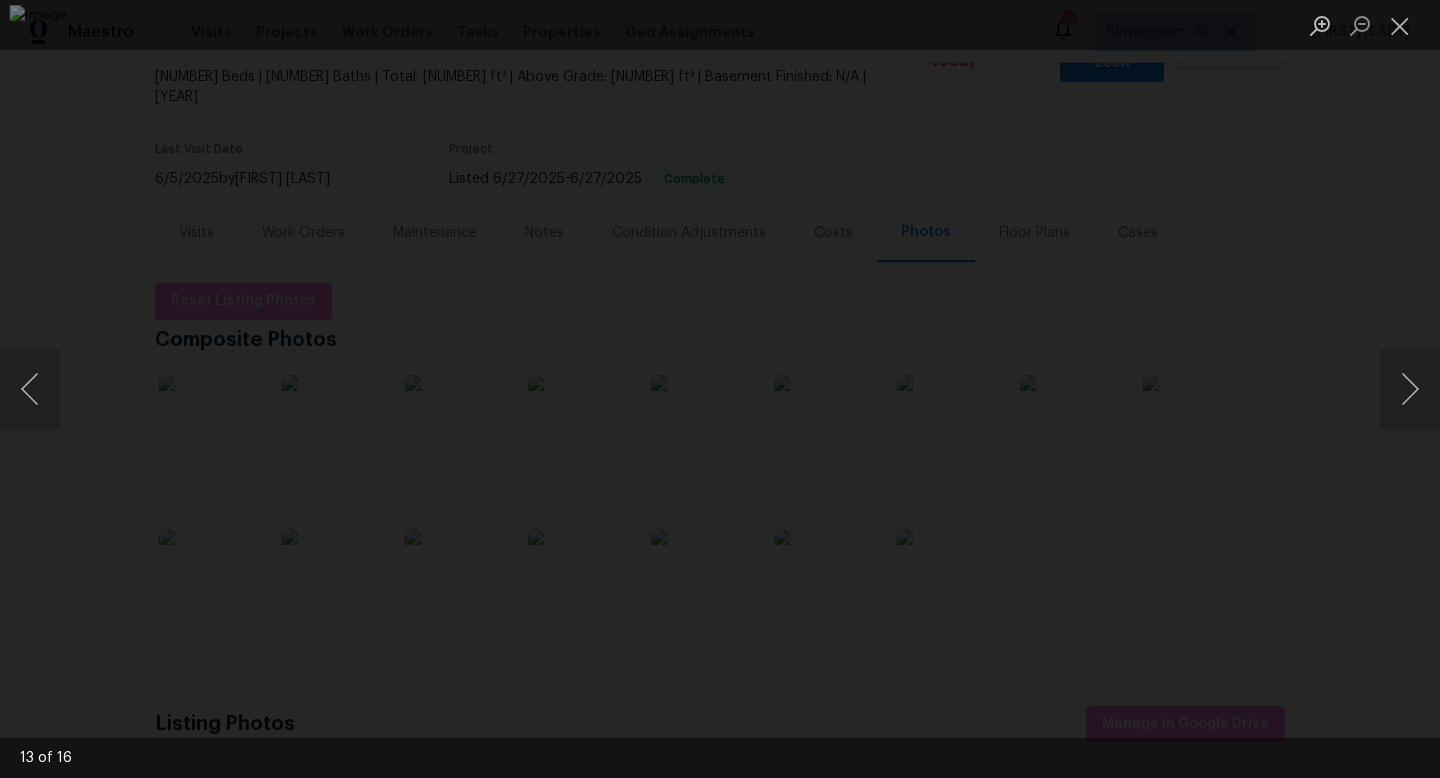 click at bounding box center (720, 389) 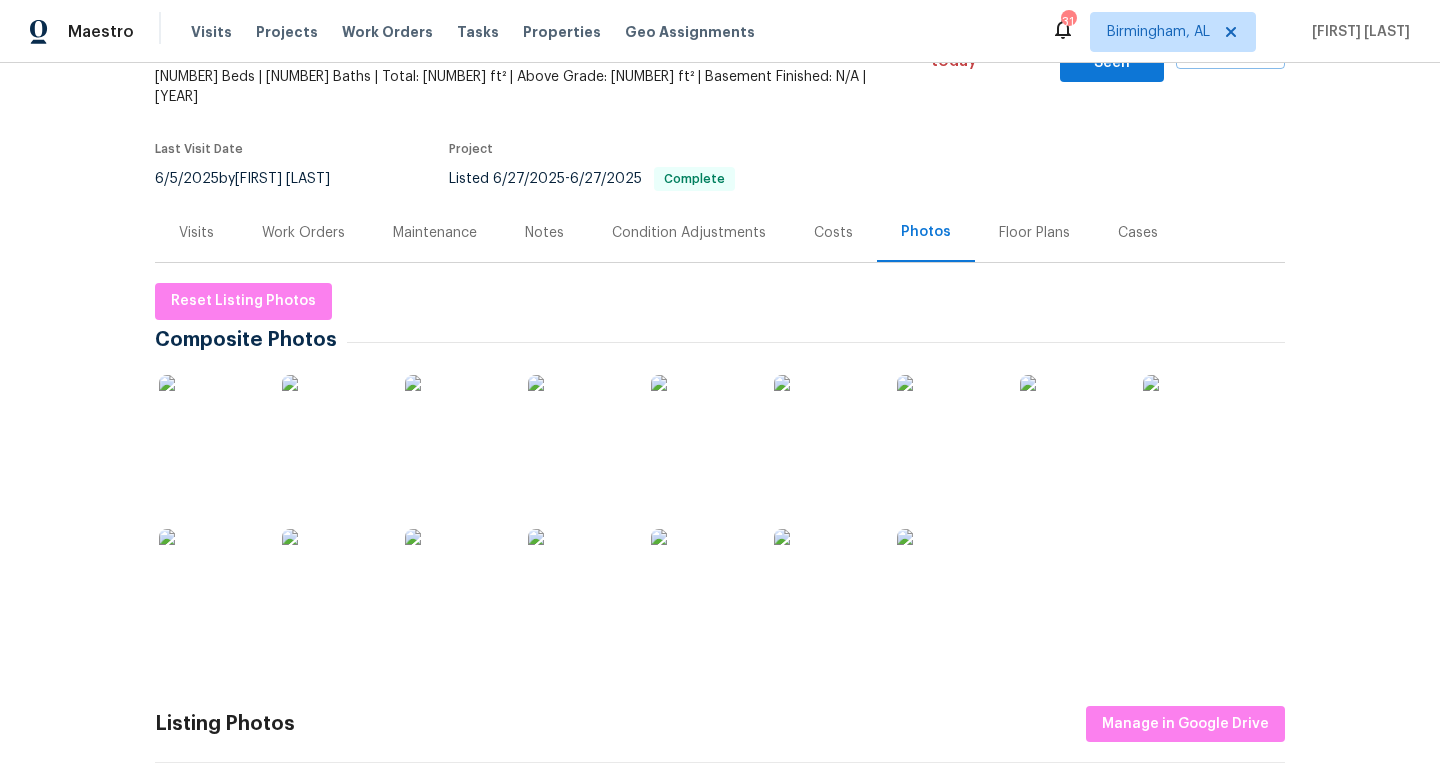 scroll, scrollTop: 0, scrollLeft: 0, axis: both 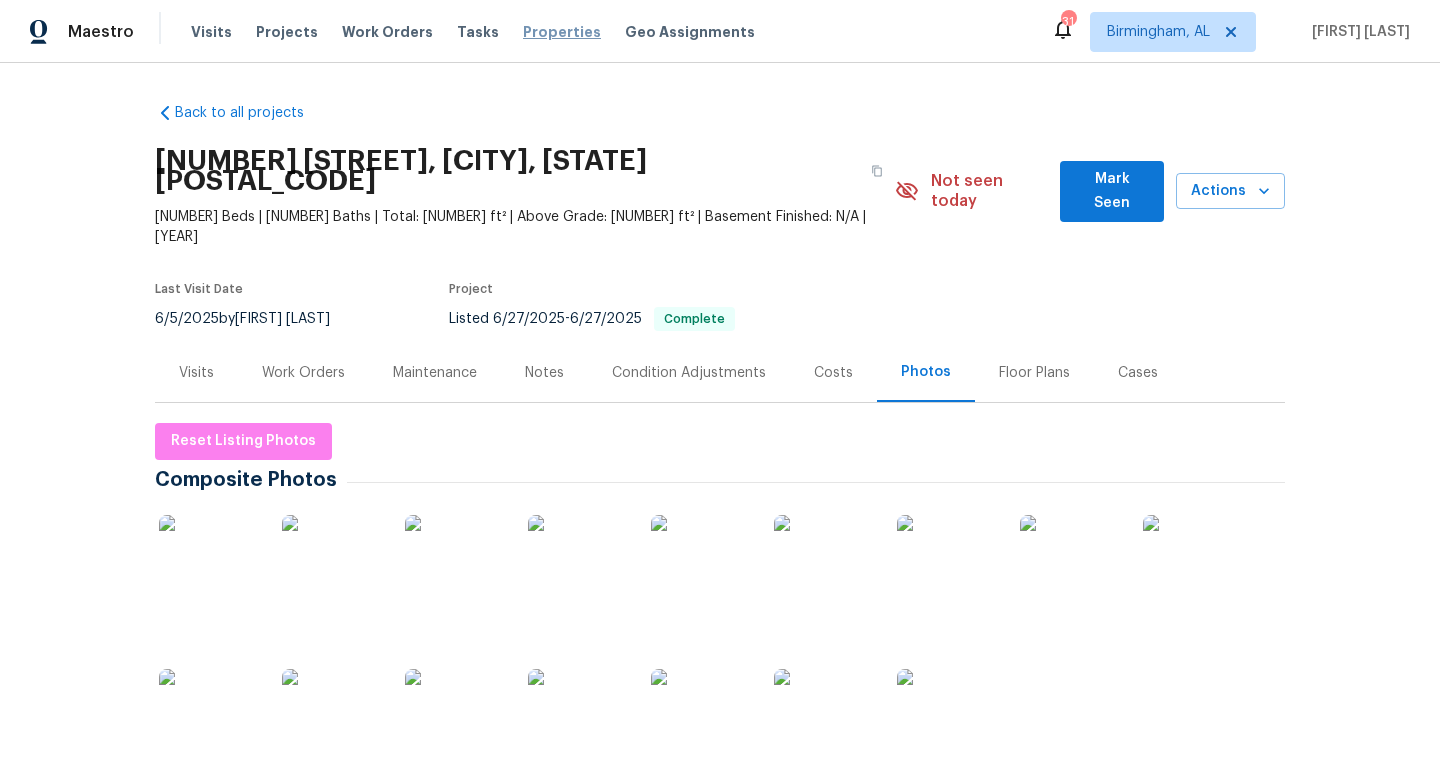 click on "Properties" at bounding box center [562, 32] 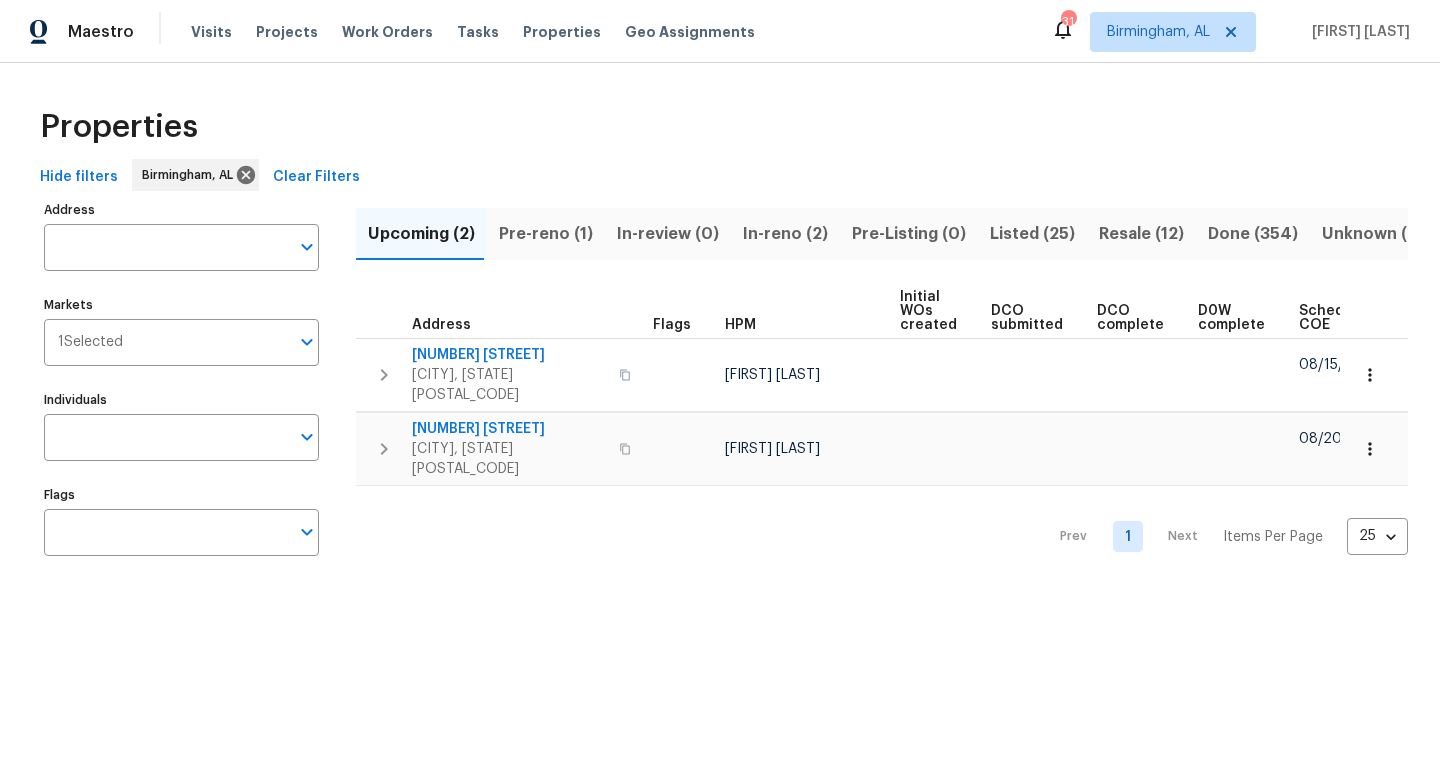 click on "Listed (25)" at bounding box center [1032, 234] 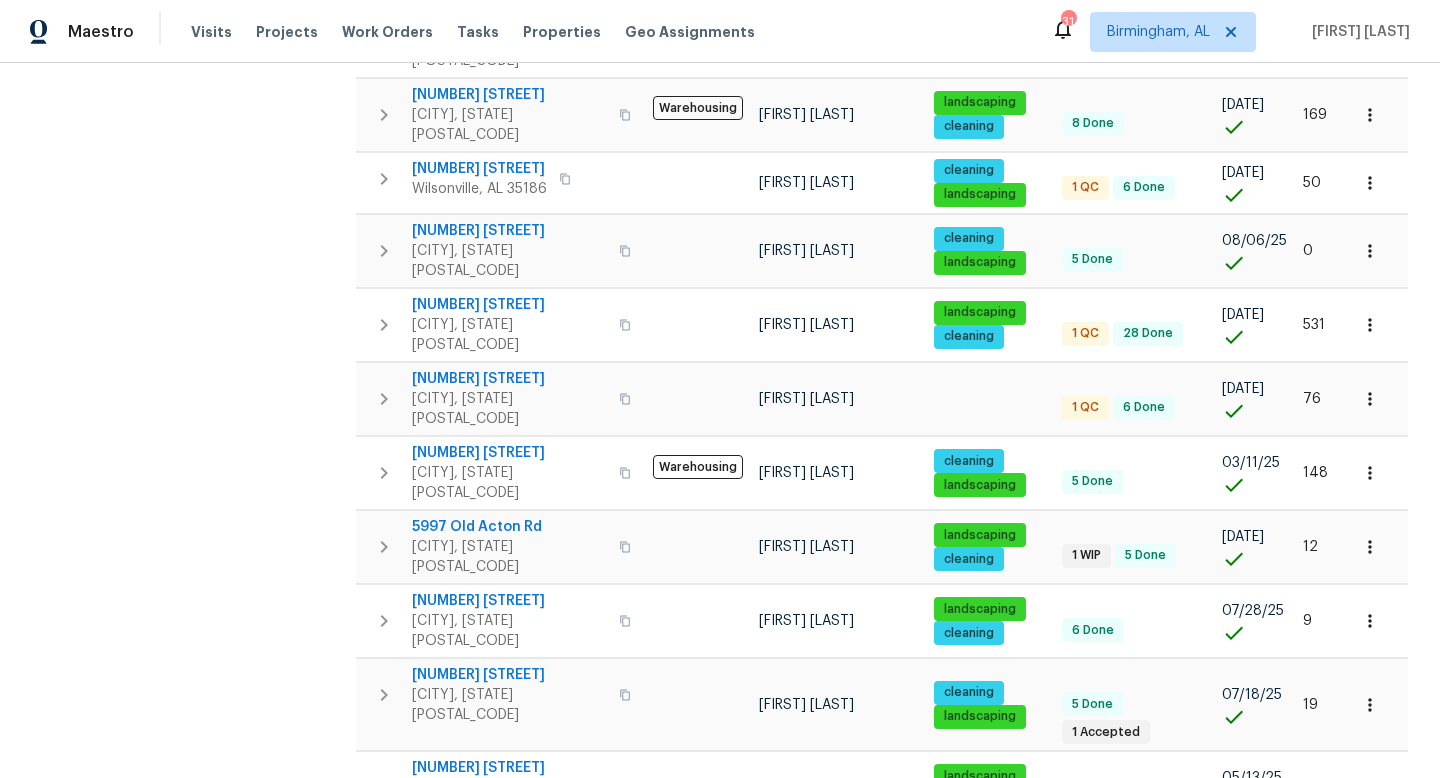 scroll, scrollTop: 0, scrollLeft: 0, axis: both 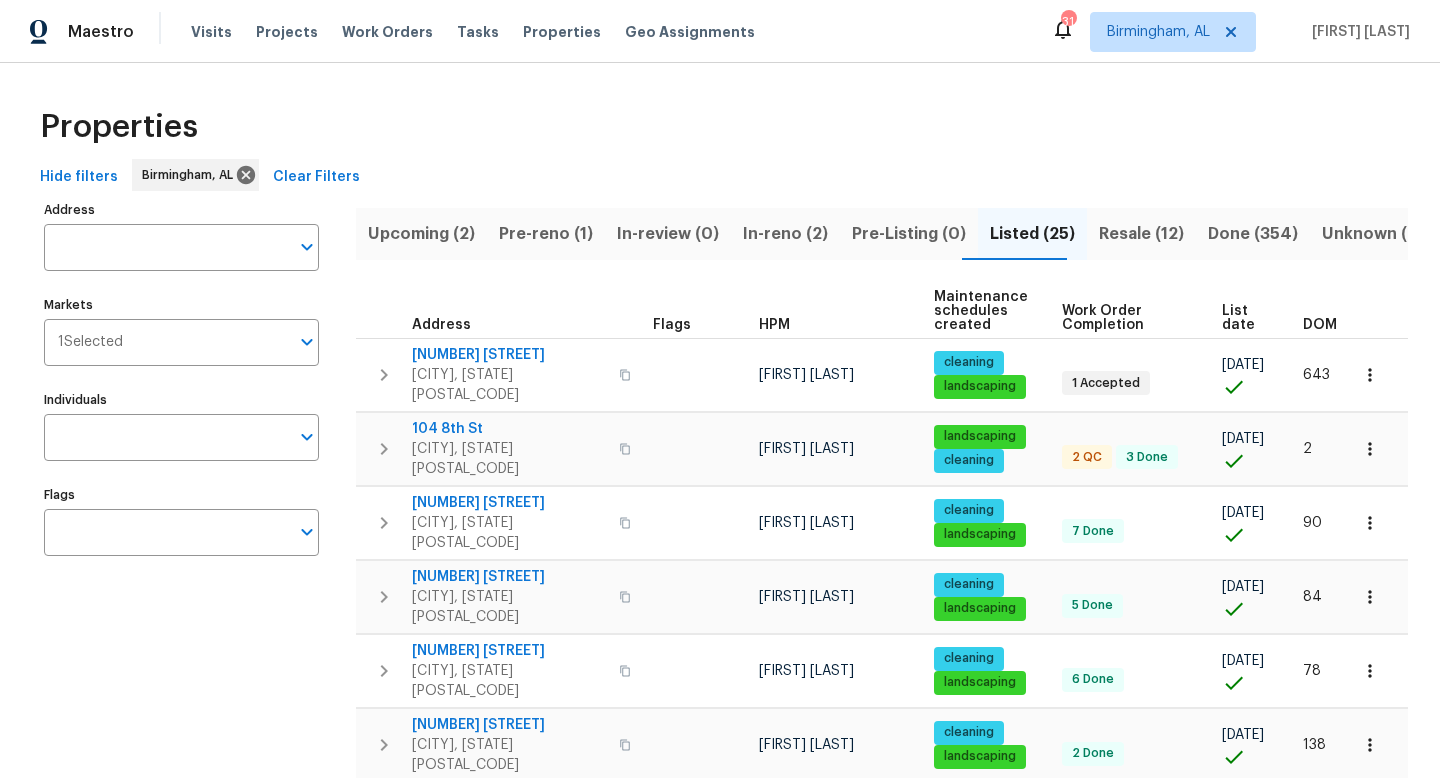 click on "Resale (12)" at bounding box center (1141, 234) 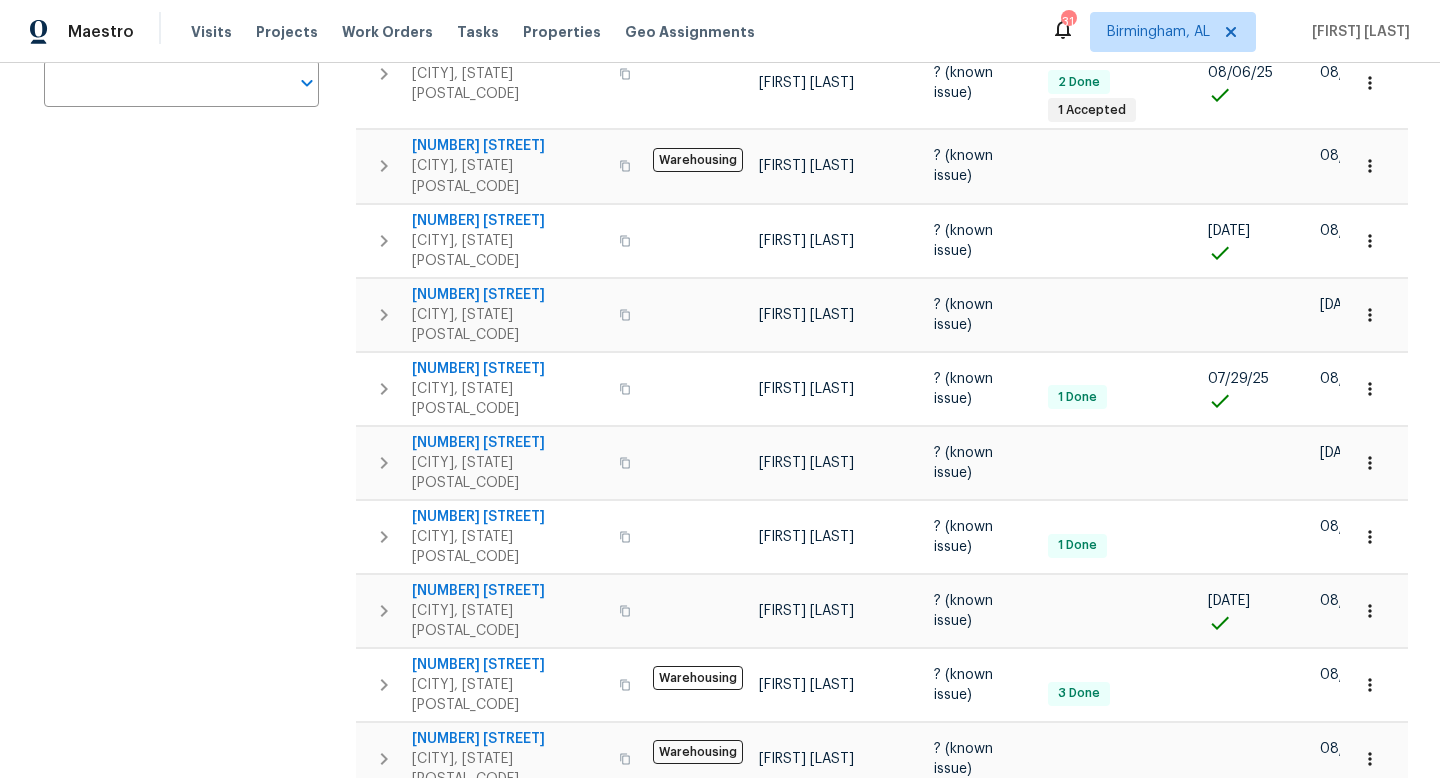 scroll, scrollTop: 0, scrollLeft: 0, axis: both 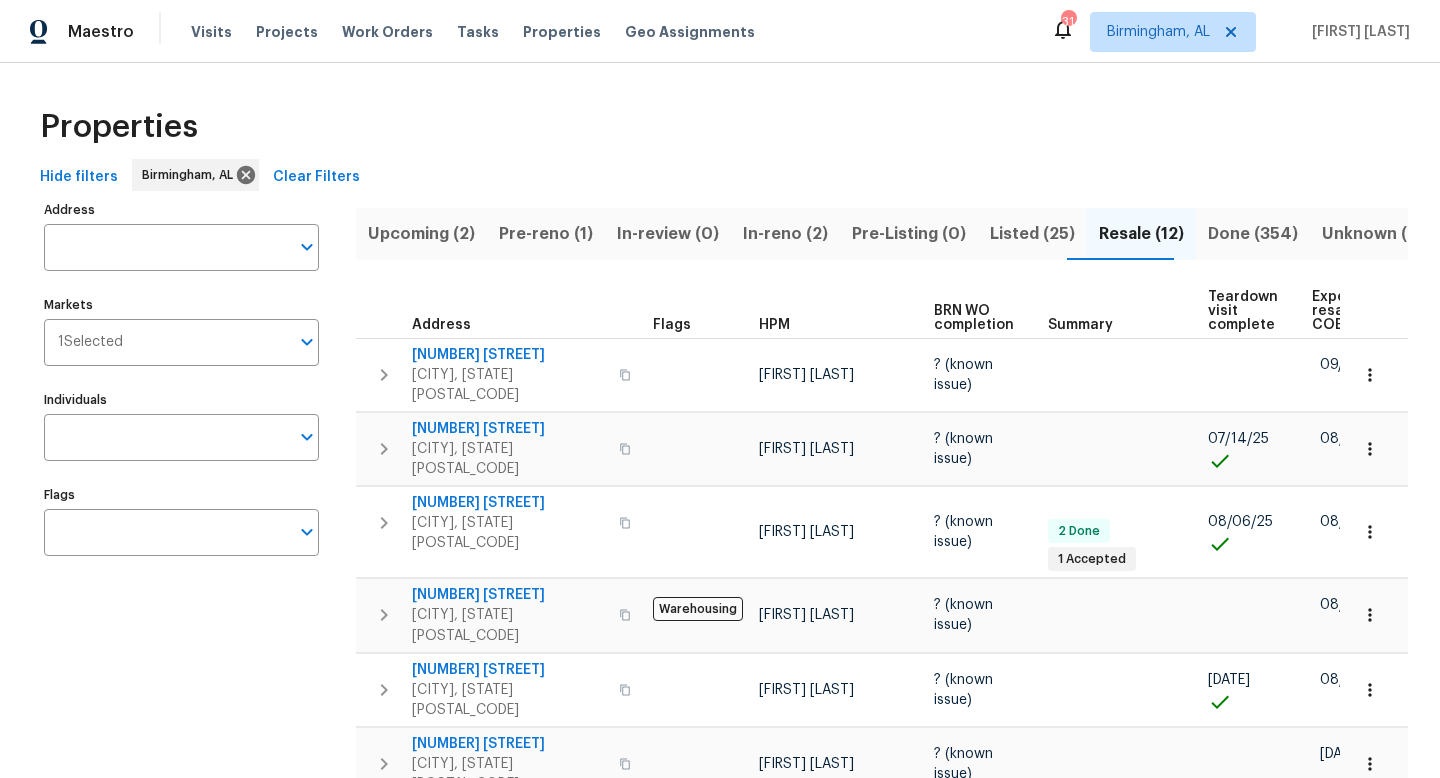 click on "Pre-reno (1)" at bounding box center (546, 234) 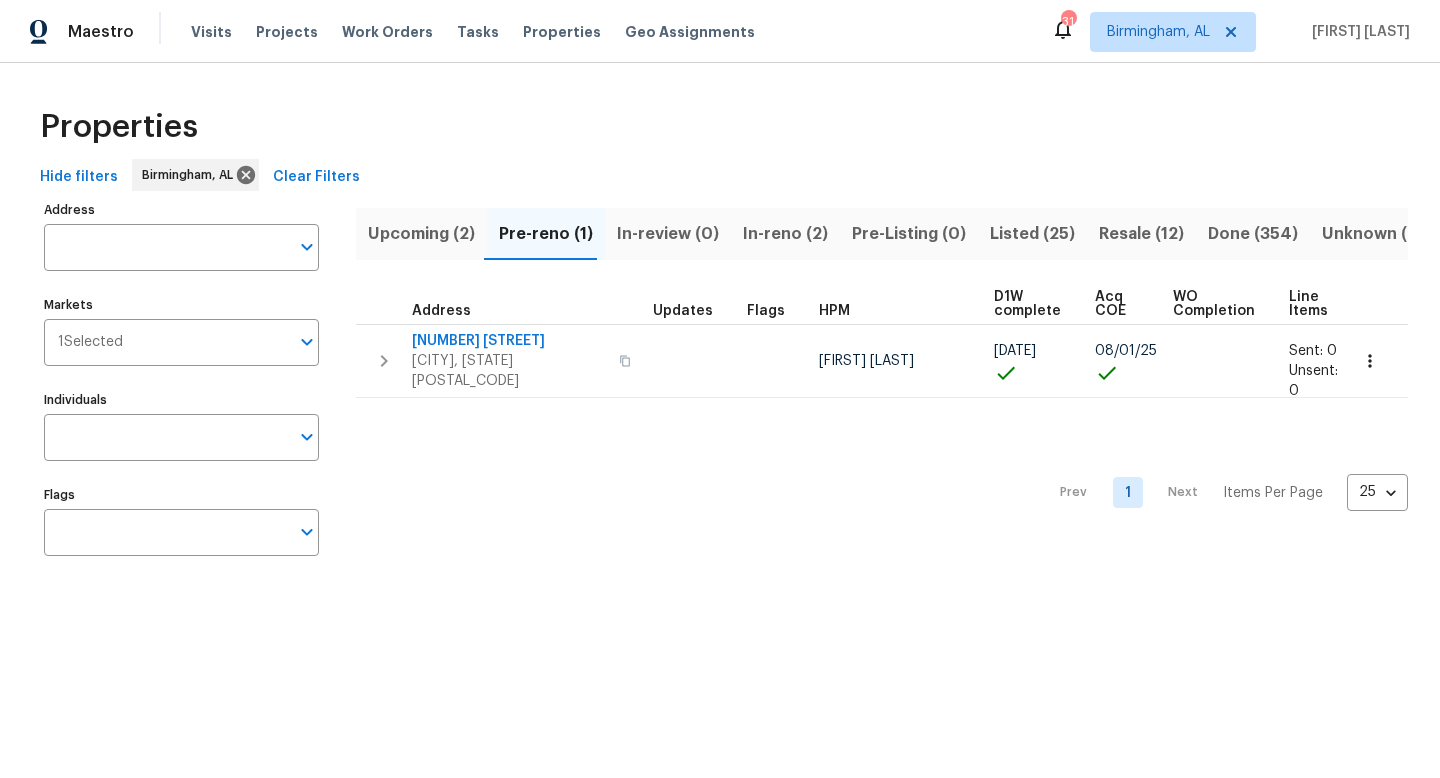 click on "In-reno (2)" at bounding box center (785, 234) 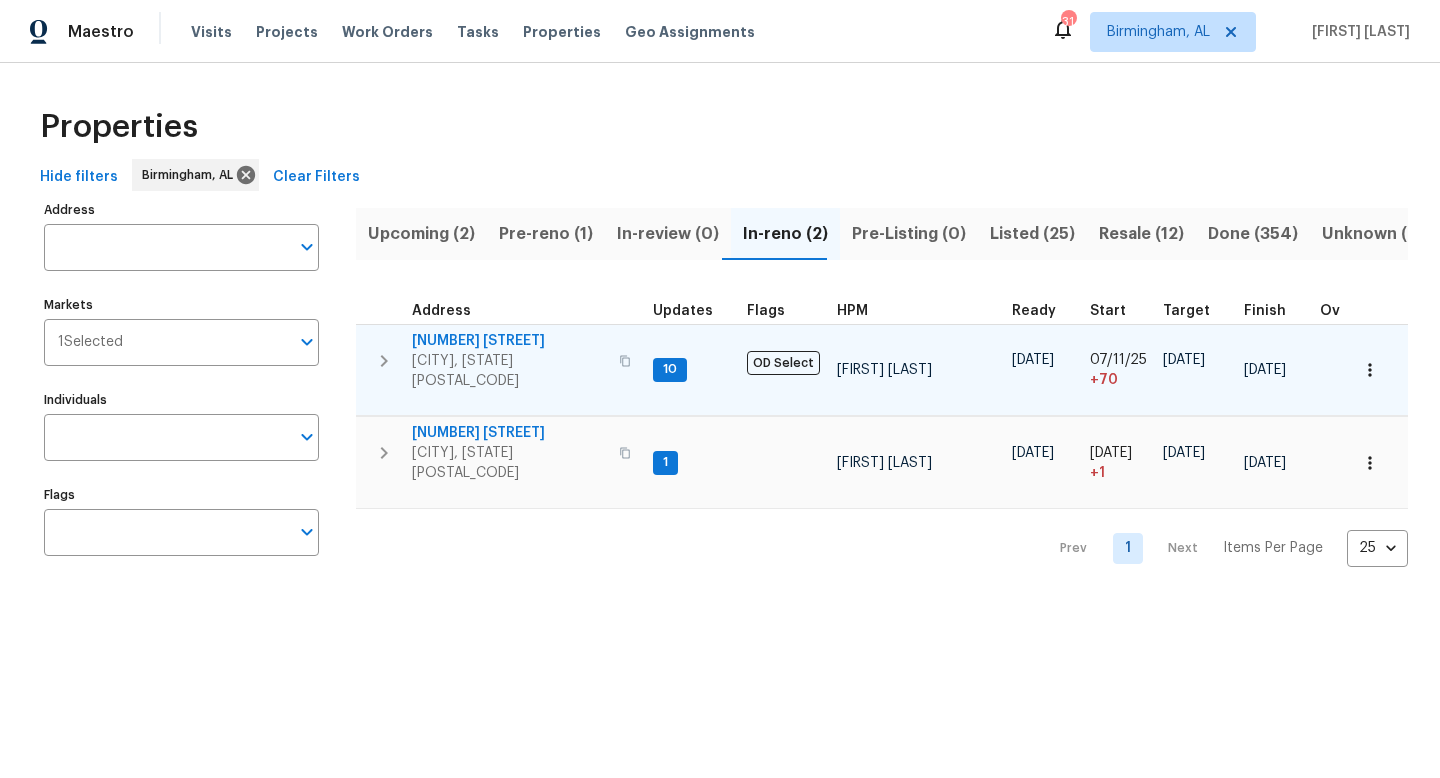 click on "[NUMBER] [STREET]" at bounding box center (509, 341) 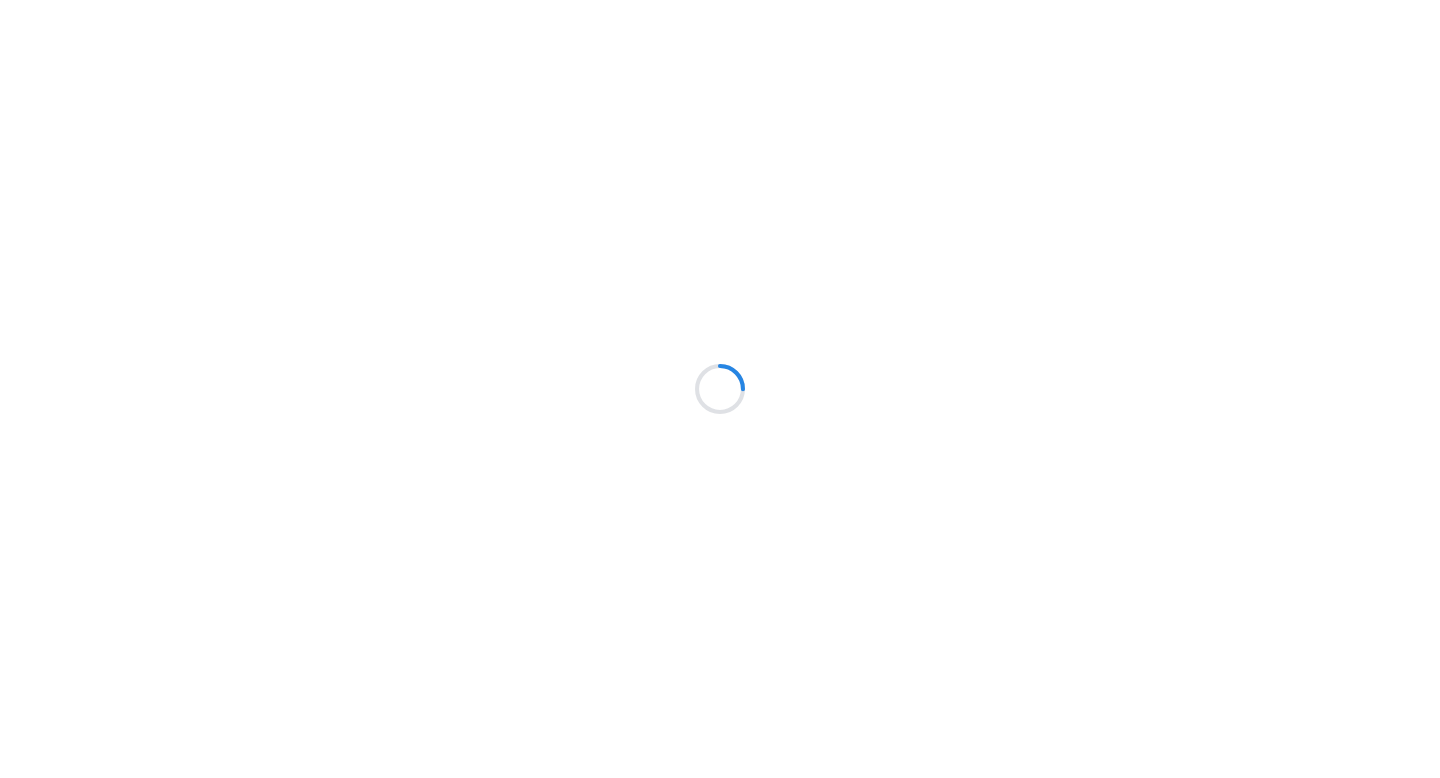 scroll, scrollTop: 0, scrollLeft: 0, axis: both 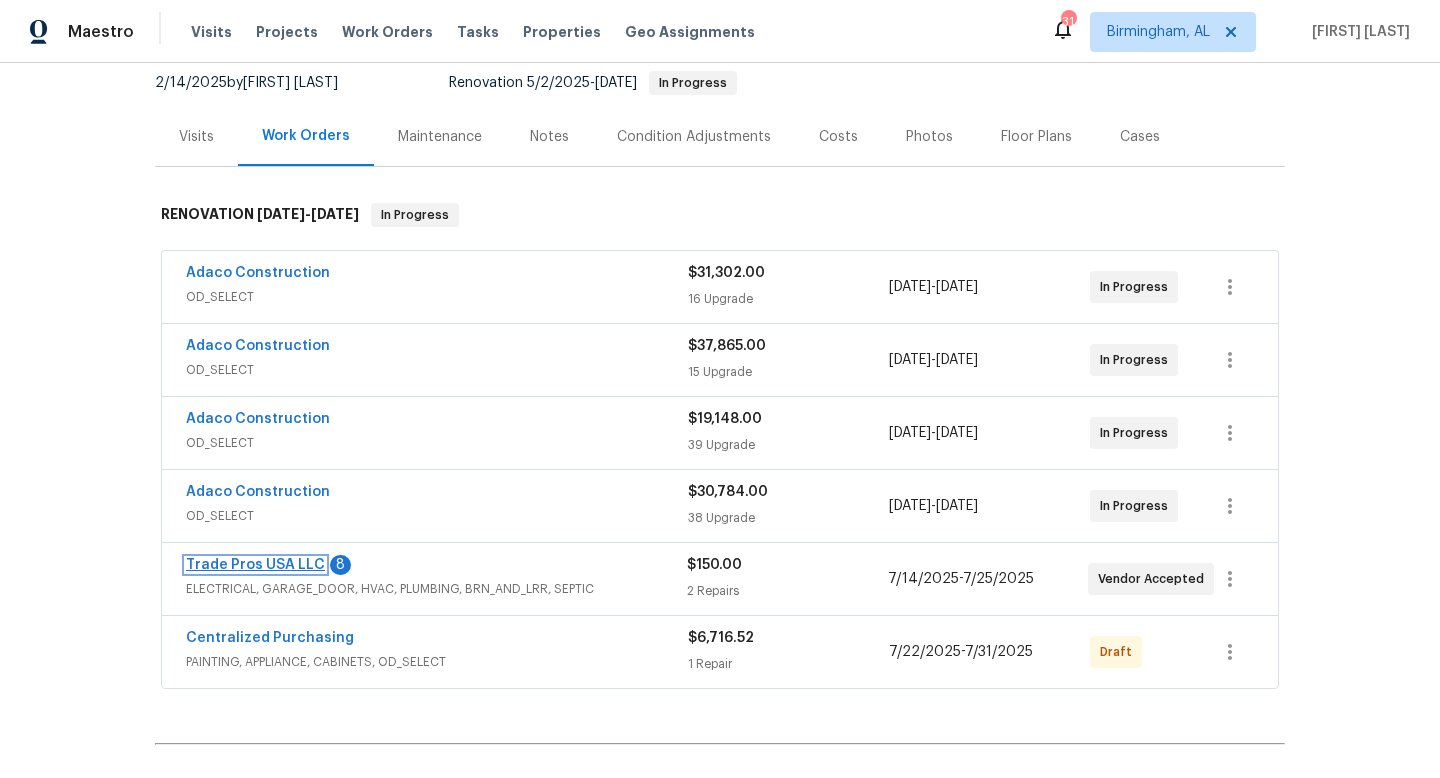 click on "Trade Pros USA LLC" at bounding box center (255, 565) 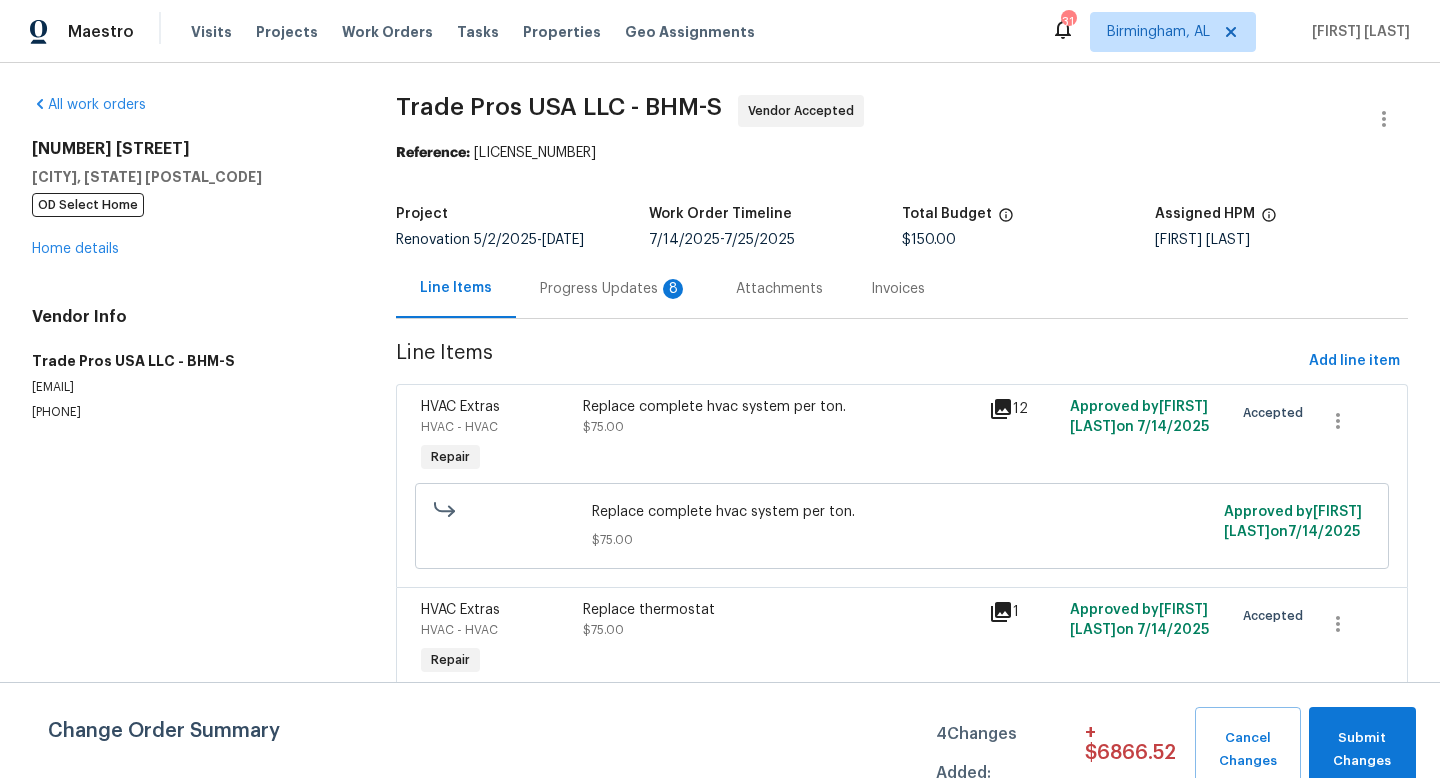 click on "Progress Updates 8" at bounding box center (614, 289) 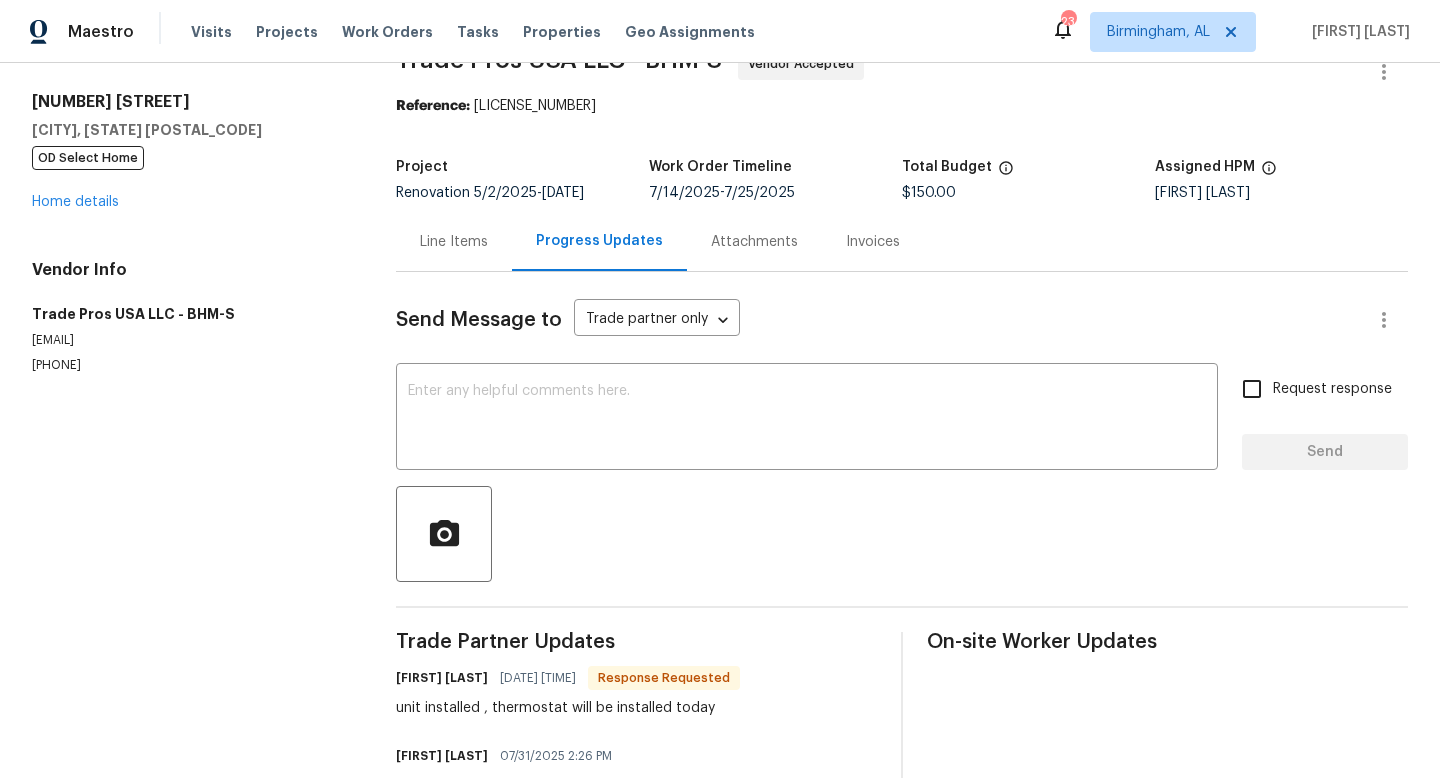 scroll, scrollTop: 0, scrollLeft: 0, axis: both 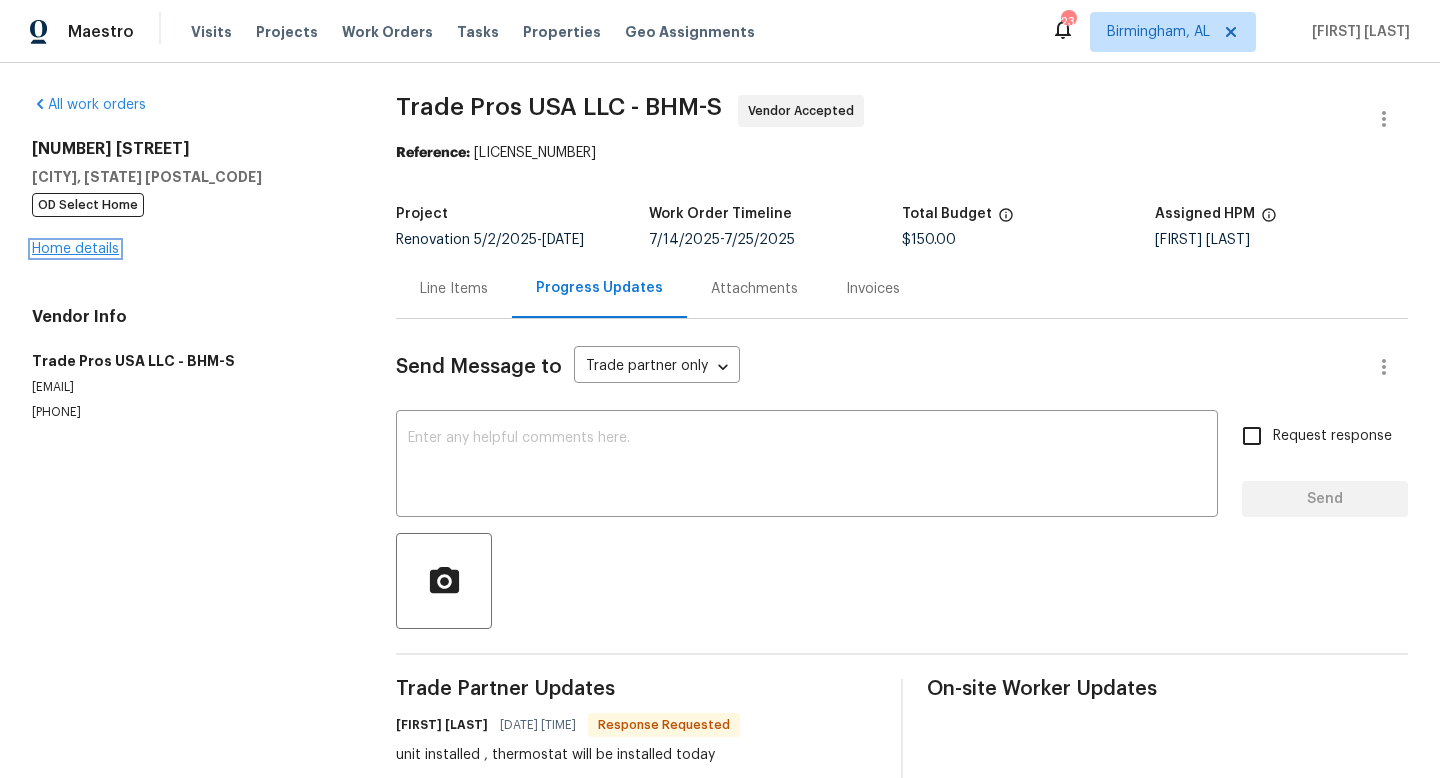 click on "Home details" at bounding box center [75, 249] 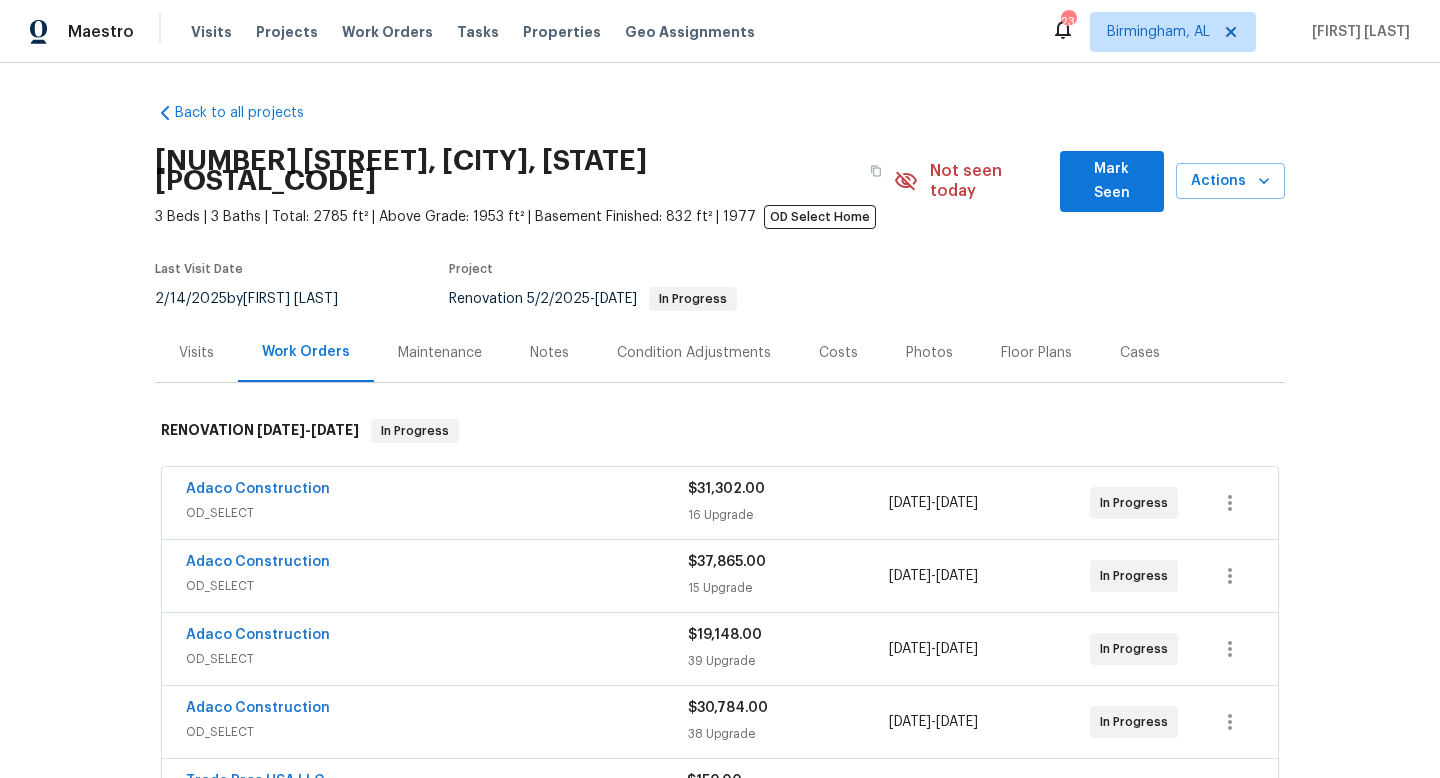 click on "Costs" at bounding box center [838, 353] 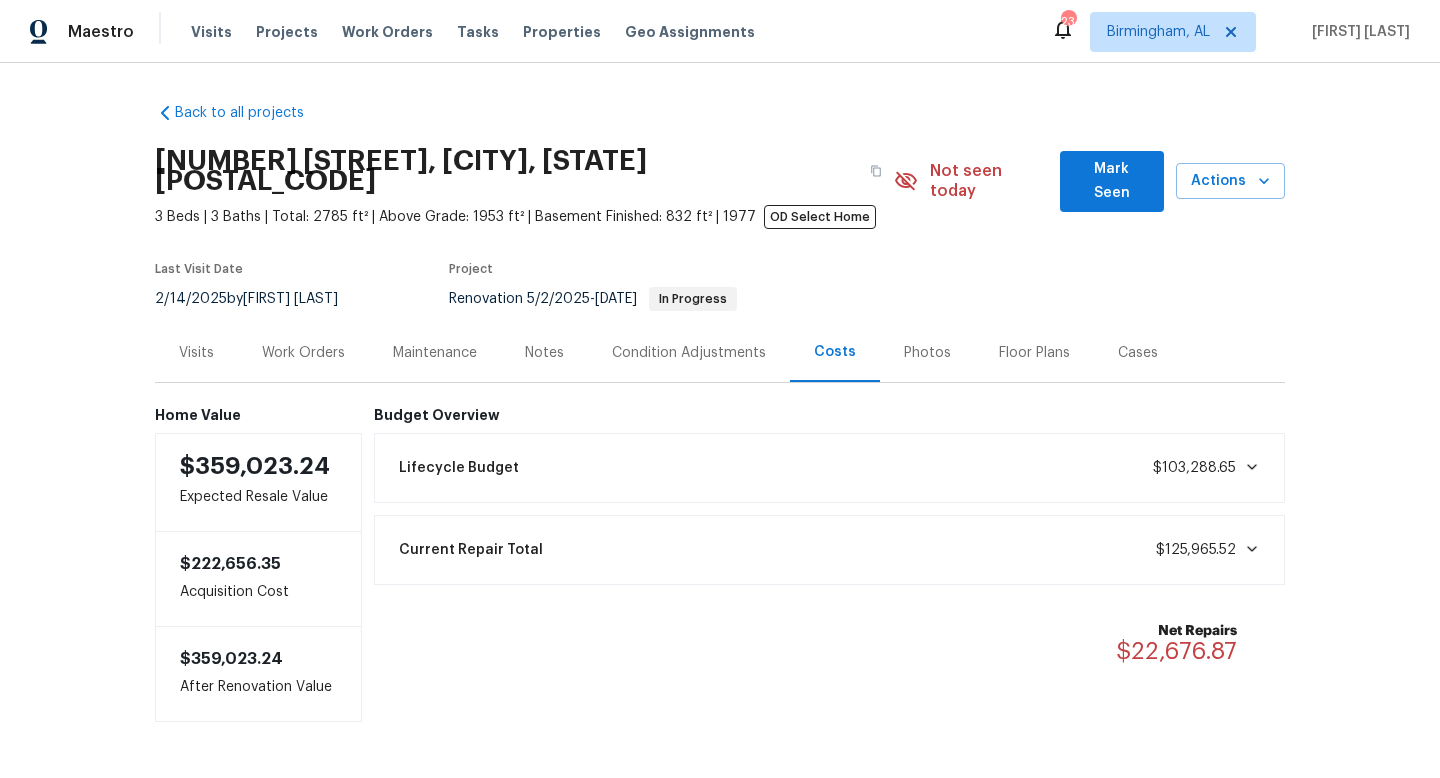 scroll, scrollTop: 19, scrollLeft: 0, axis: vertical 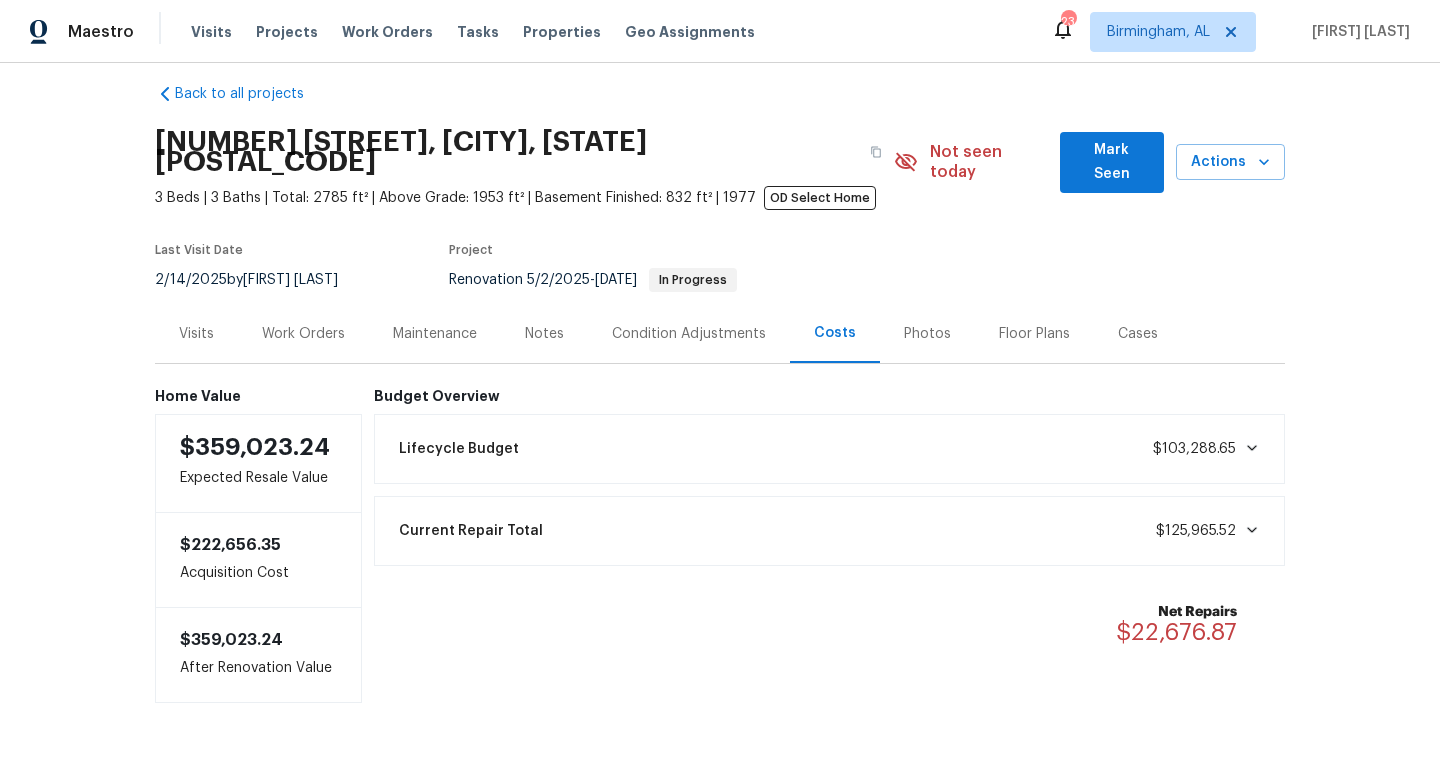 click on "Work Orders" at bounding box center (303, 334) 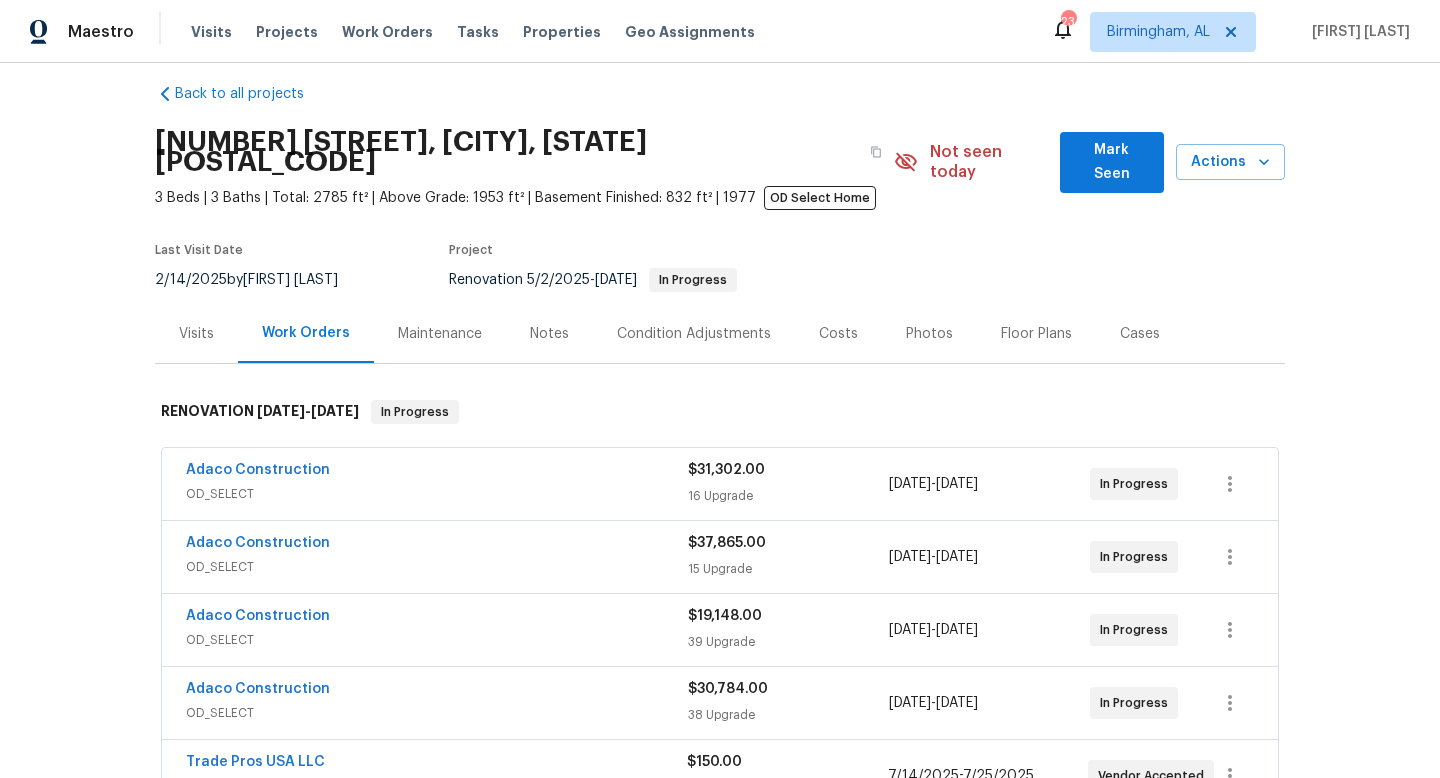 scroll, scrollTop: 0, scrollLeft: 0, axis: both 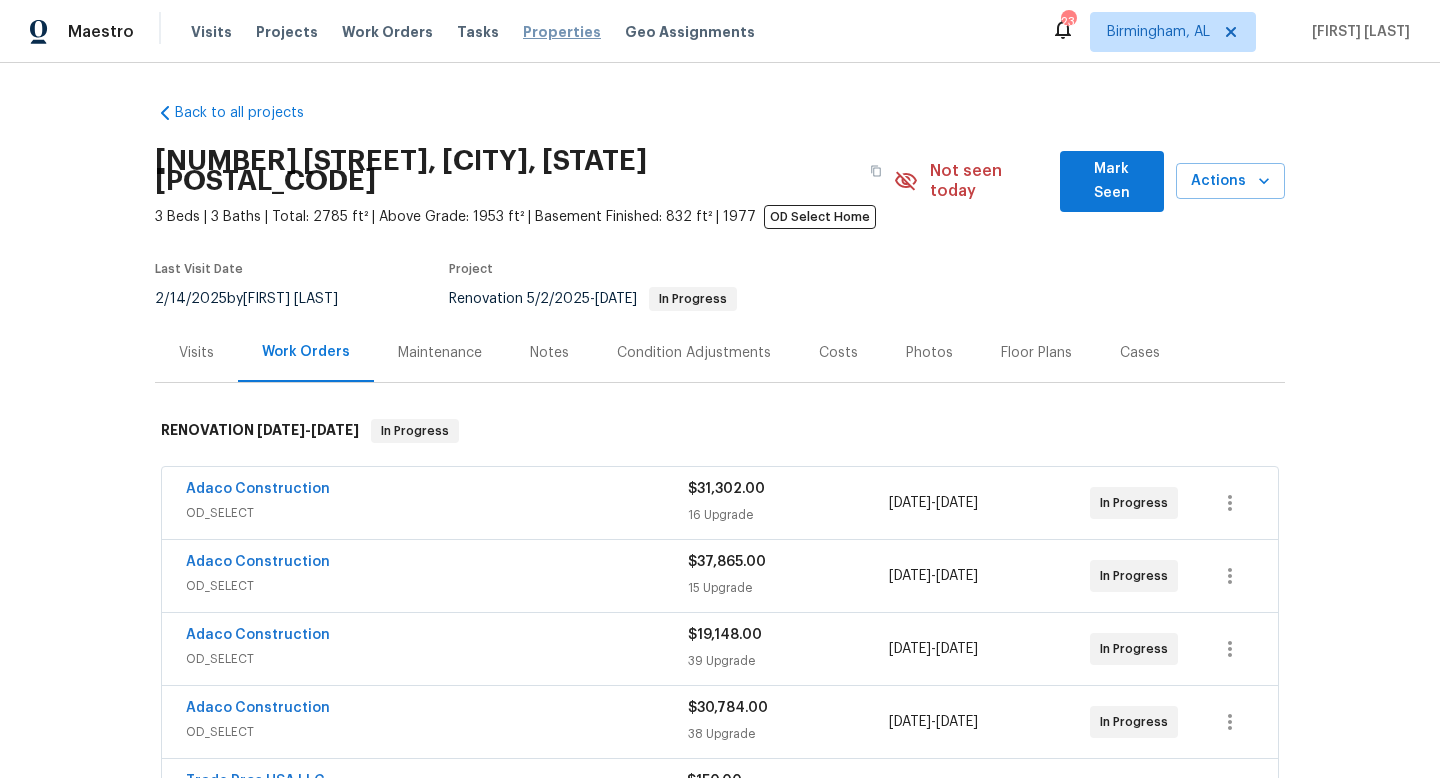 click on "Properties" at bounding box center (562, 32) 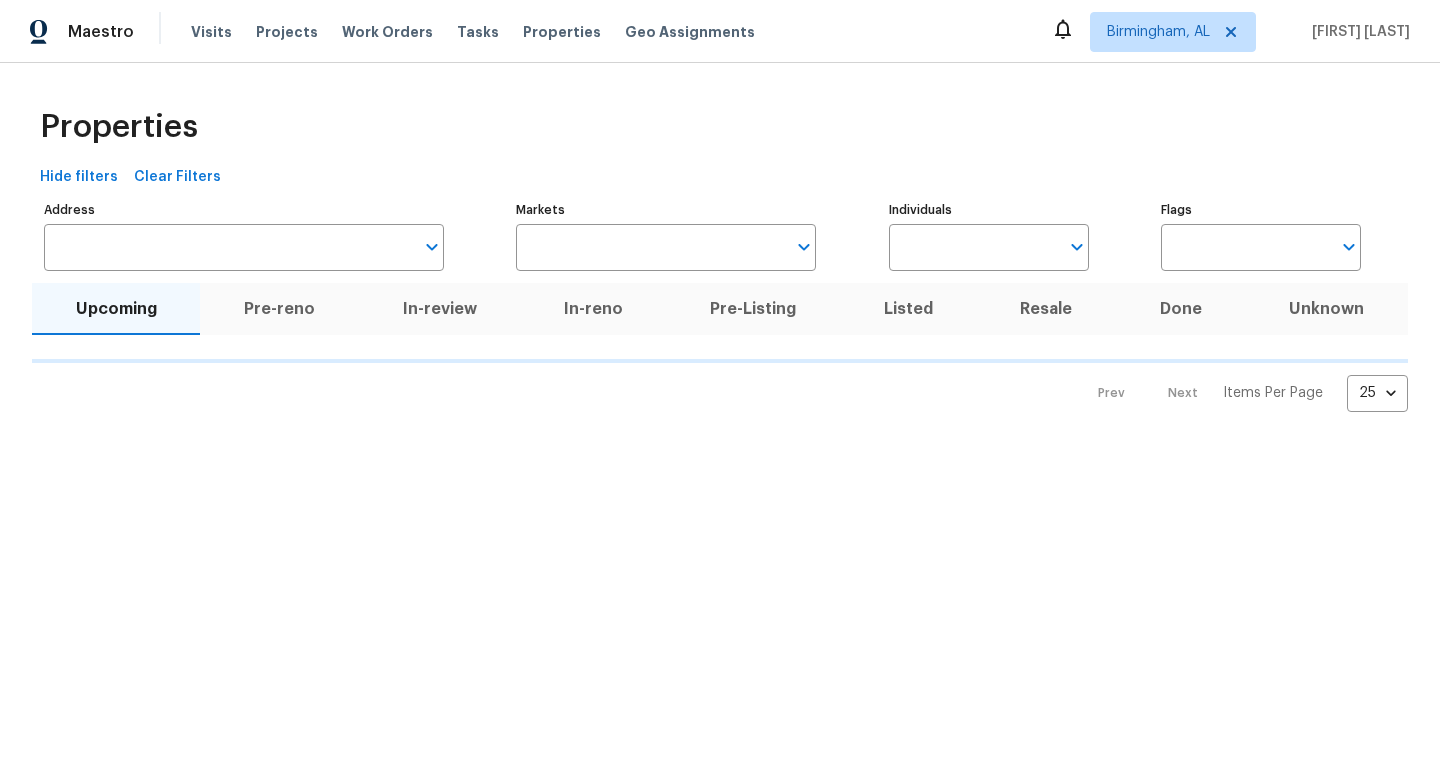 scroll, scrollTop: 0, scrollLeft: 0, axis: both 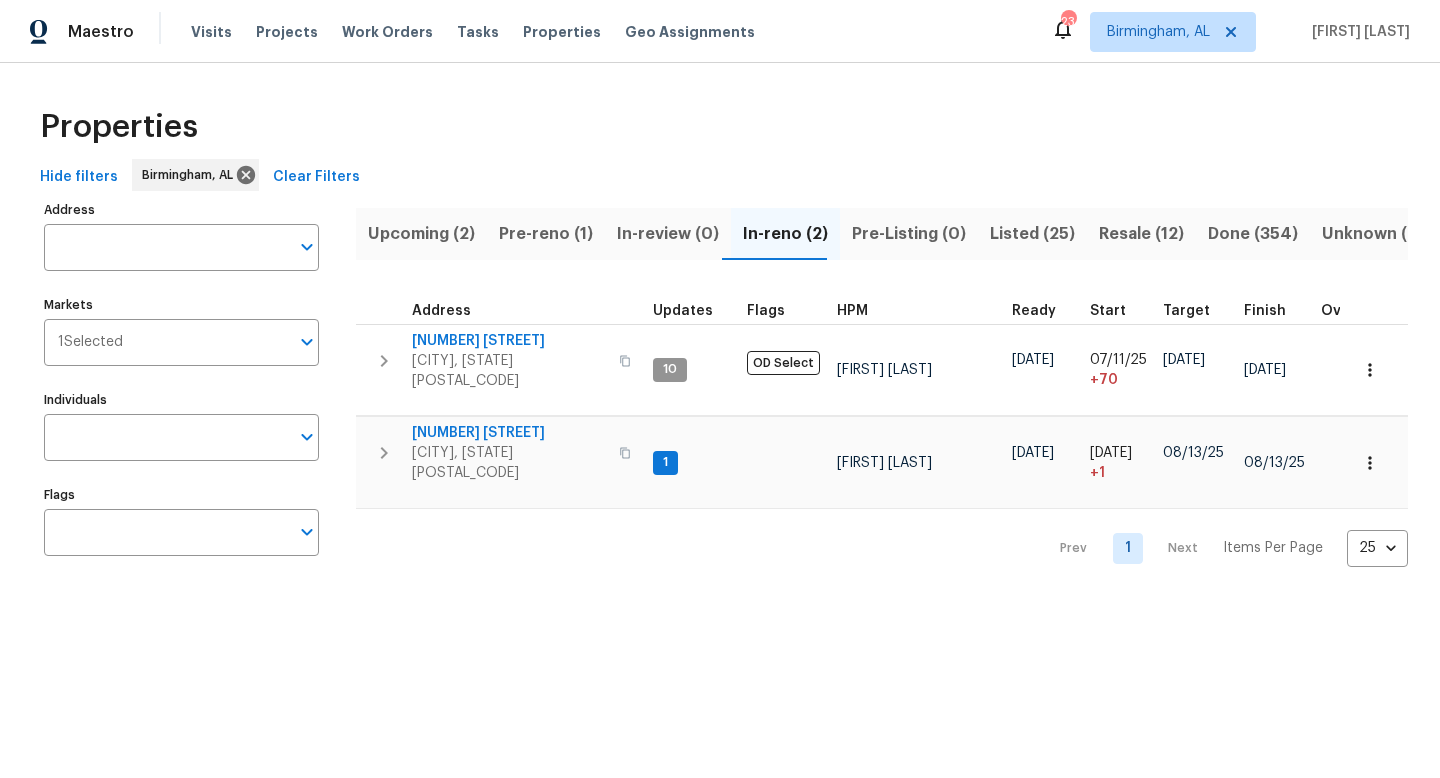 click on "Upcoming (2)" at bounding box center (421, 234) 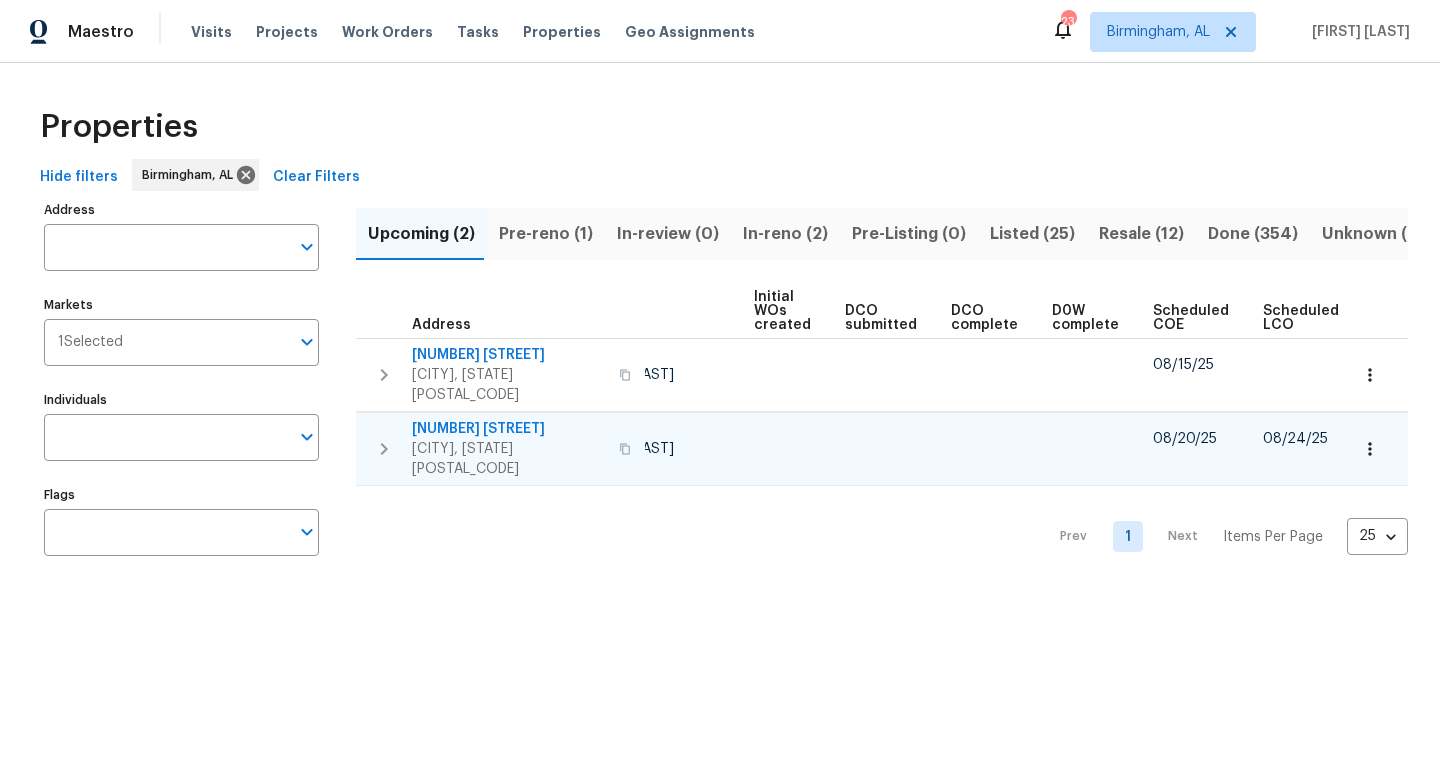 scroll, scrollTop: 0, scrollLeft: 219, axis: horizontal 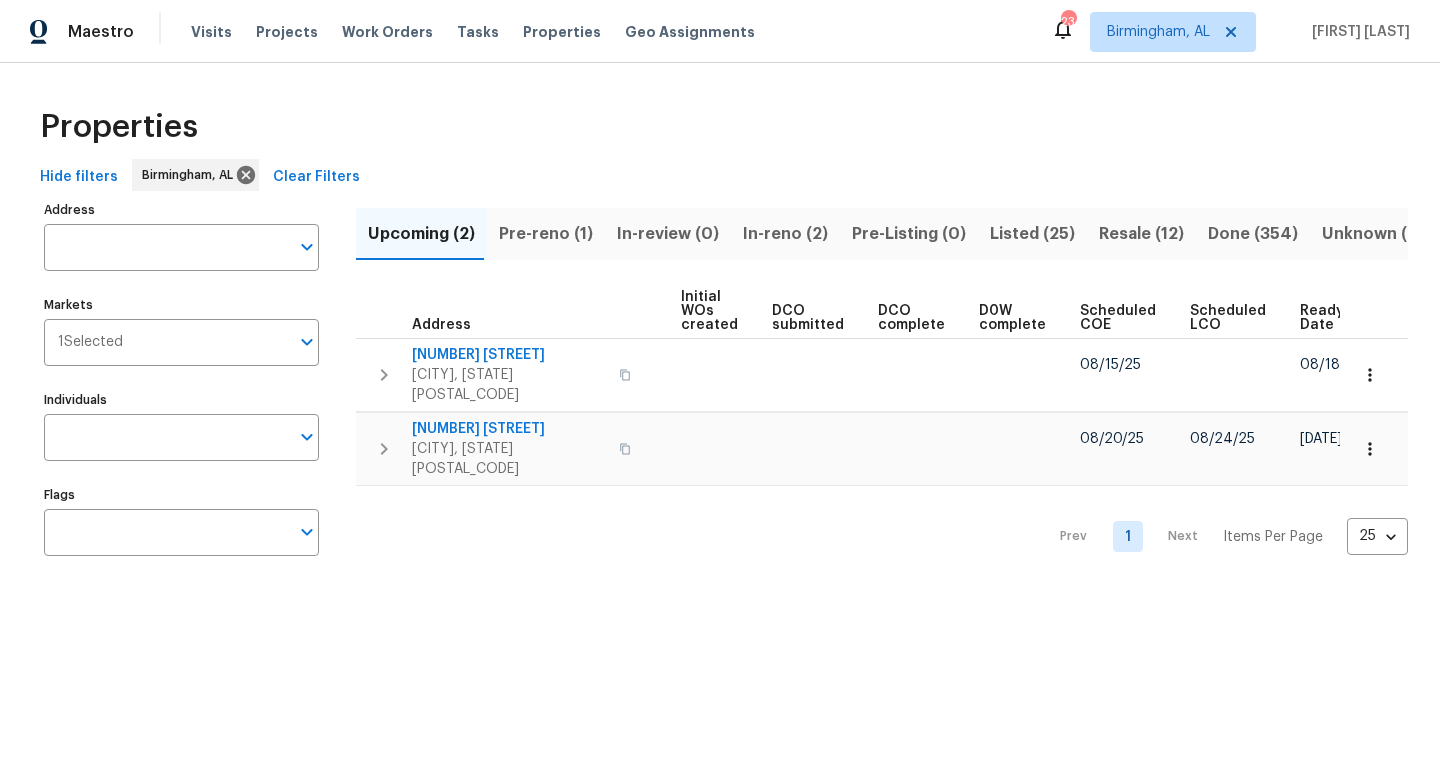 click on "Pre-reno (1)" at bounding box center (546, 234) 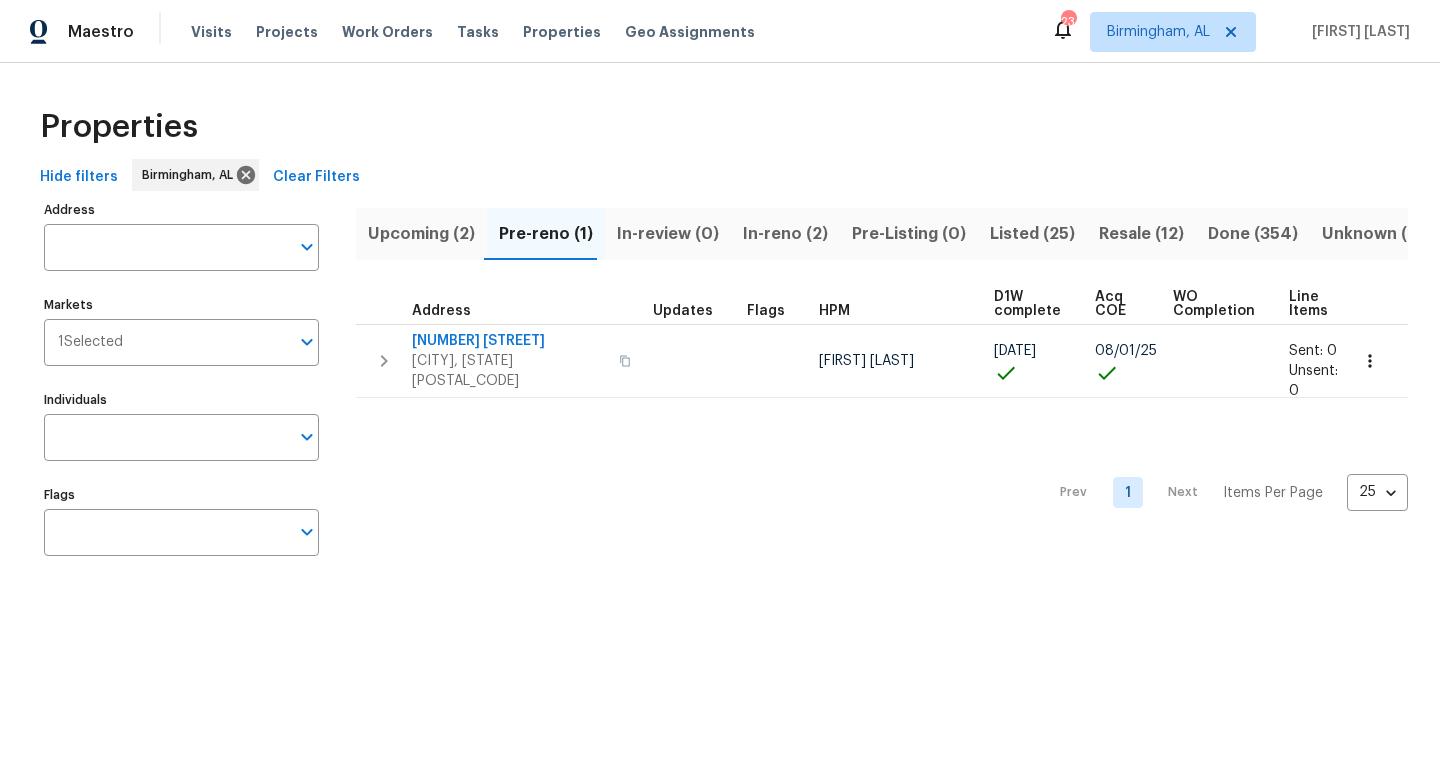 click on "In-reno (2)" at bounding box center [785, 234] 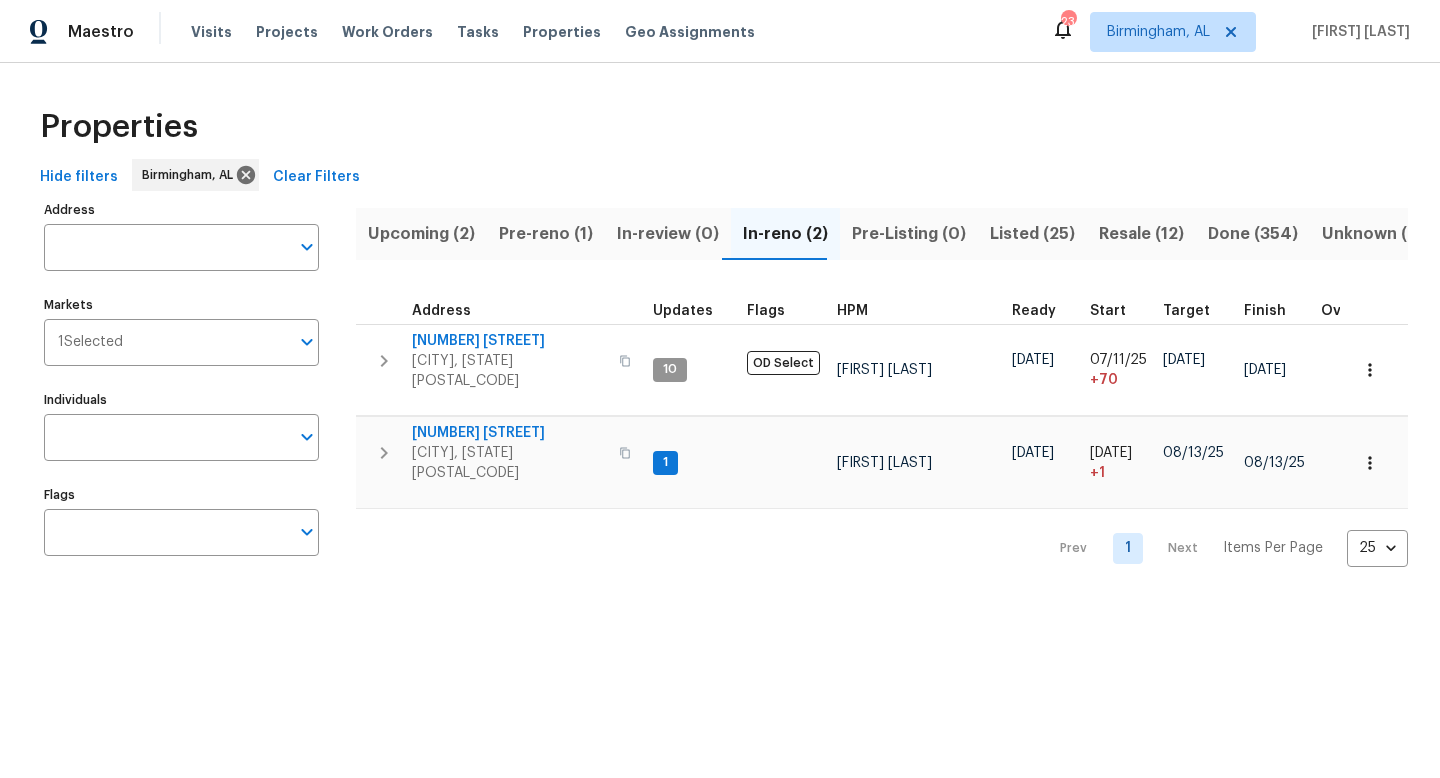 click on "Upcoming (2)" at bounding box center [421, 234] 